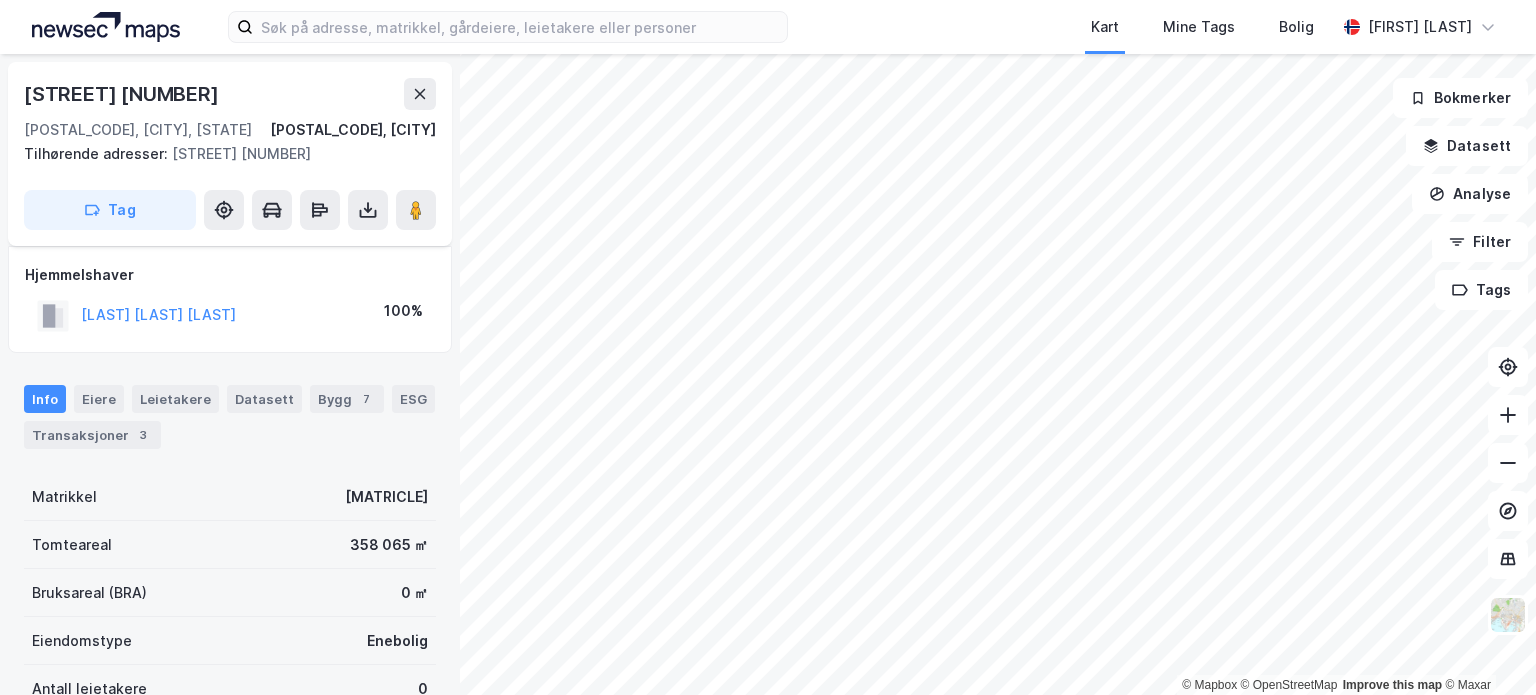 scroll, scrollTop: 0, scrollLeft: 0, axis: both 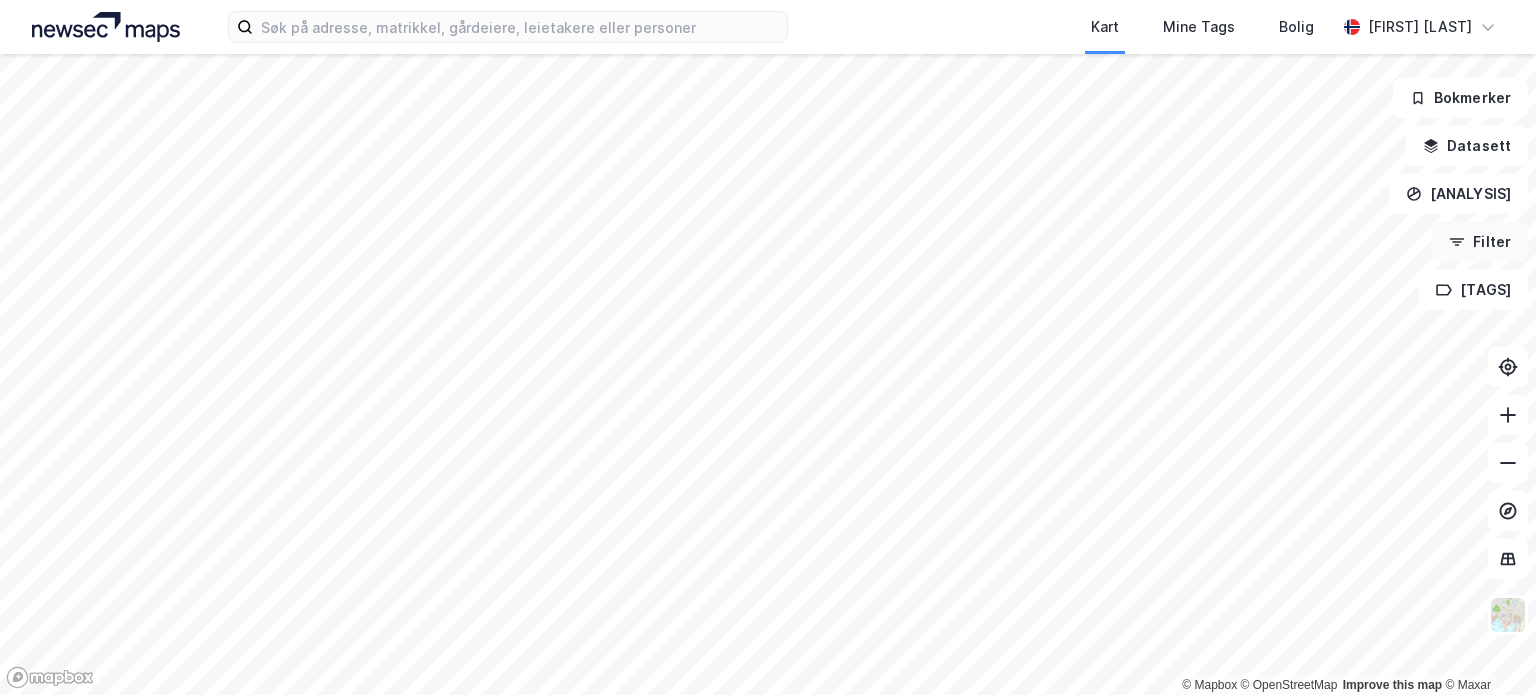 click on "Filter" at bounding box center (1480, 242) 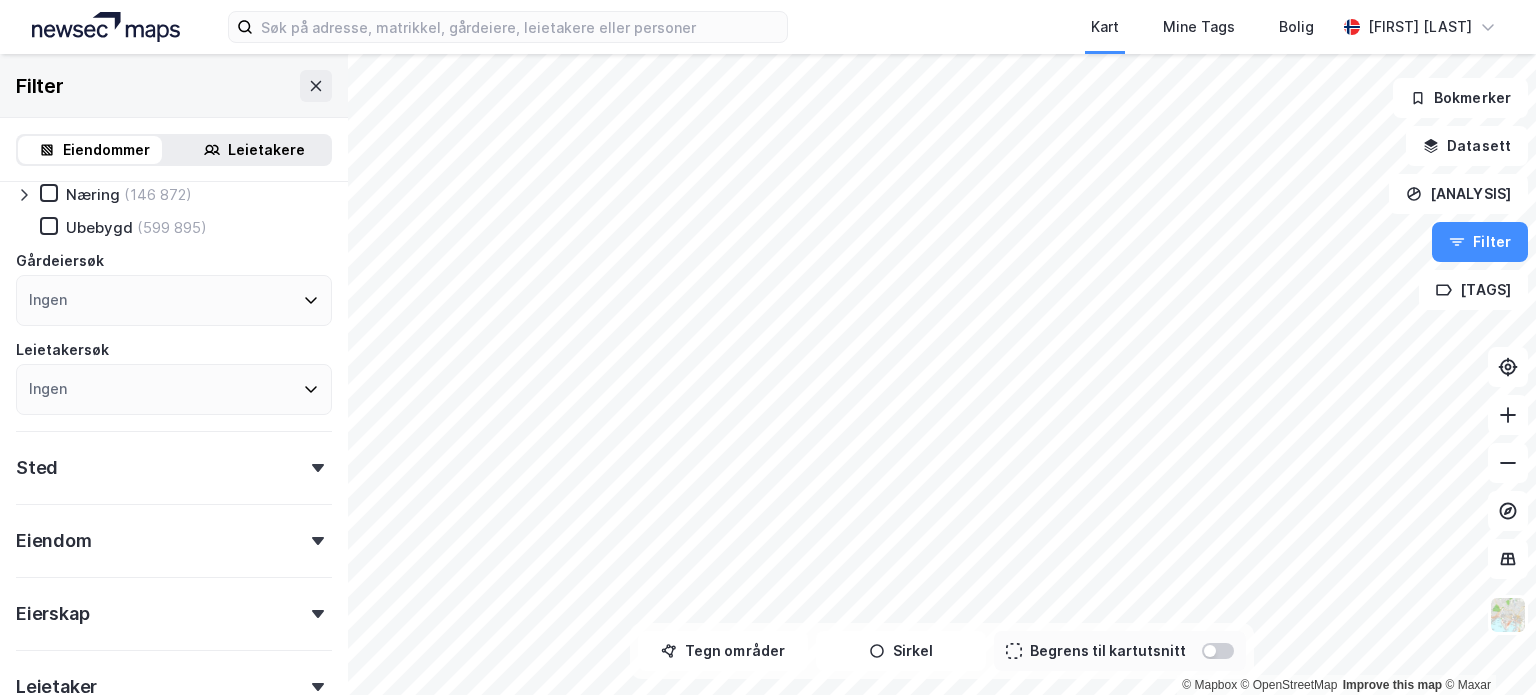 click on "Sted" at bounding box center [174, 459] 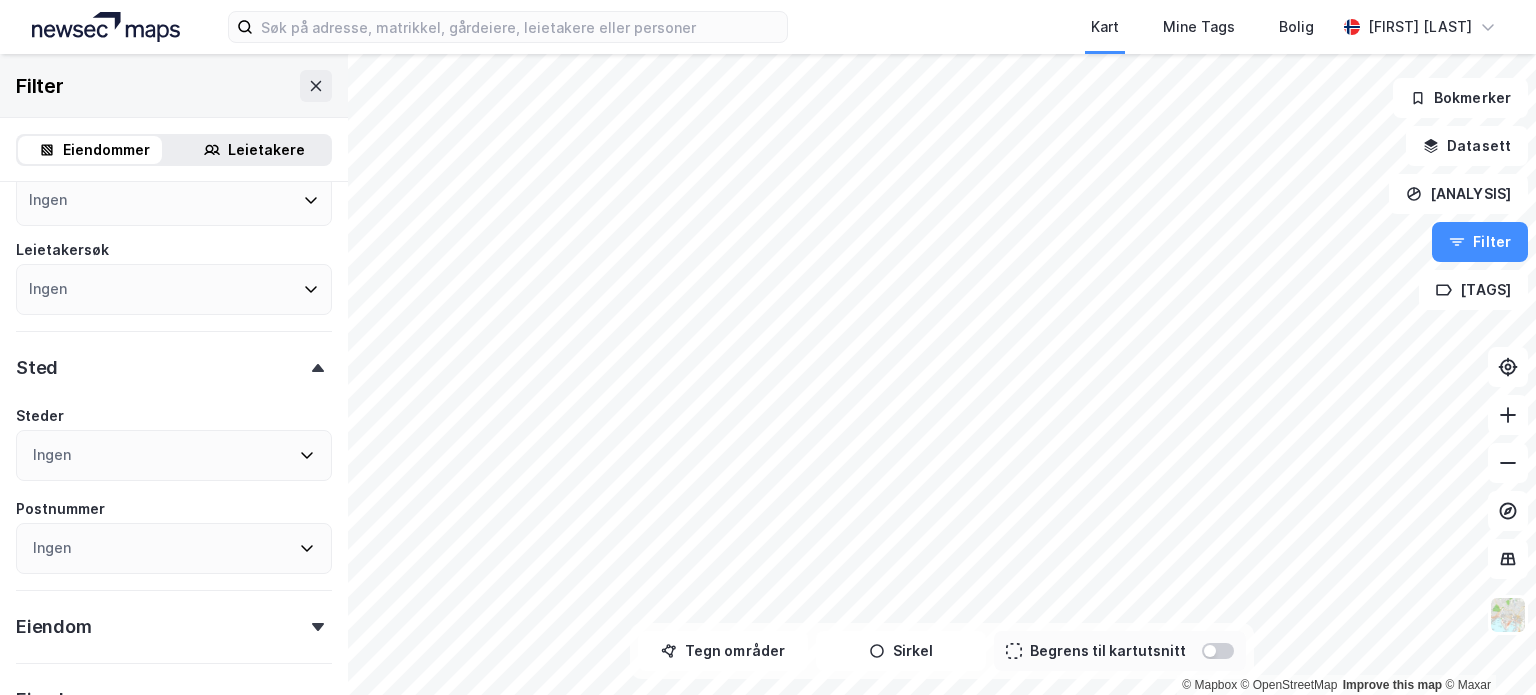 click on "Sted" at bounding box center (174, 359) 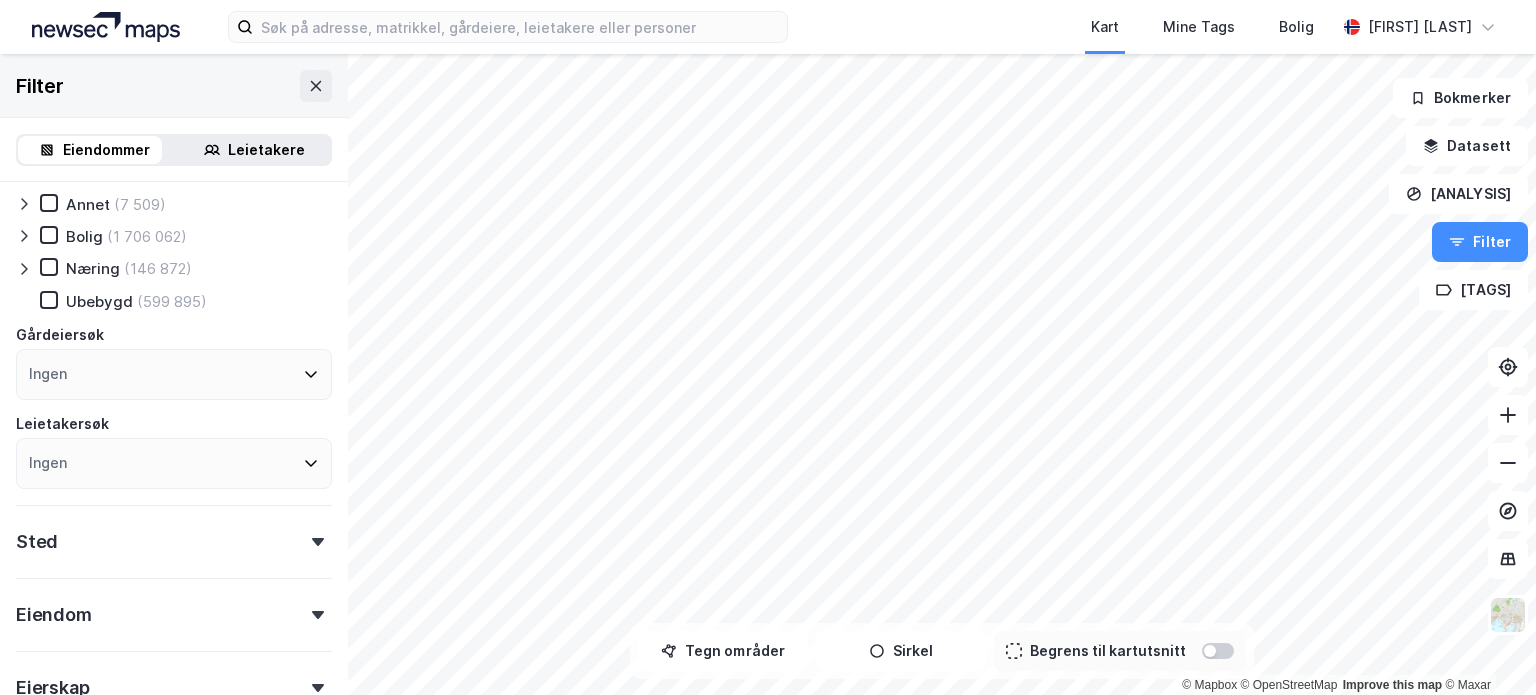 scroll, scrollTop: 14, scrollLeft: 0, axis: vertical 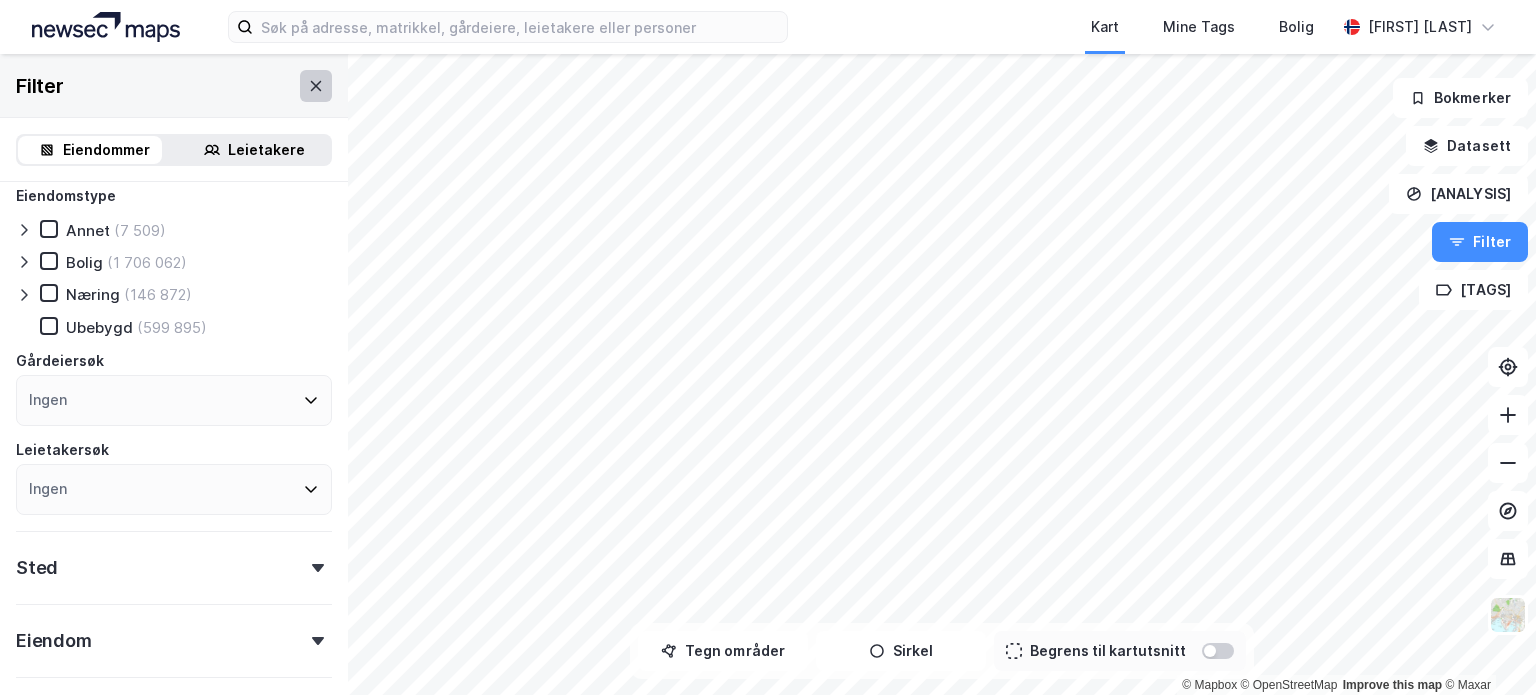 click at bounding box center [316, 86] 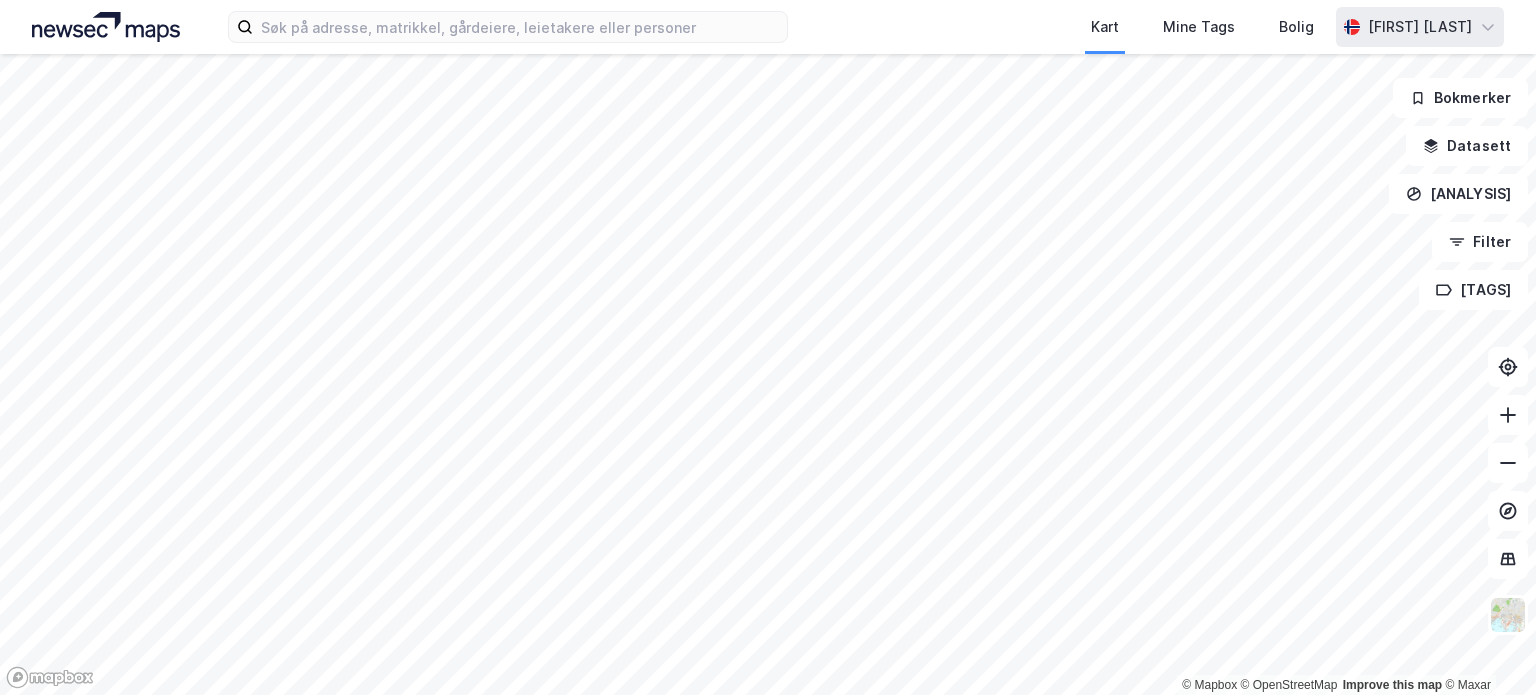 click on "[FIRST] [LAST]" at bounding box center [1420, 27] 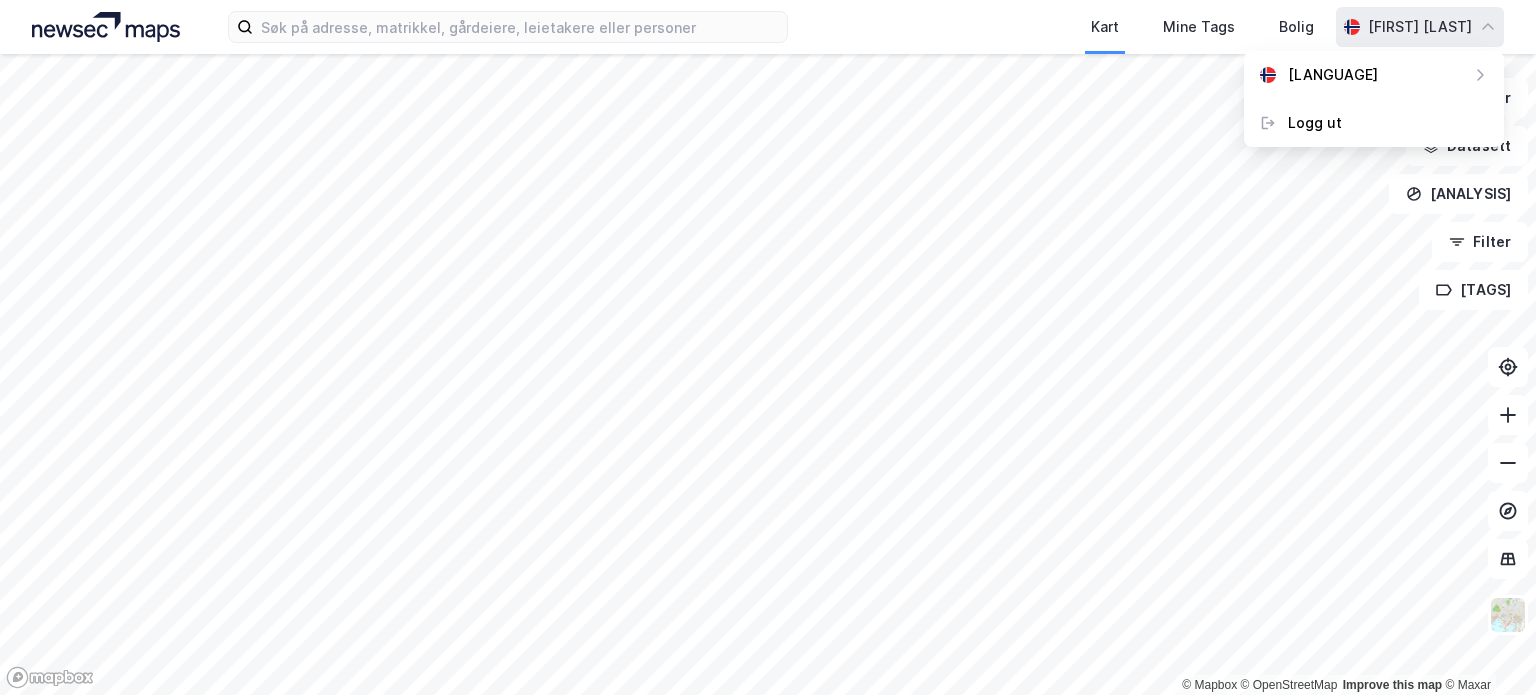 click on "[FIRST] [LAST]" at bounding box center (1420, 27) 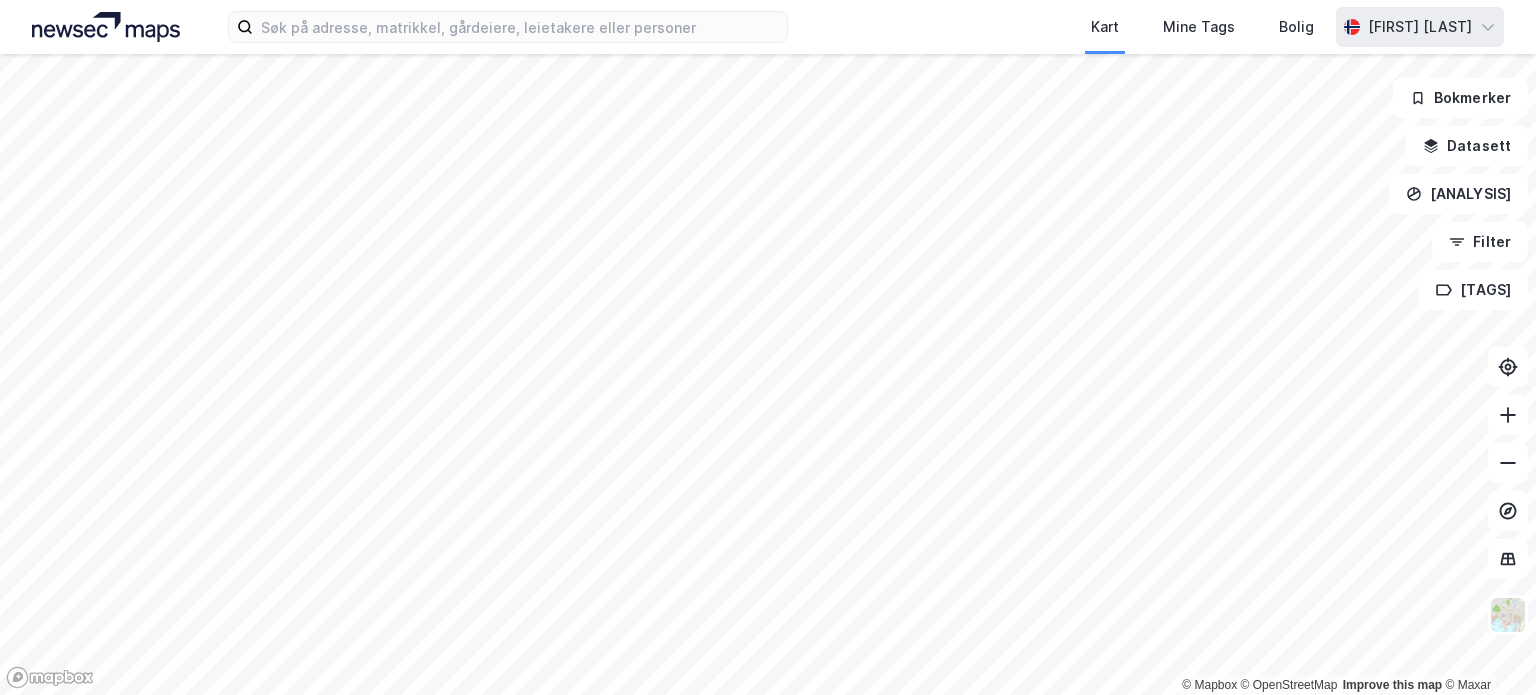 click on "[FIRST] [LAST]" at bounding box center [1420, 27] 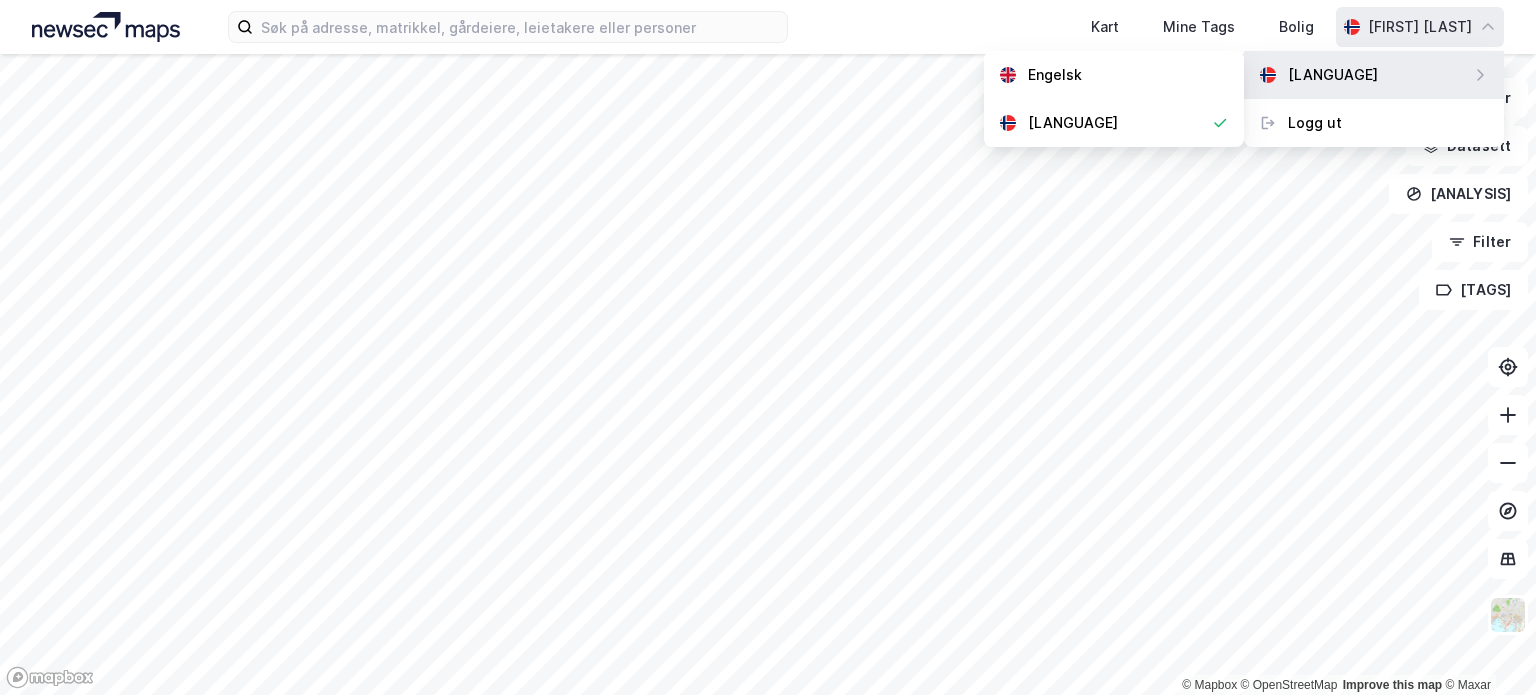 click on "[LANGUAGE]" at bounding box center (1374, 75) 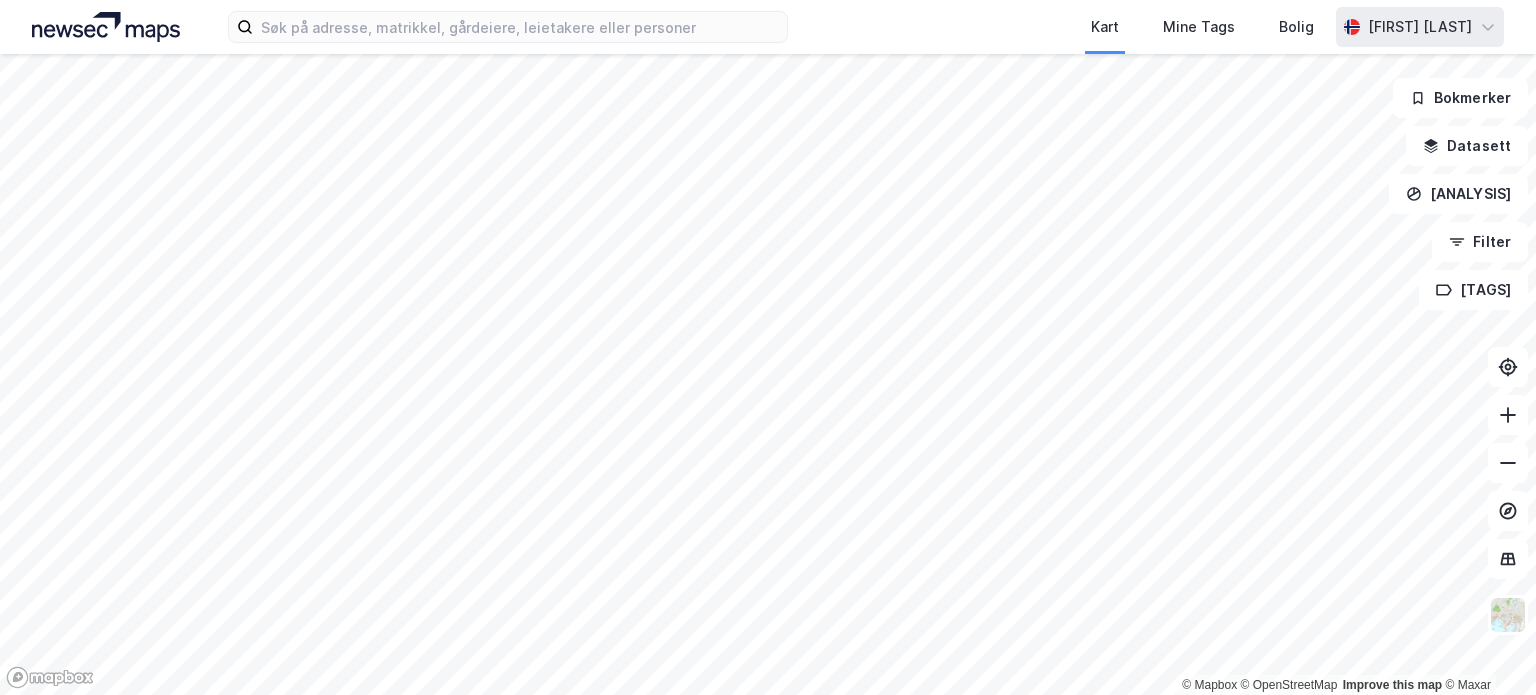 click on "[FIRST] [LAST]" at bounding box center (1420, 27) 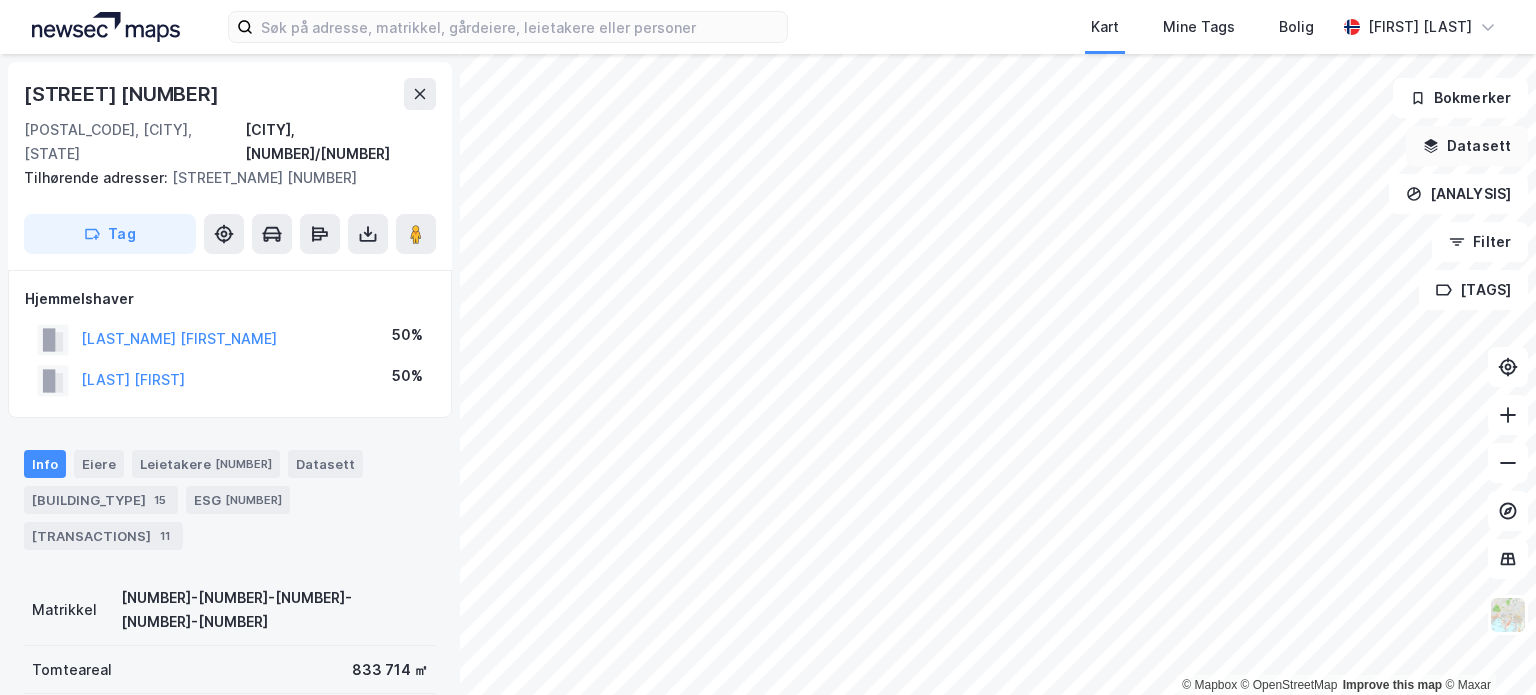 click on "Datasett" at bounding box center (1467, 146) 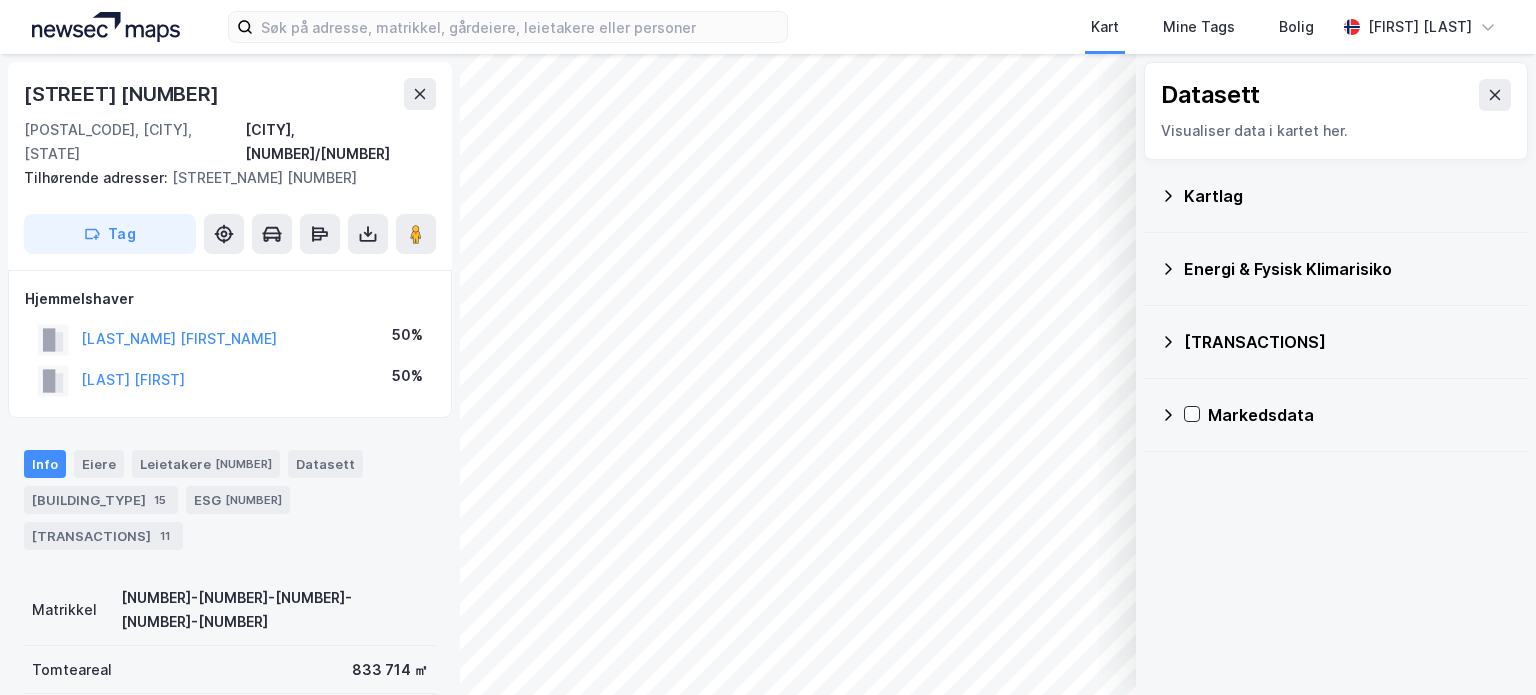 click on "Kartlag" at bounding box center (1348, 196) 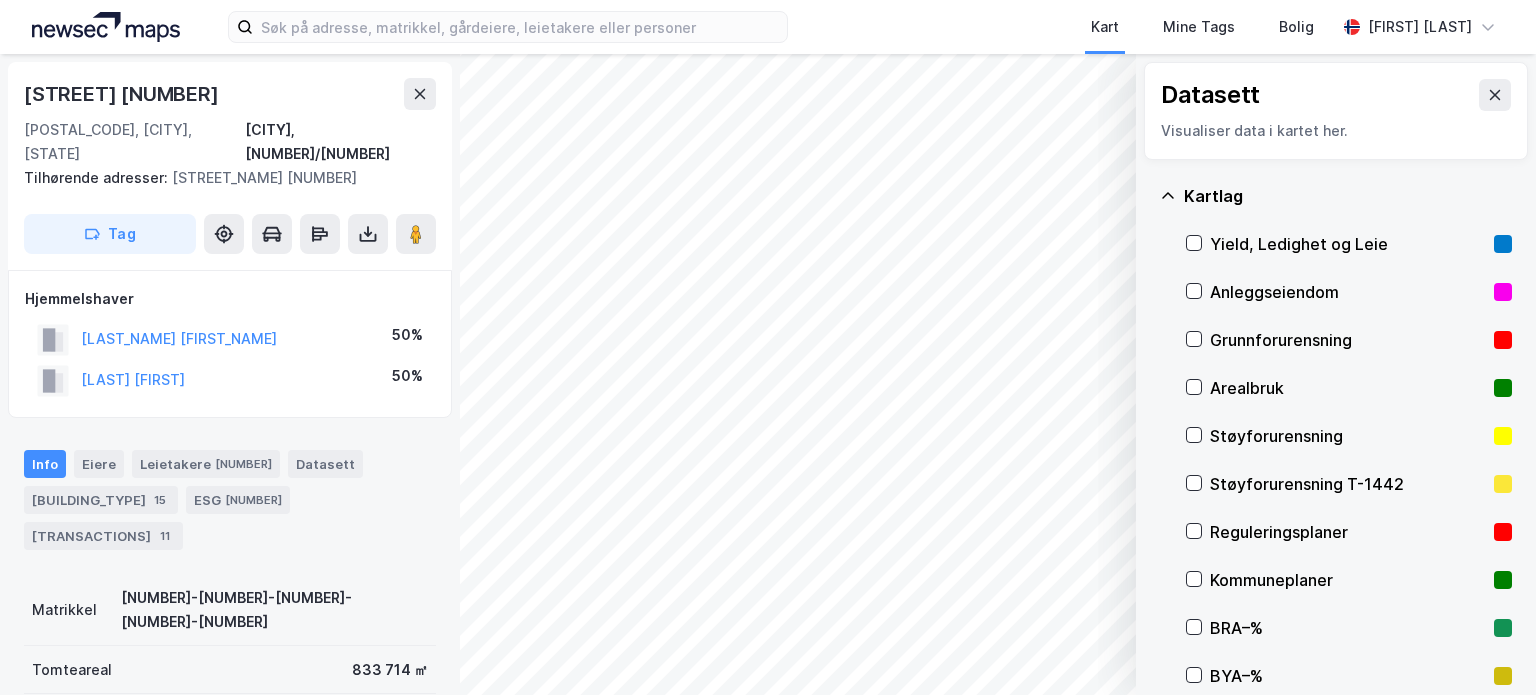 click on "Kartlag" at bounding box center [1348, 196] 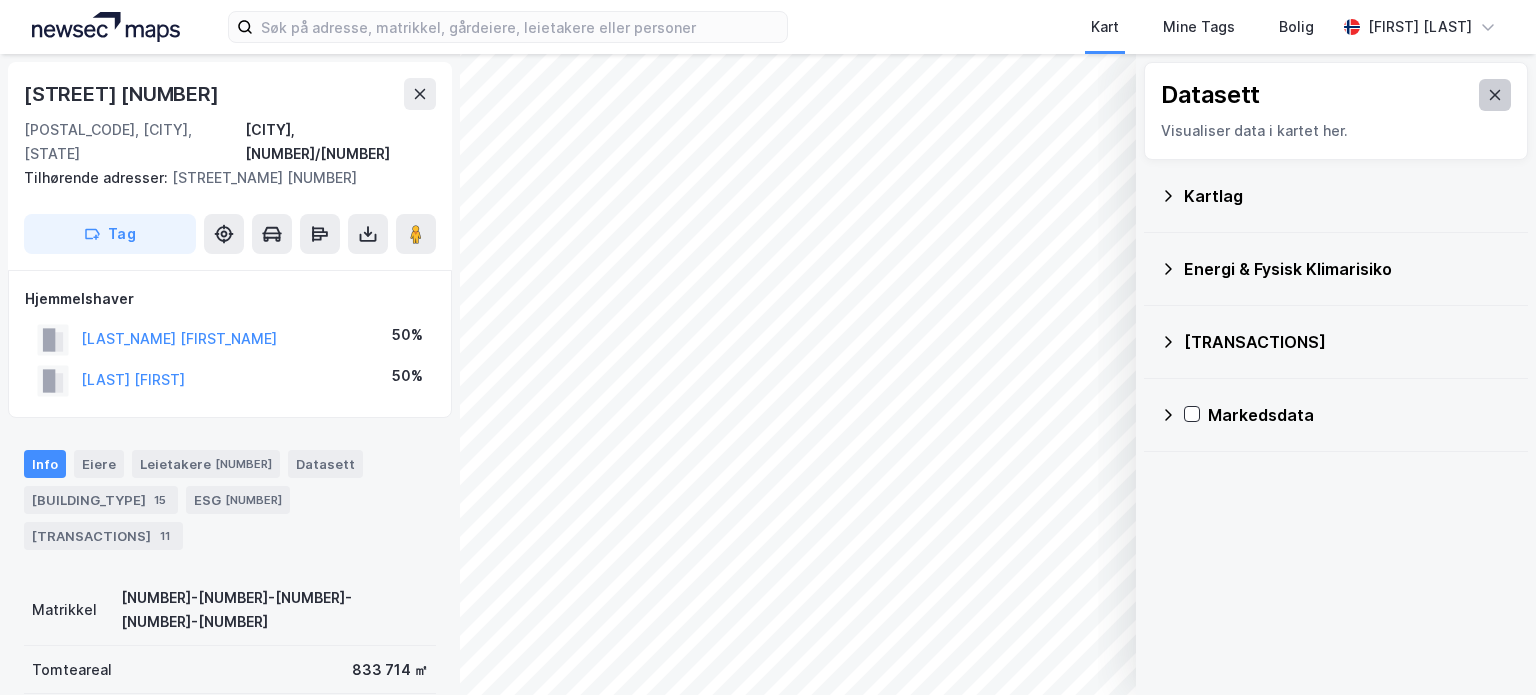 click 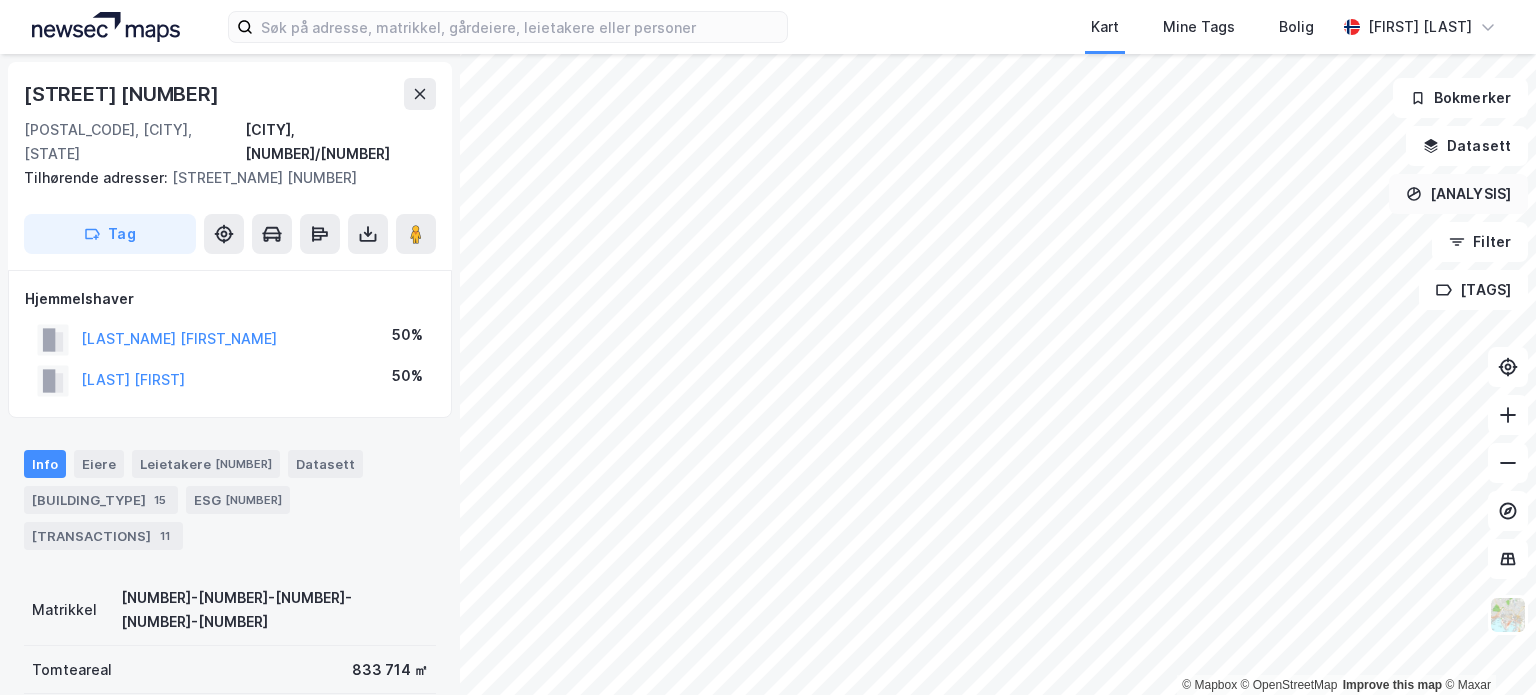click on "[ANALYSIS]" at bounding box center [1458, 194] 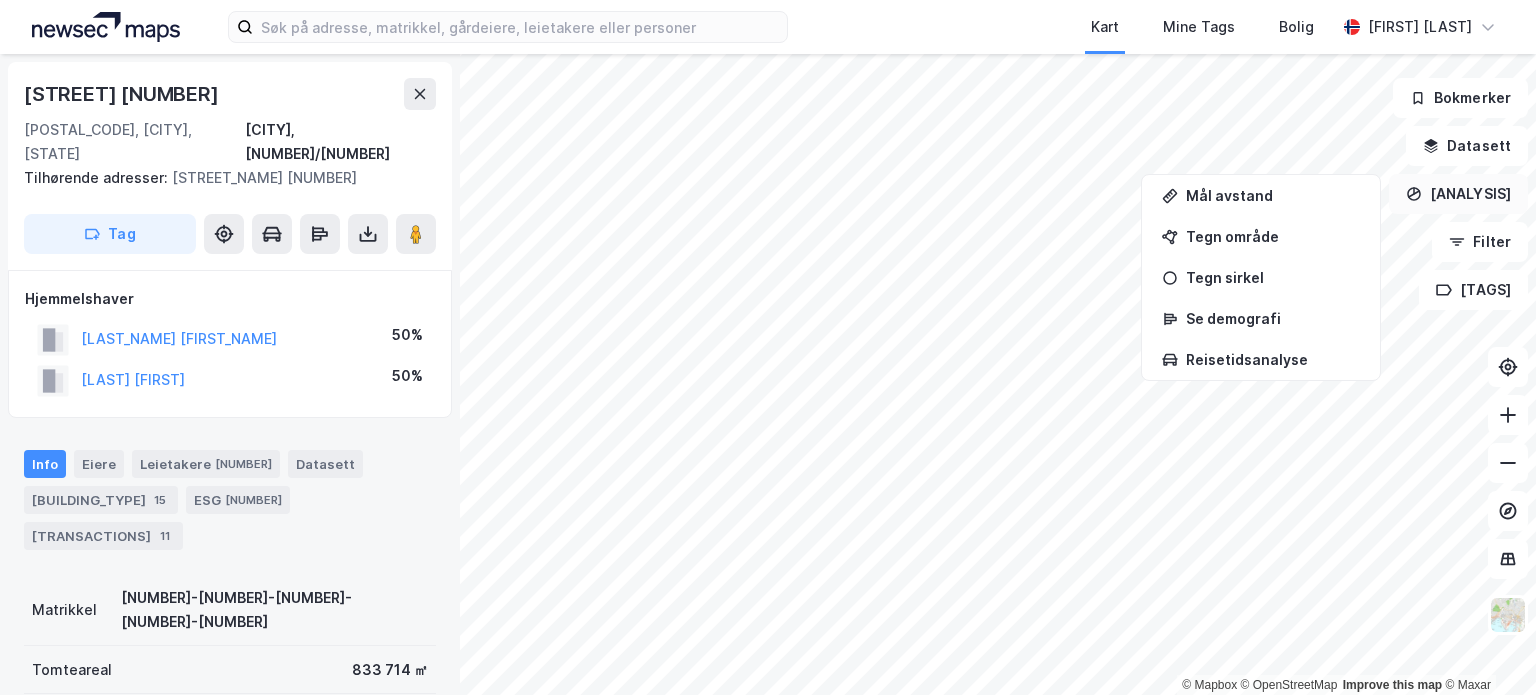 click 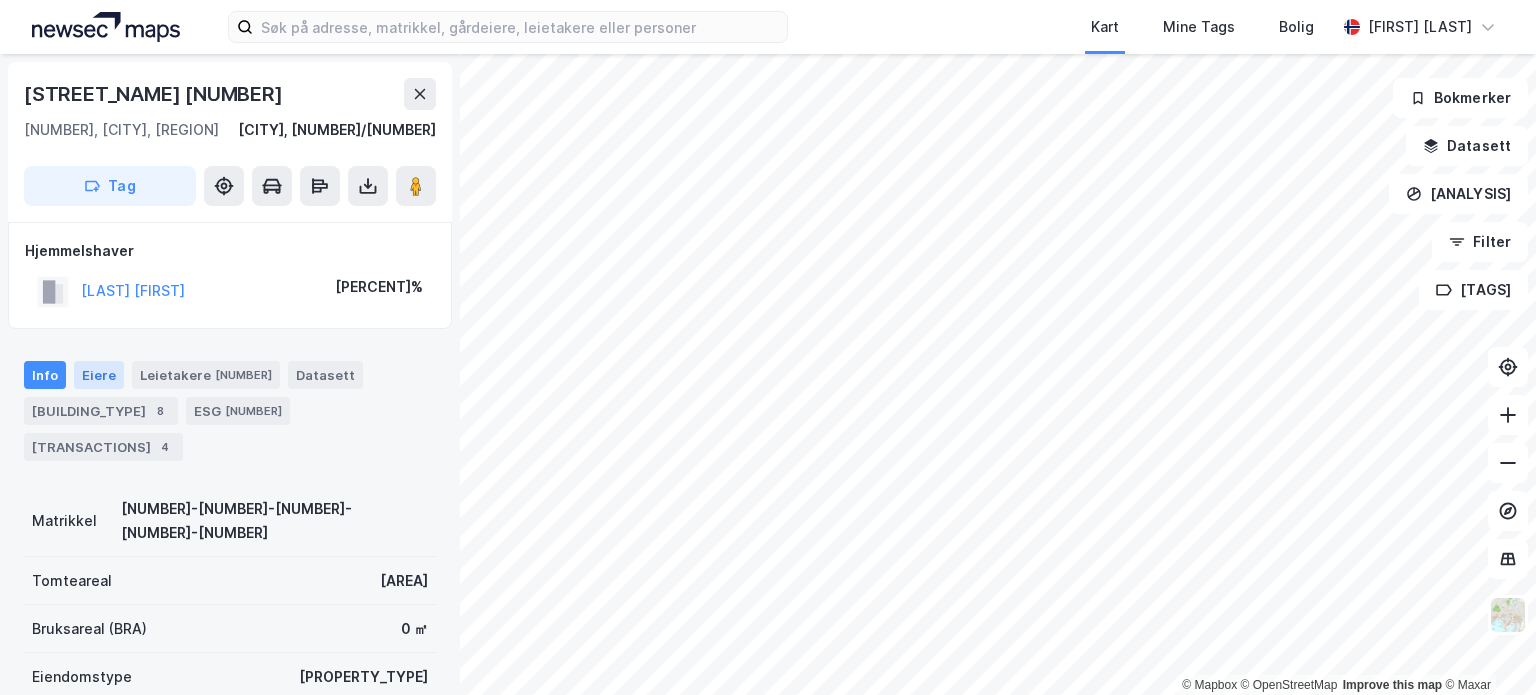 click on "Eiere" at bounding box center [99, 375] 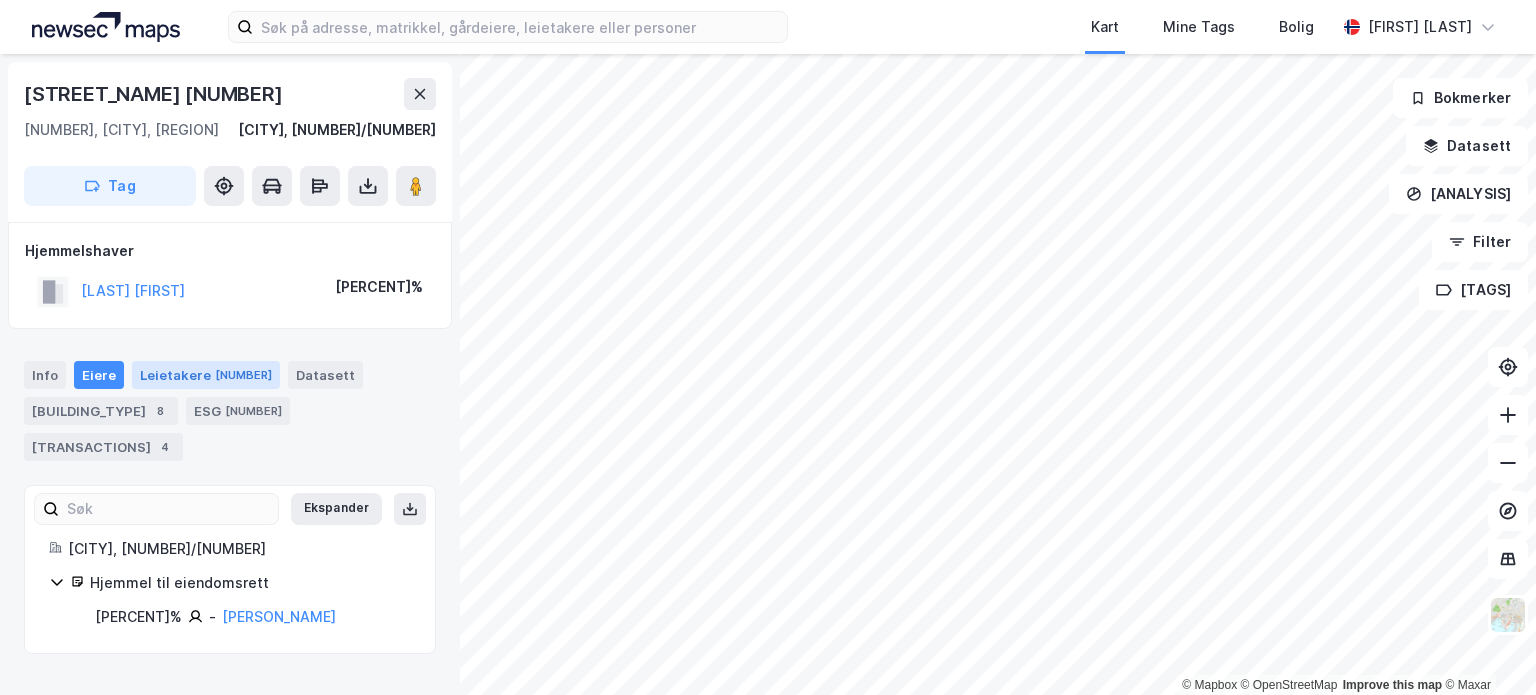 click on "Leietakere 1" at bounding box center [206, 375] 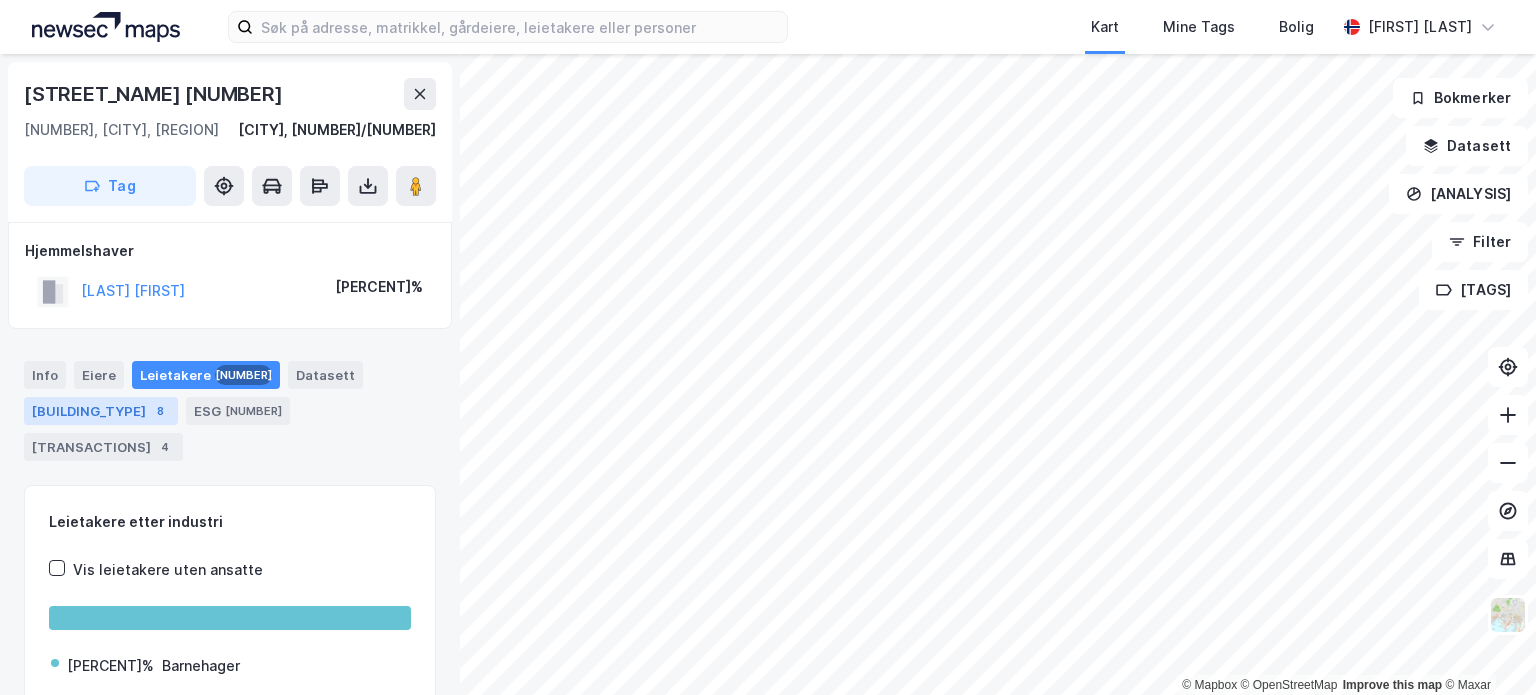 click on "Bygg 8" at bounding box center (101, 411) 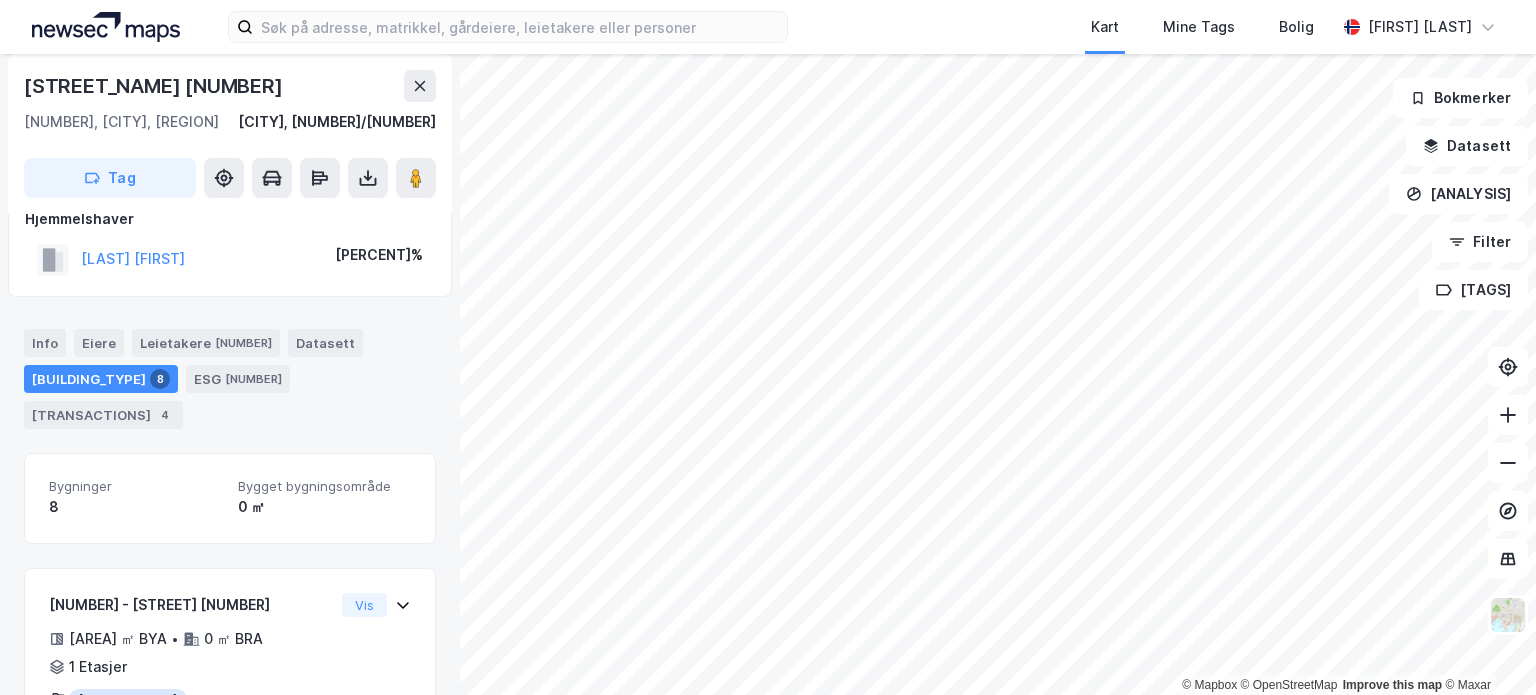 scroll, scrollTop: 0, scrollLeft: 0, axis: both 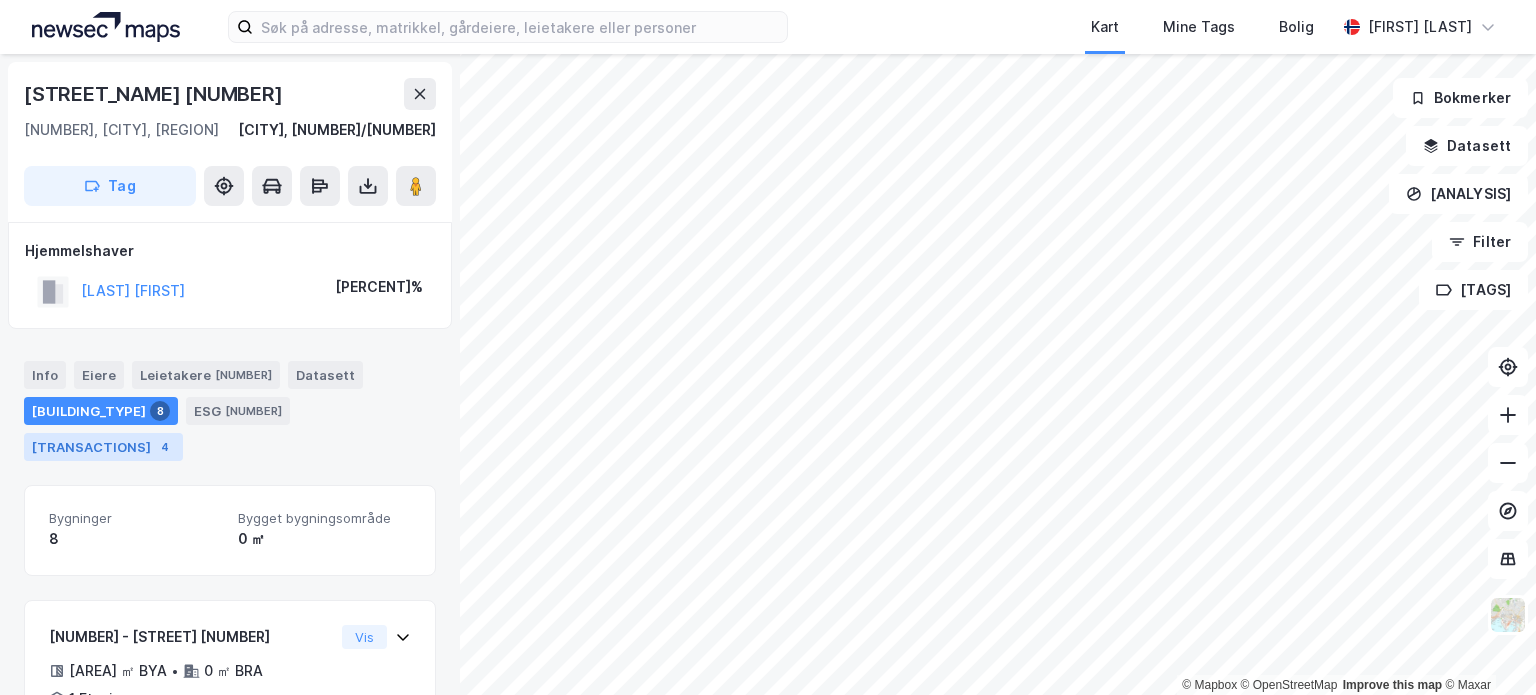 click on "Transaksjoner 4" at bounding box center (103, 447) 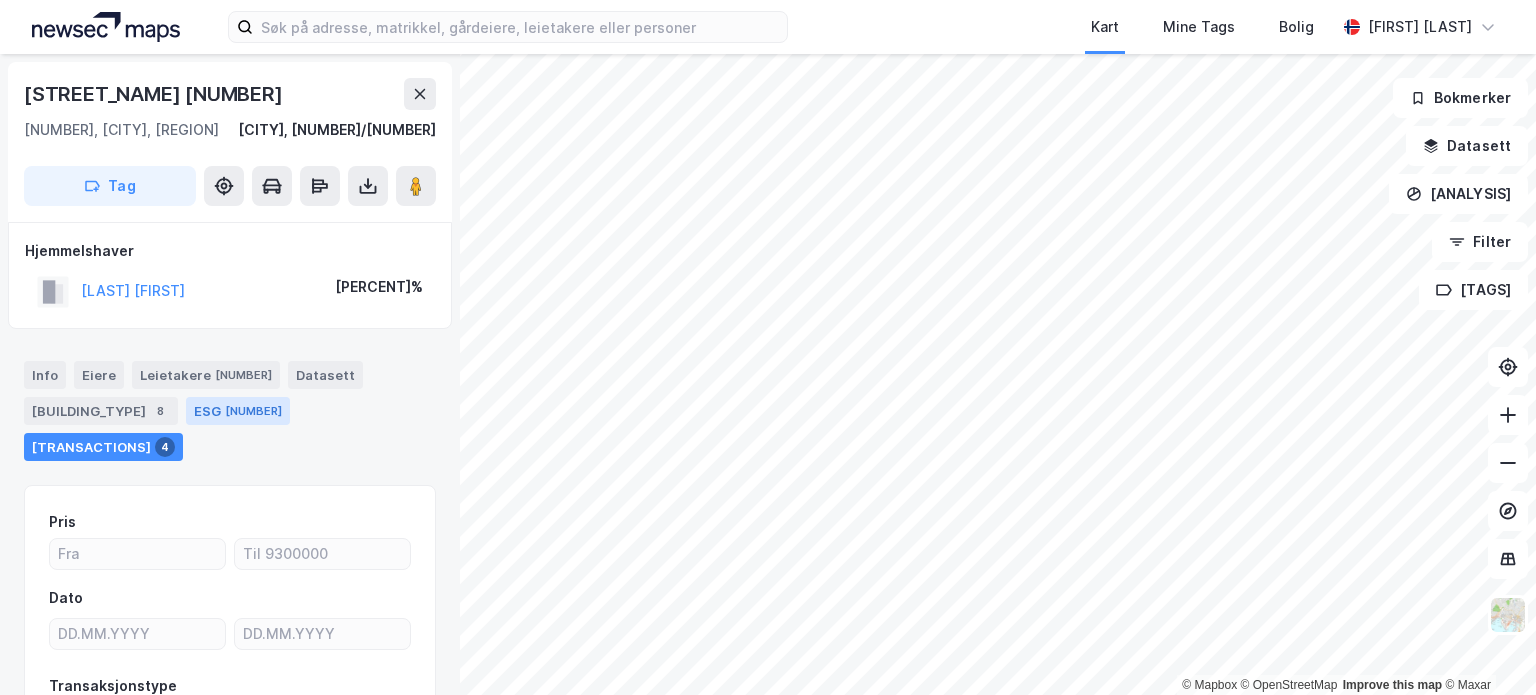 click on "ESG 3" at bounding box center (238, 411) 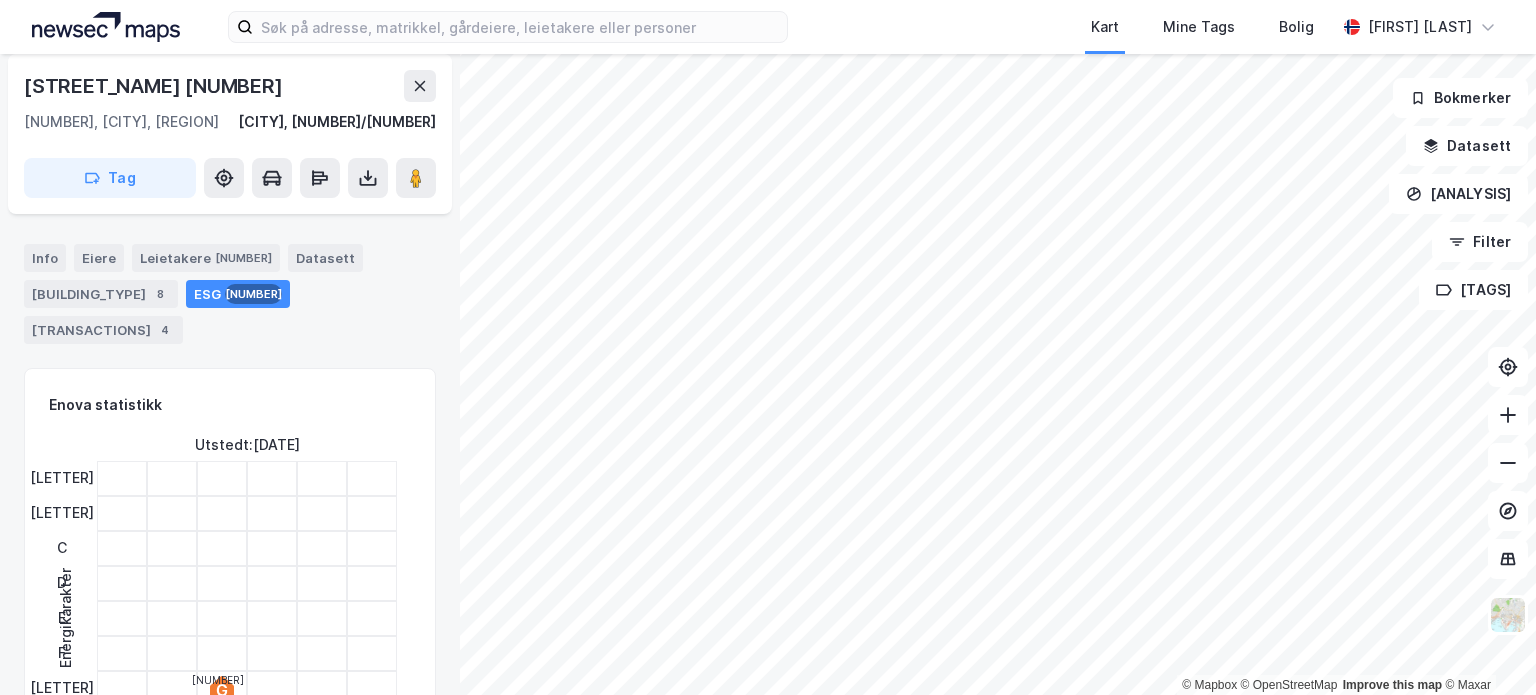 scroll, scrollTop: 0, scrollLeft: 0, axis: both 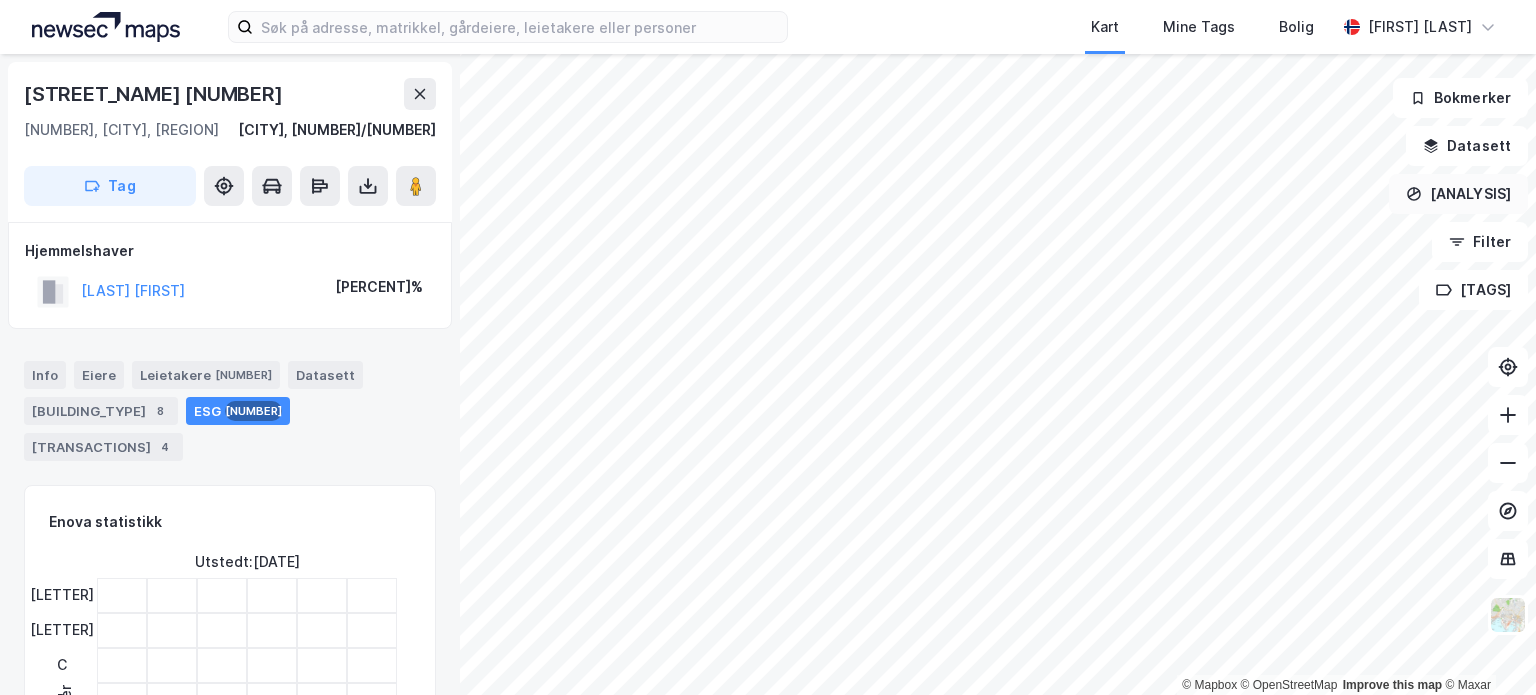 click on "[ANALYSIS]" at bounding box center [1458, 194] 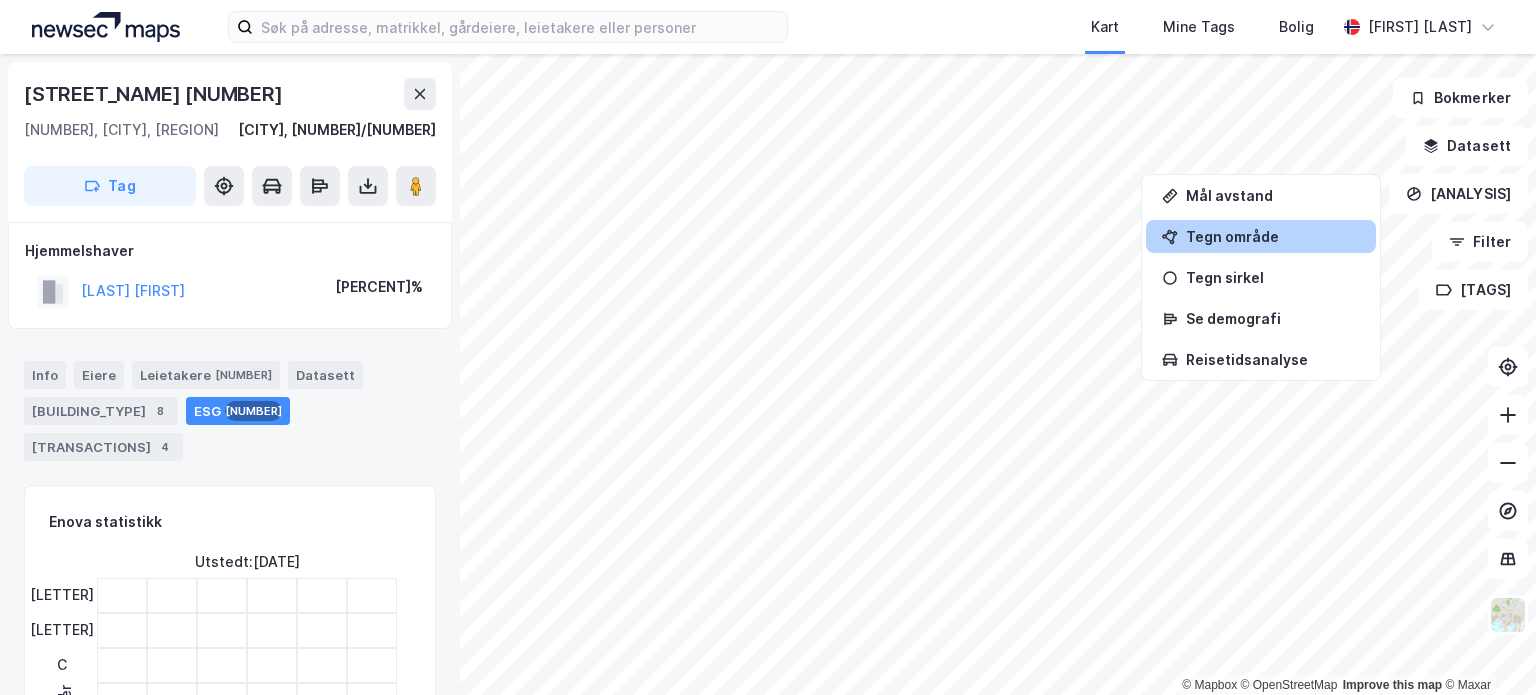 click on "Tegn område" at bounding box center (1273, 236) 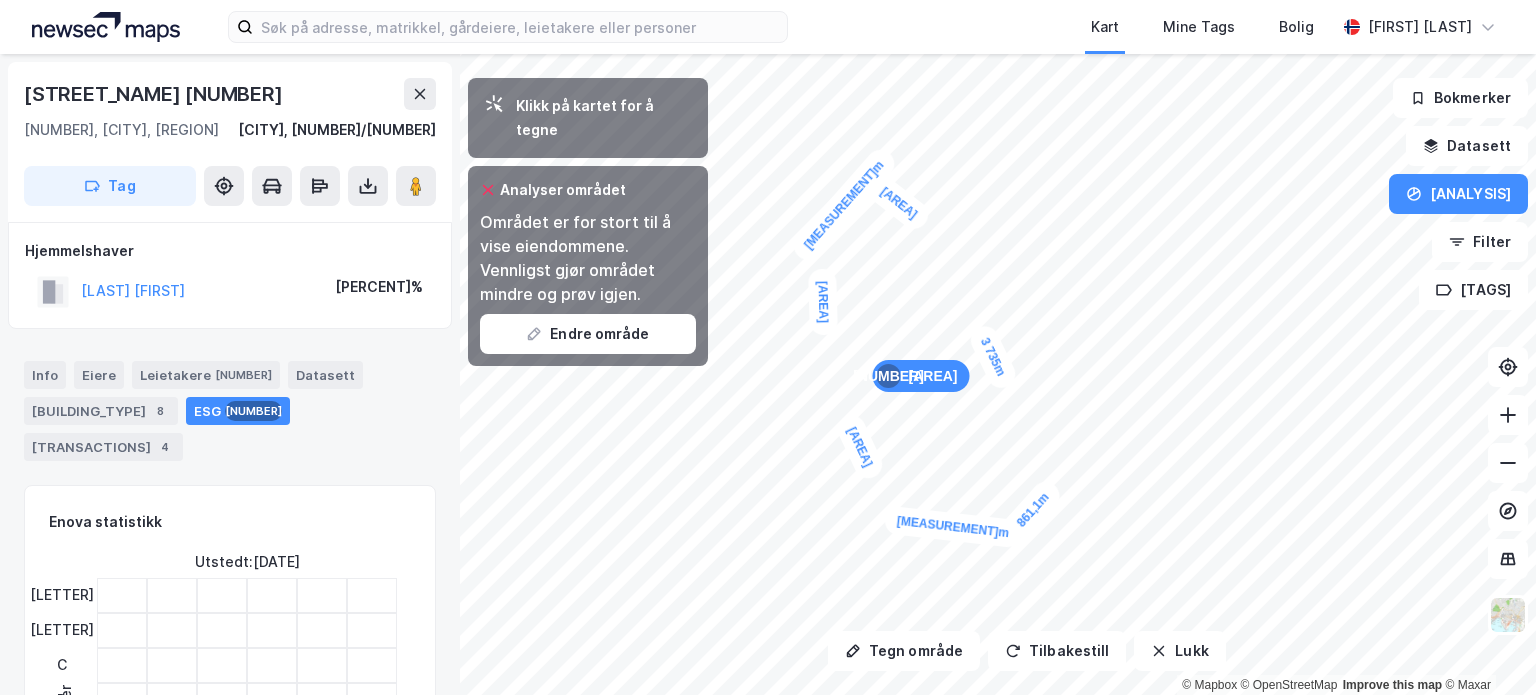 click on "[MEASUREMENT]m" at bounding box center (844, 205) 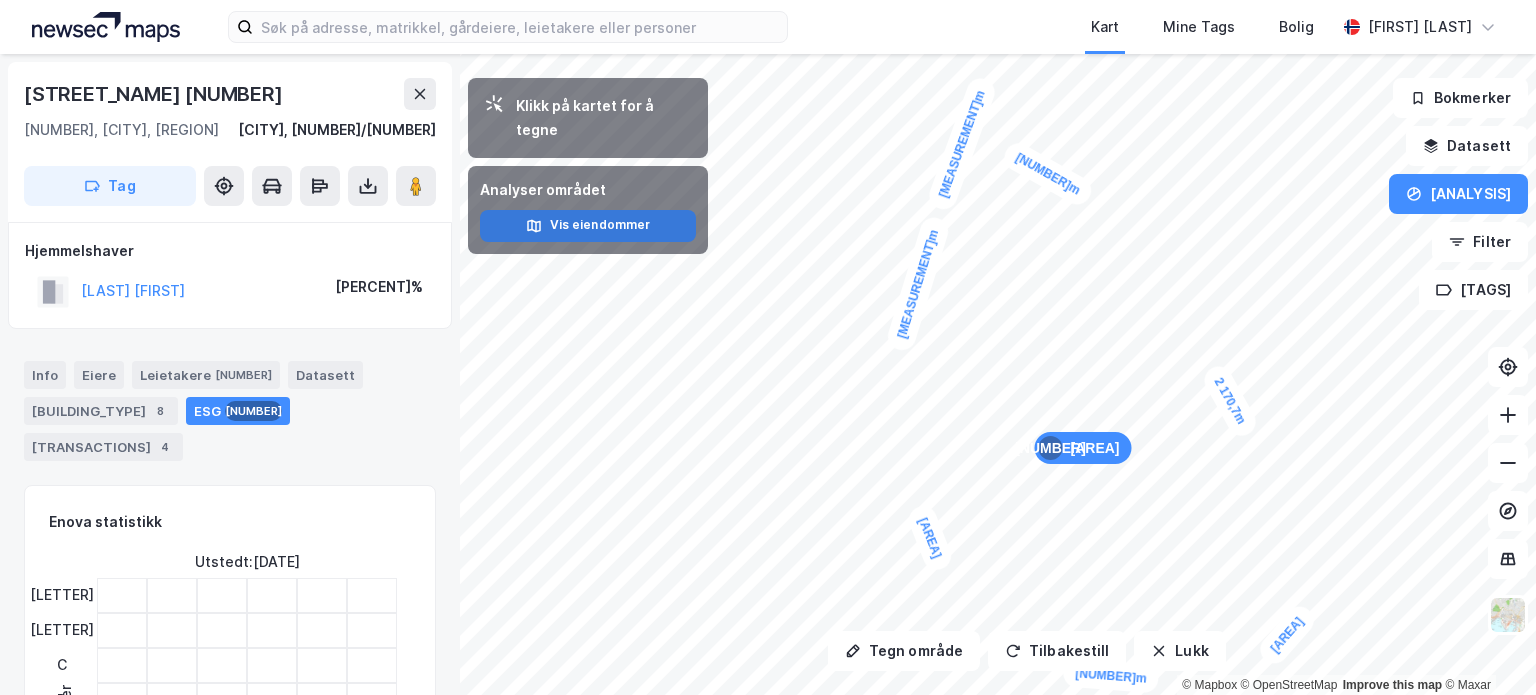 click on "Vis eiendommer" at bounding box center [588, 226] 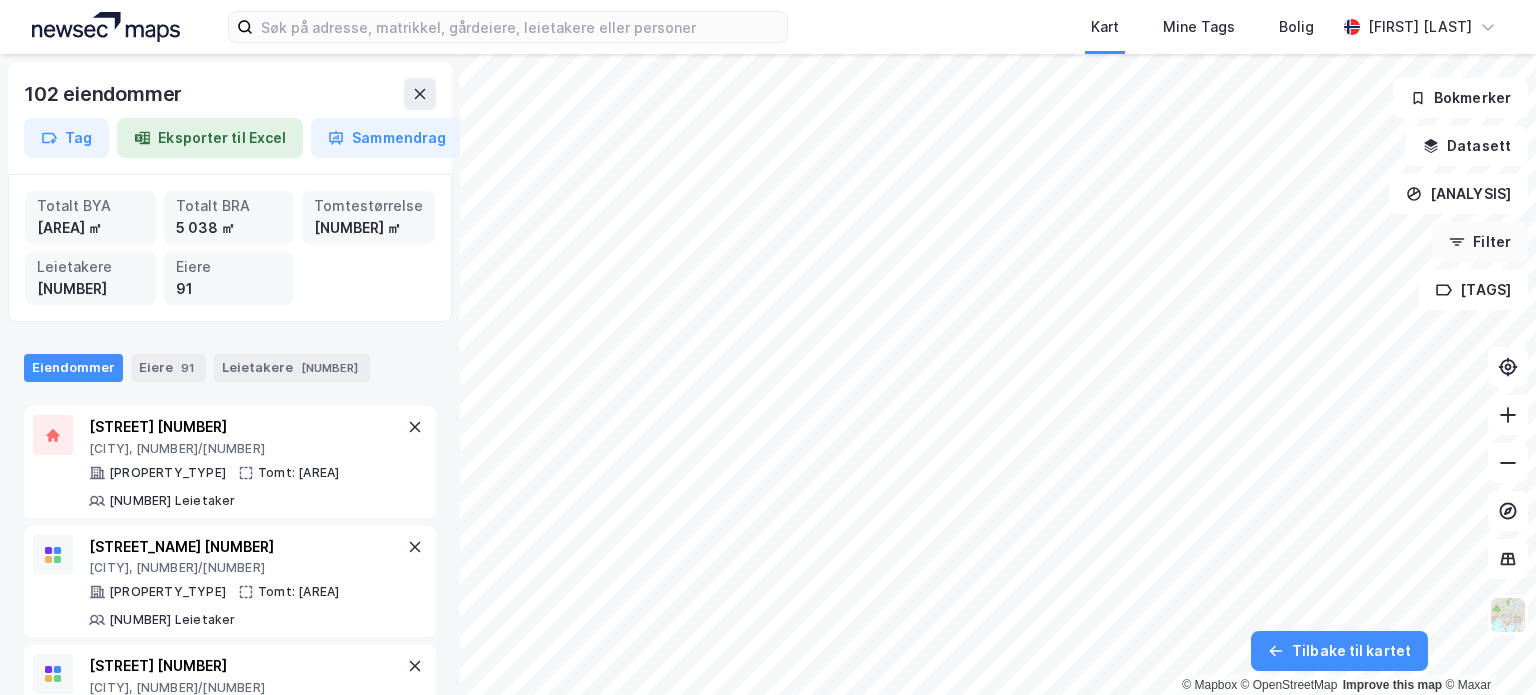 click on "Filter" at bounding box center (1480, 242) 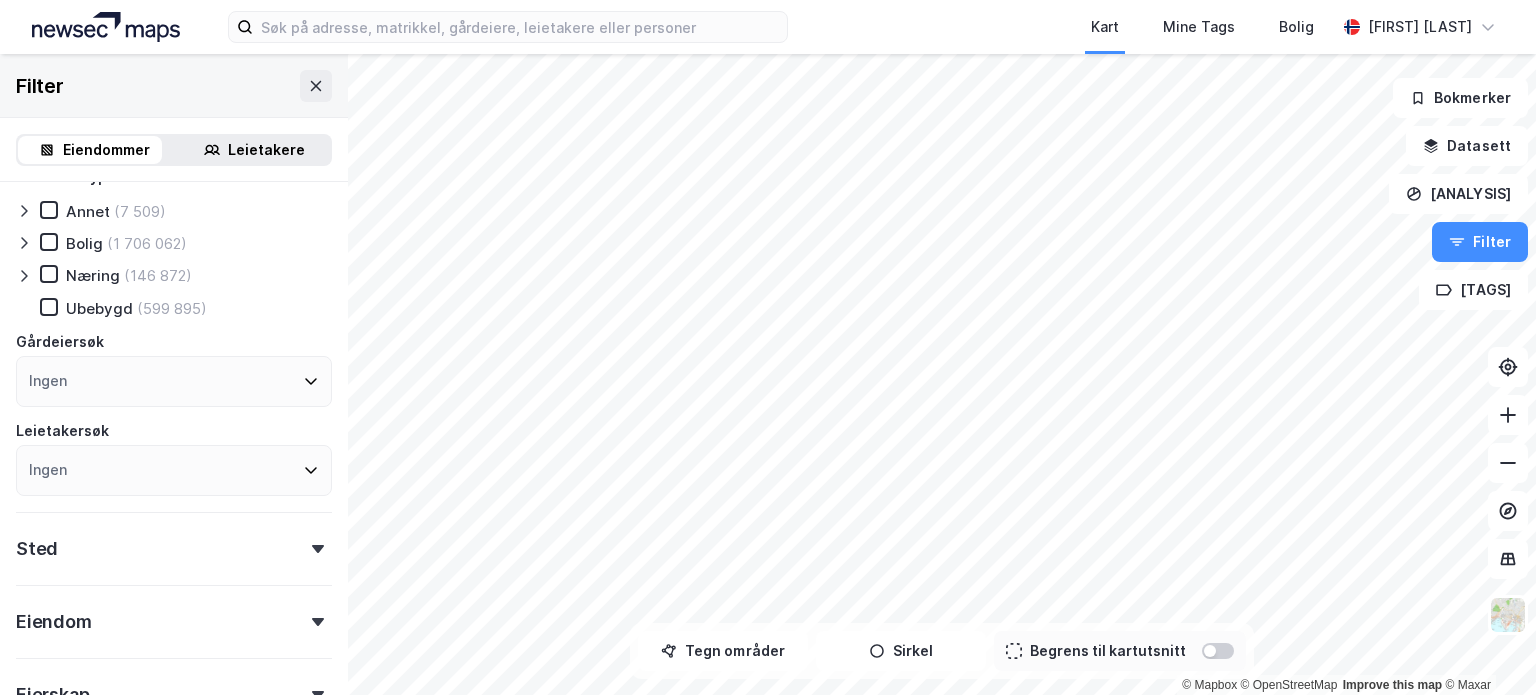 scroll, scrollTop: 0, scrollLeft: 0, axis: both 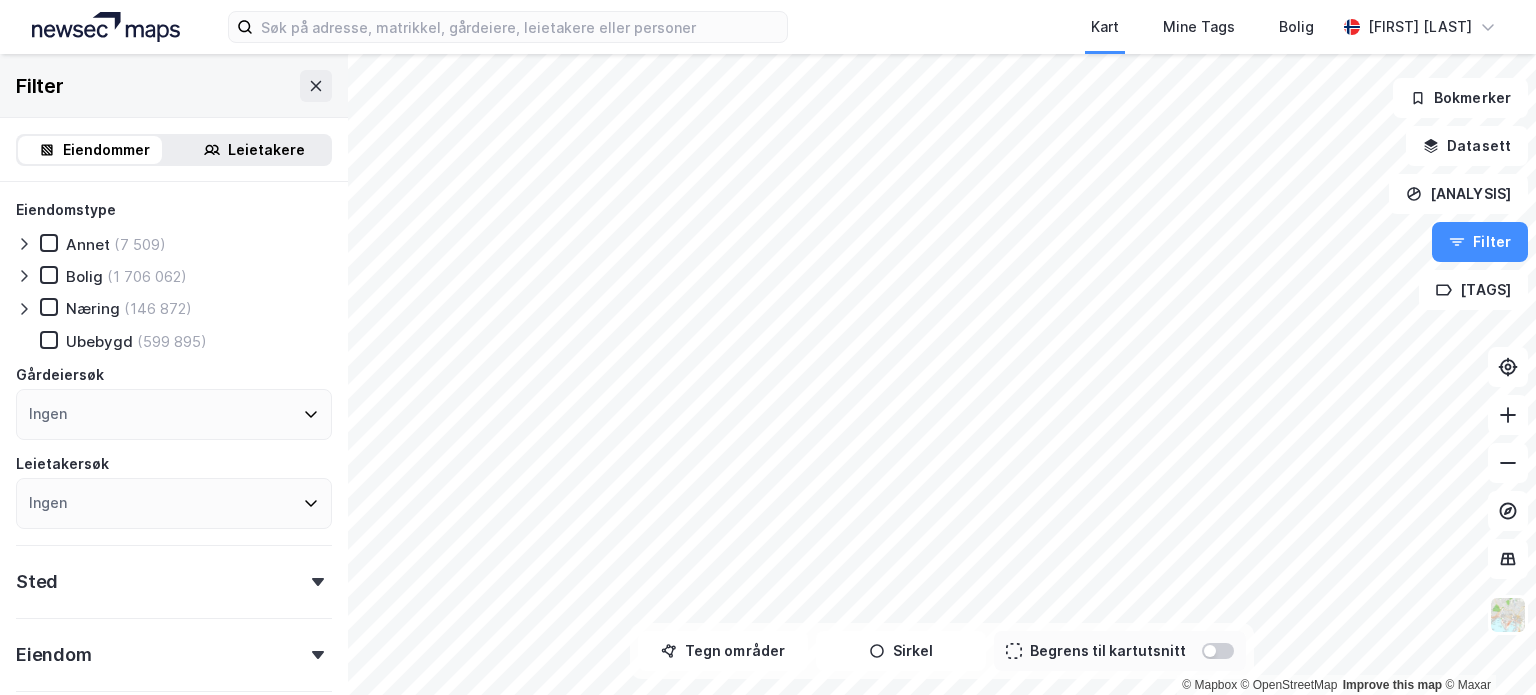 click on "Ingen" at bounding box center (174, 414) 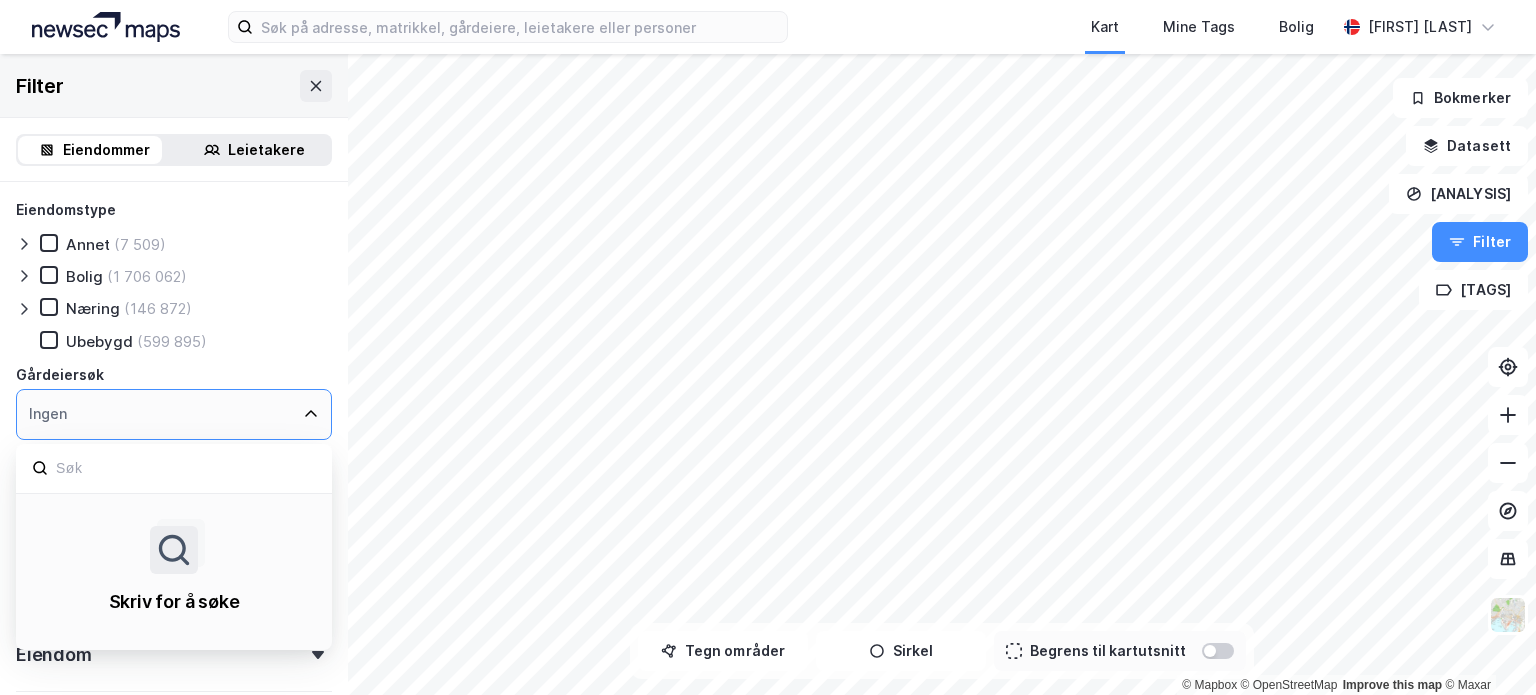 click on "Ingen" at bounding box center (174, 414) 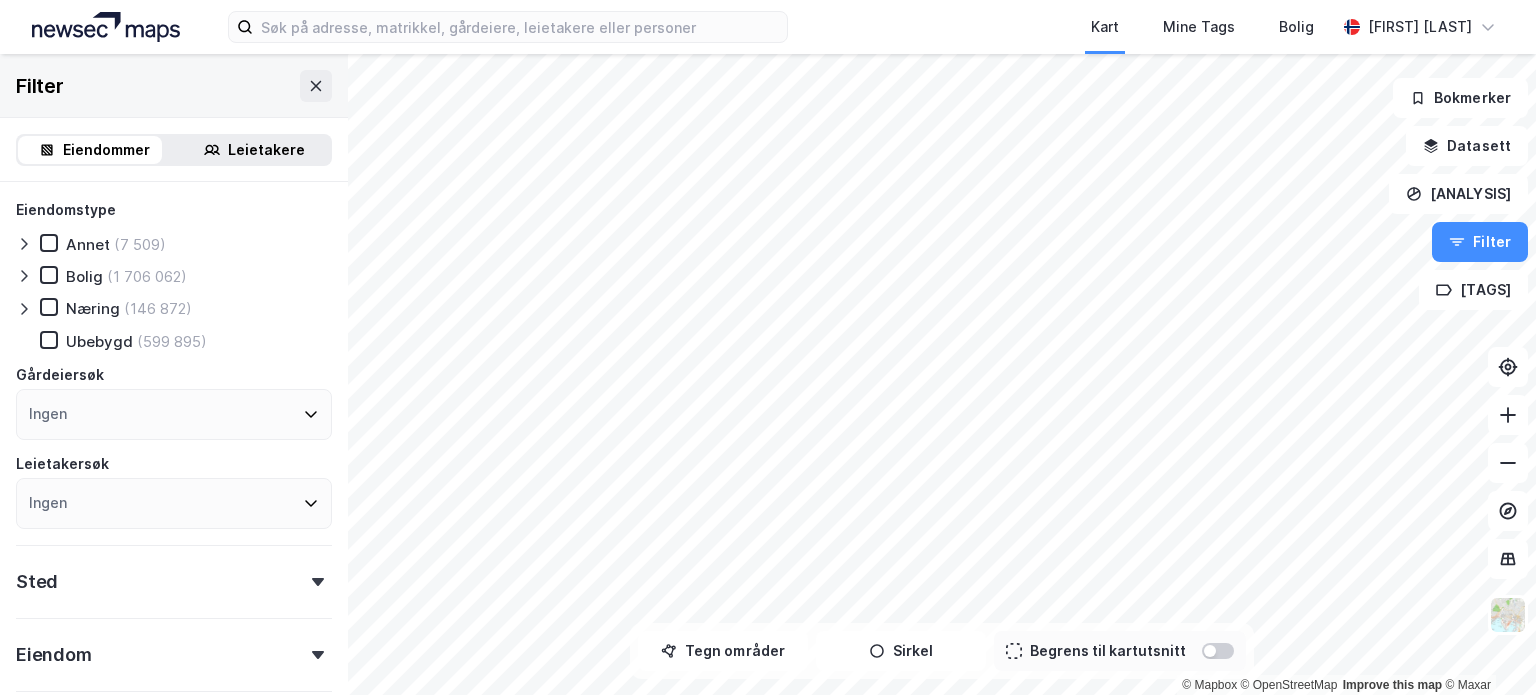 click on "Ingen" at bounding box center (174, 503) 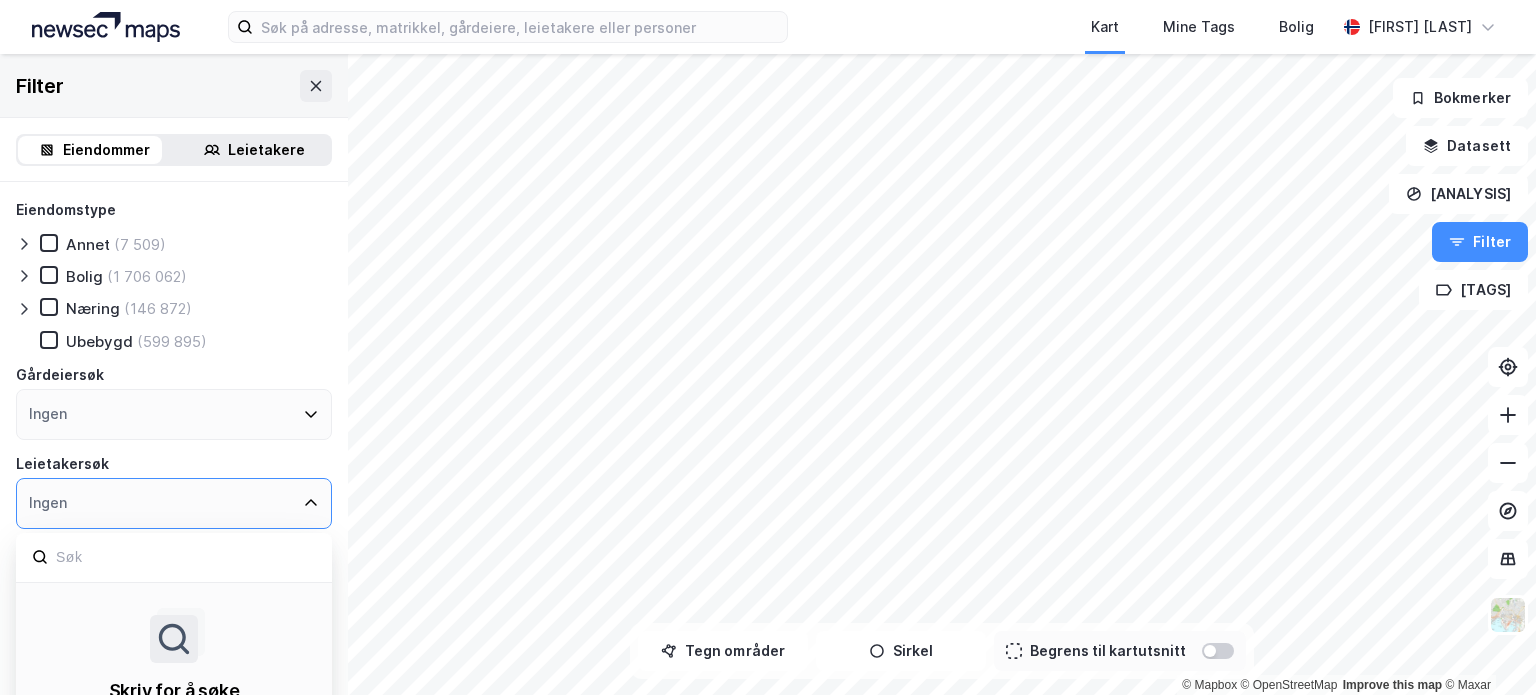 click on "Leietakersøk" at bounding box center (174, 464) 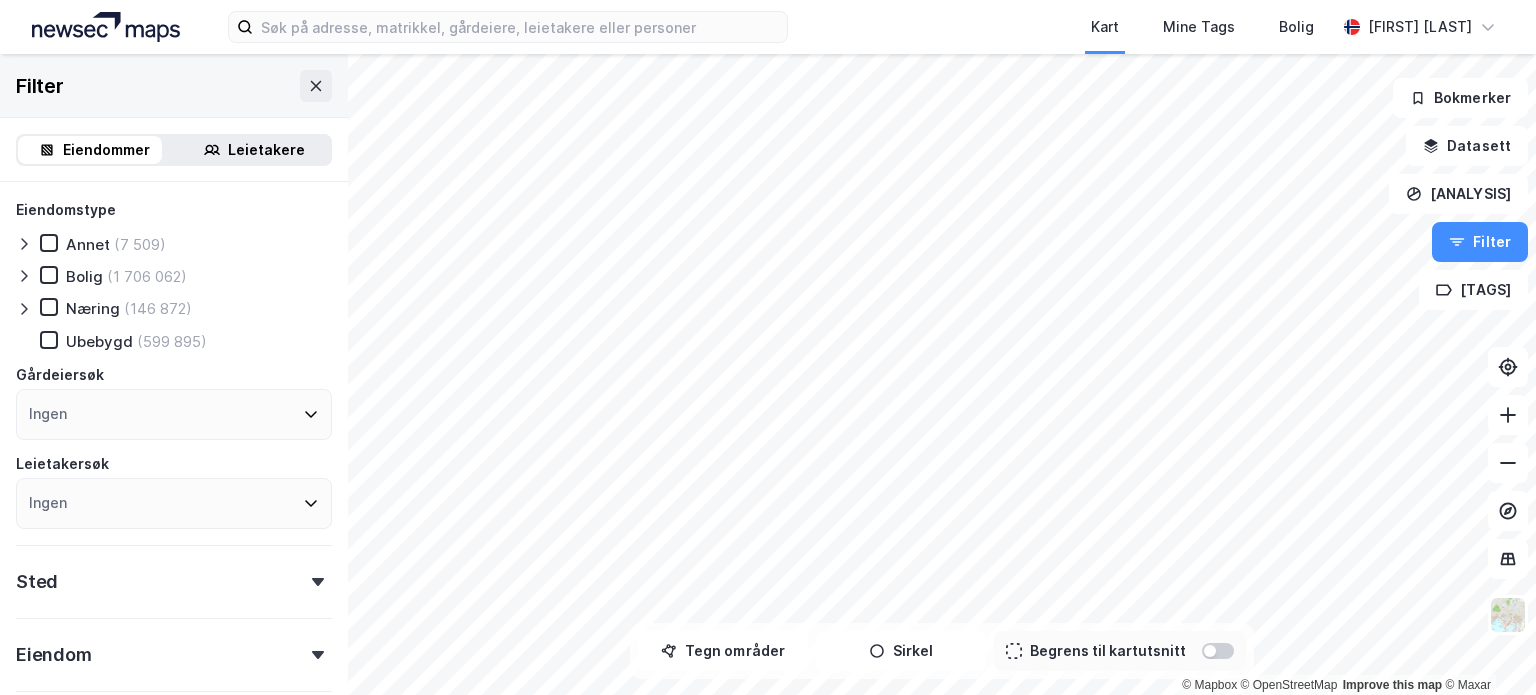 click on "Ingen" at bounding box center (174, 503) 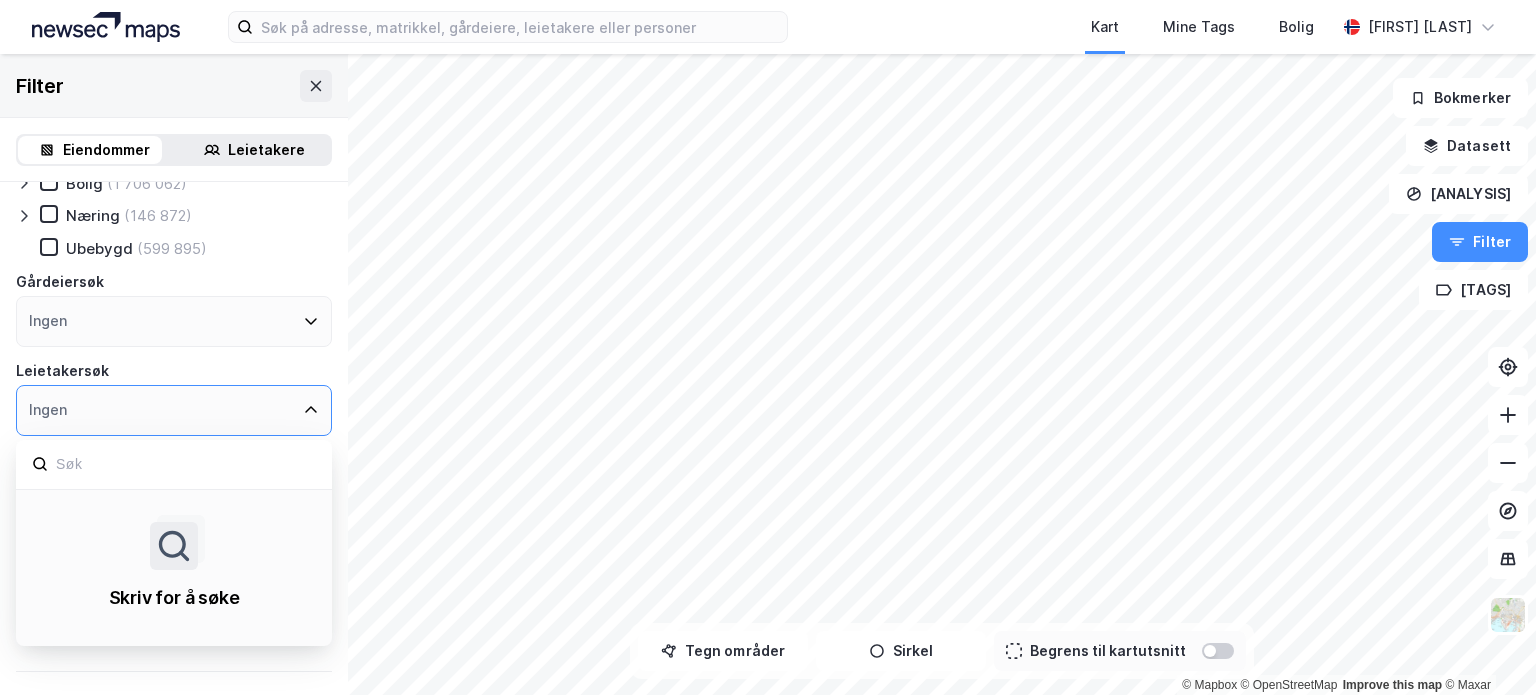 scroll, scrollTop: 200, scrollLeft: 0, axis: vertical 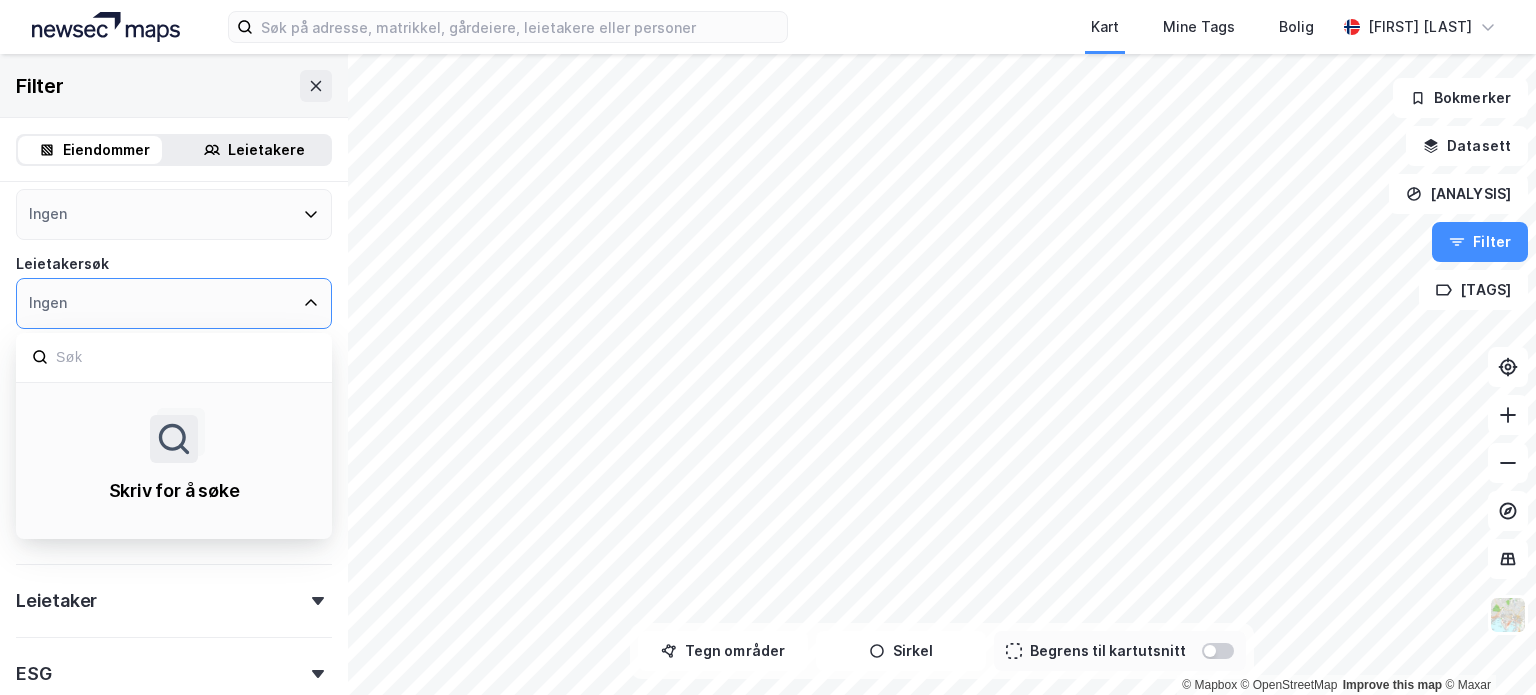 click on "Ingen" at bounding box center [174, 303] 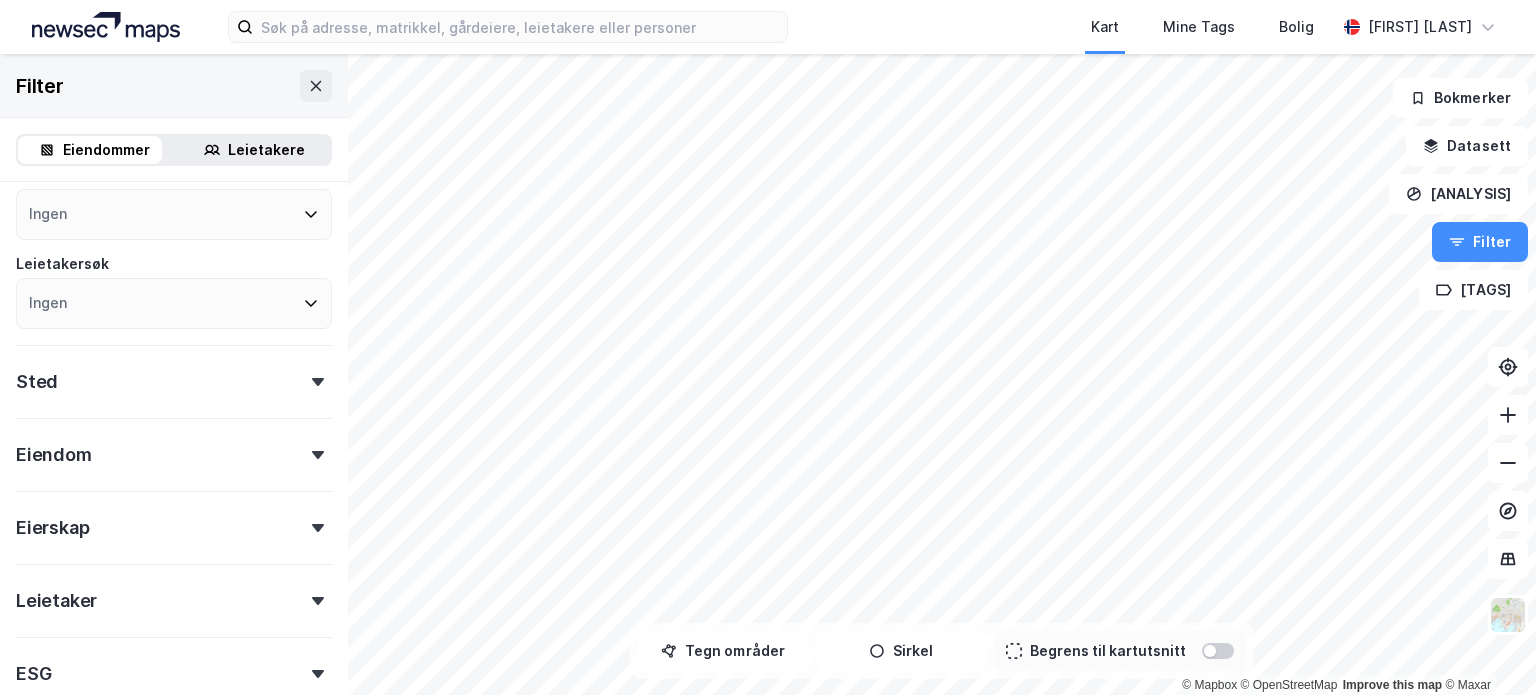 click on "Leietakersøk" at bounding box center (174, 264) 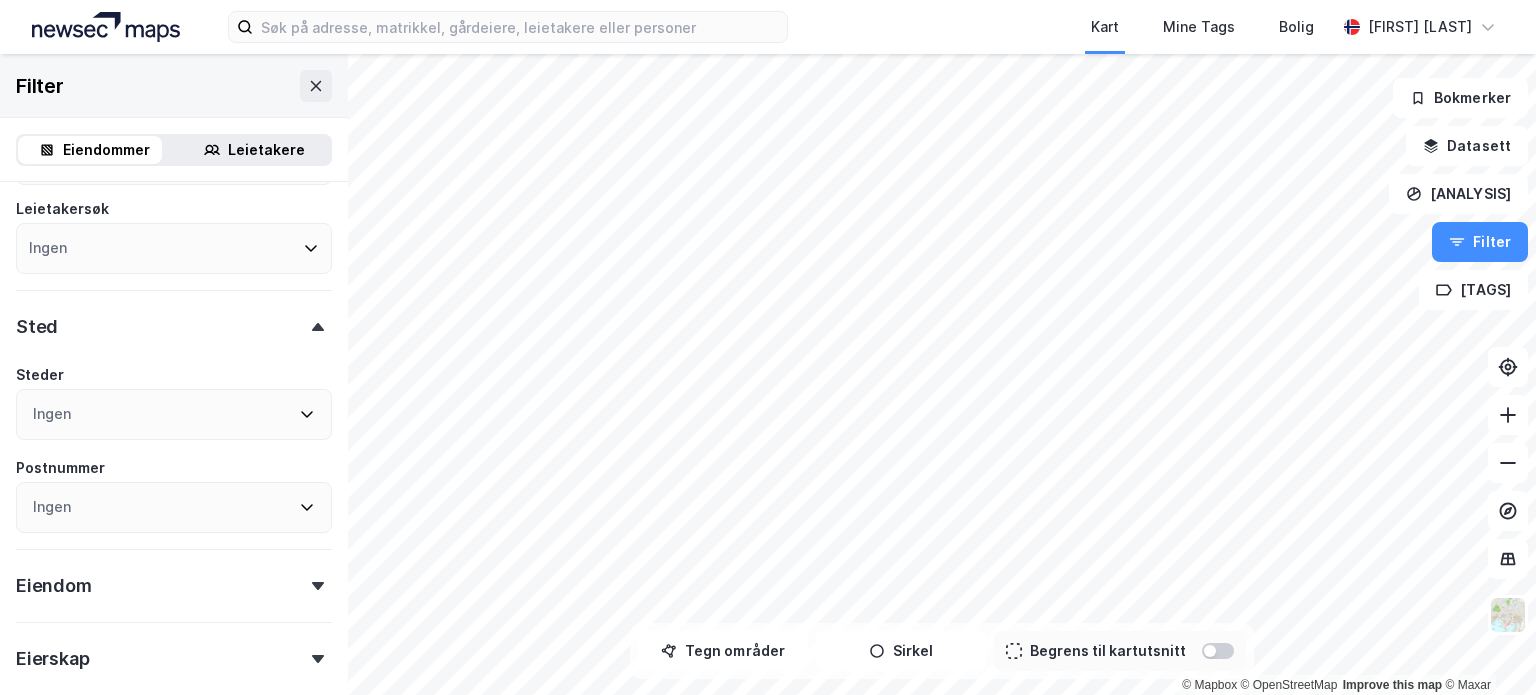 scroll, scrollTop: 300, scrollLeft: 0, axis: vertical 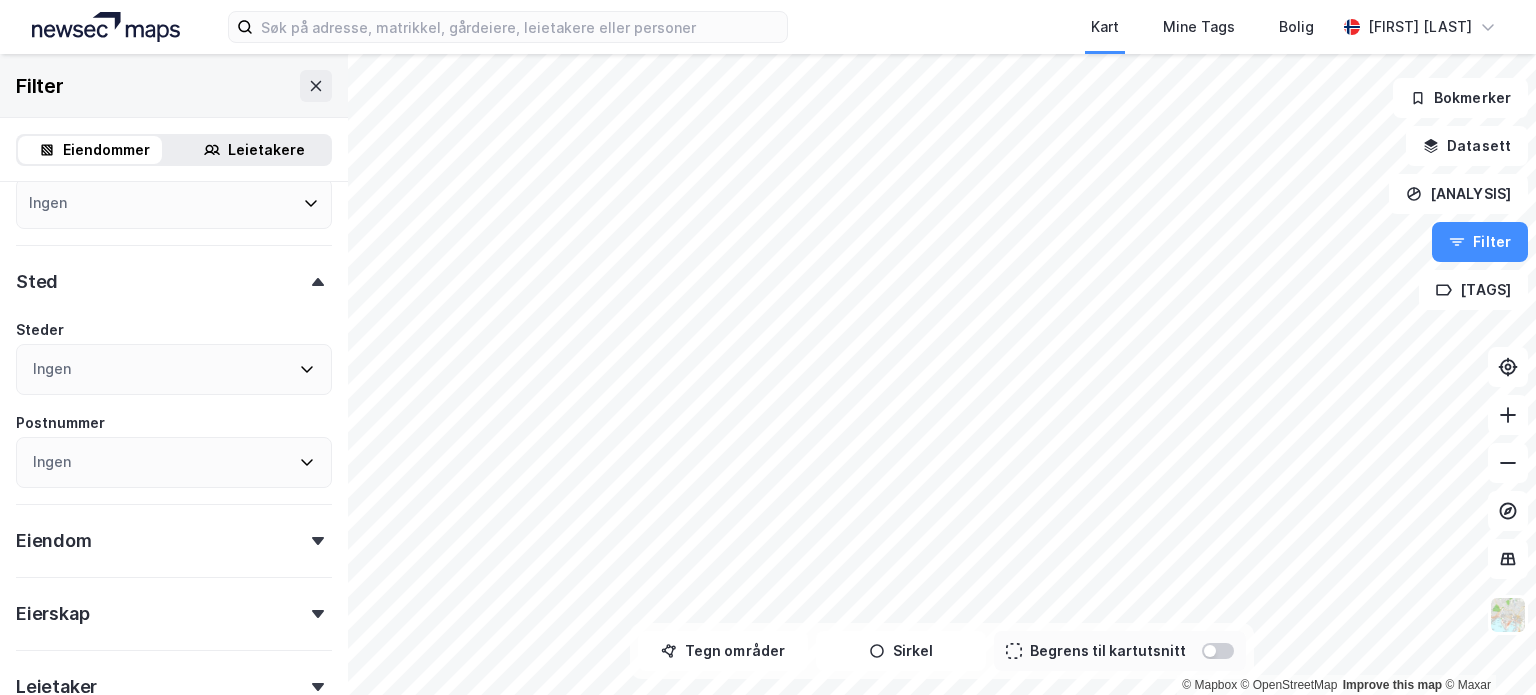 click on "Sted" at bounding box center (174, 273) 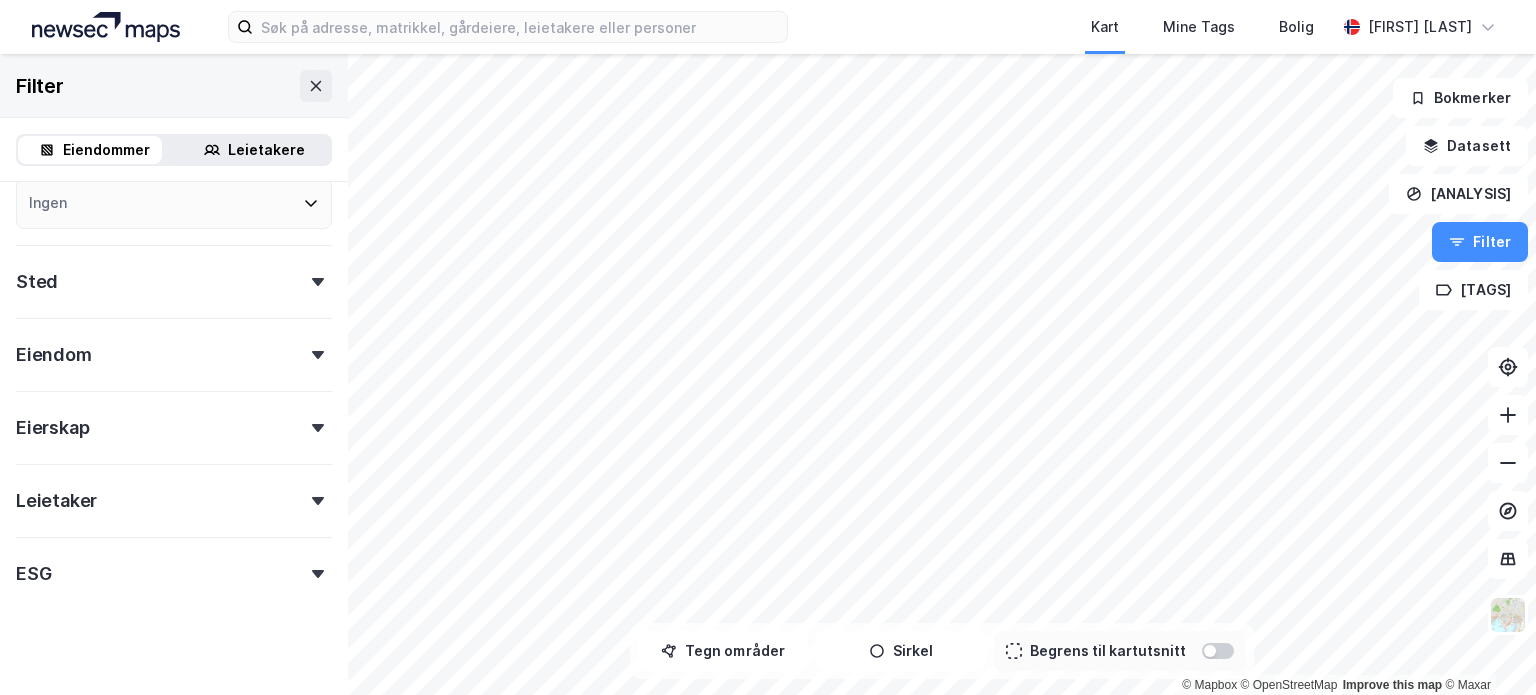 click on "Eiendom" at bounding box center (174, 346) 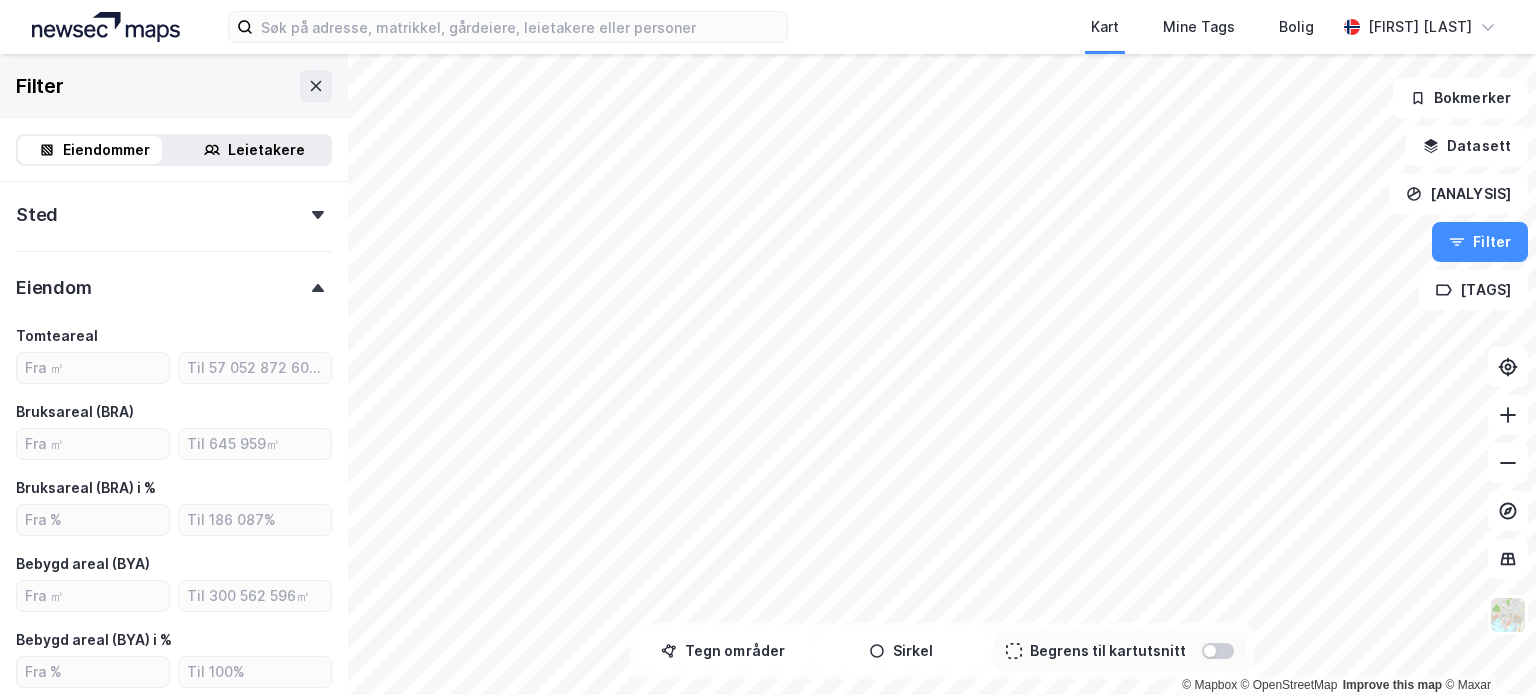 scroll, scrollTop: 400, scrollLeft: 0, axis: vertical 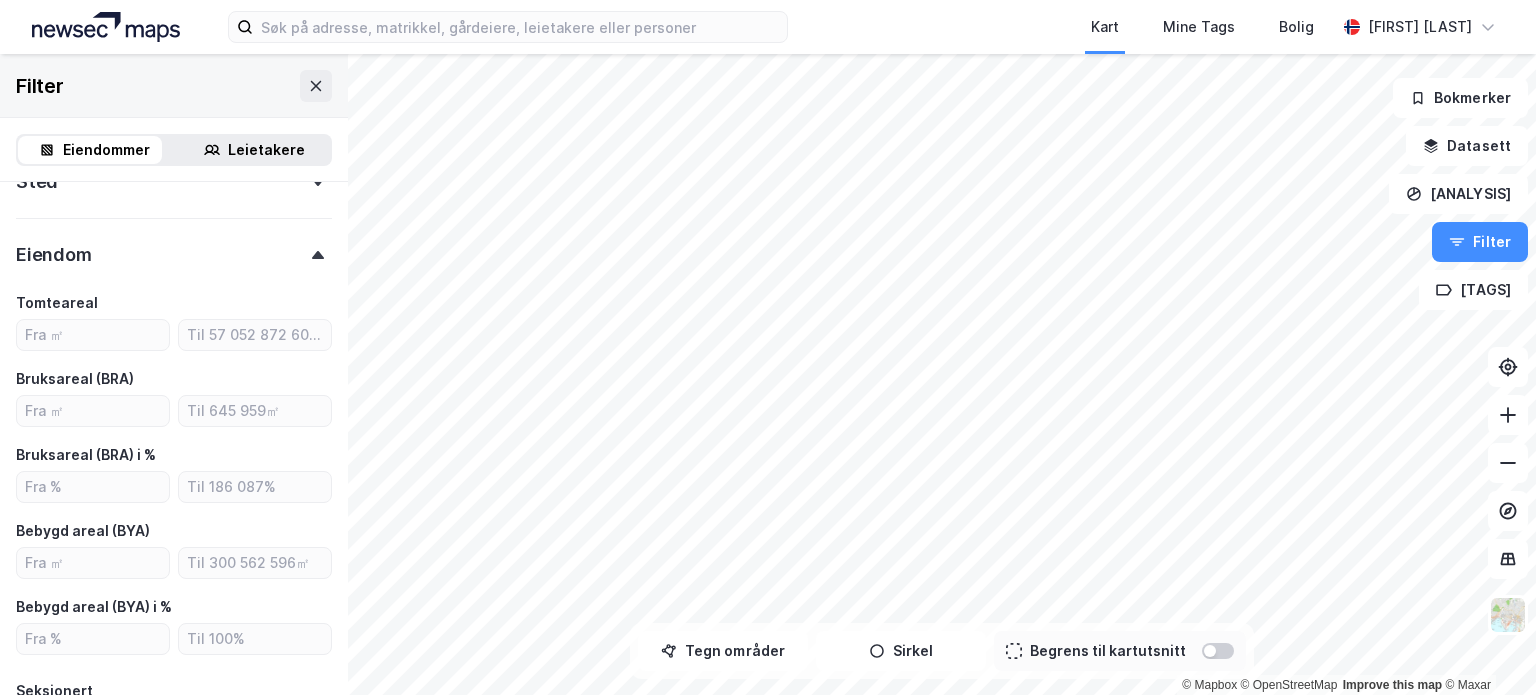 click on "Eiendom" at bounding box center (174, 246) 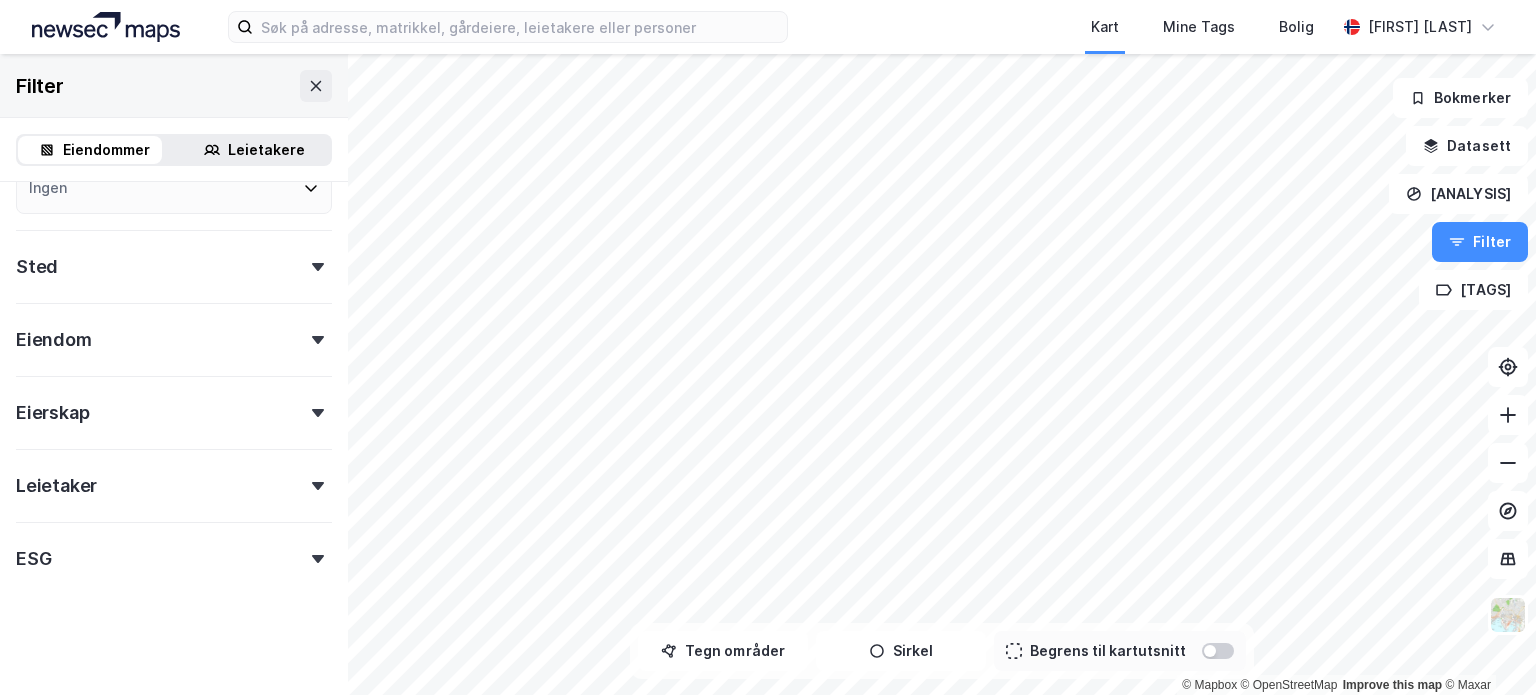 scroll, scrollTop: 313, scrollLeft: 0, axis: vertical 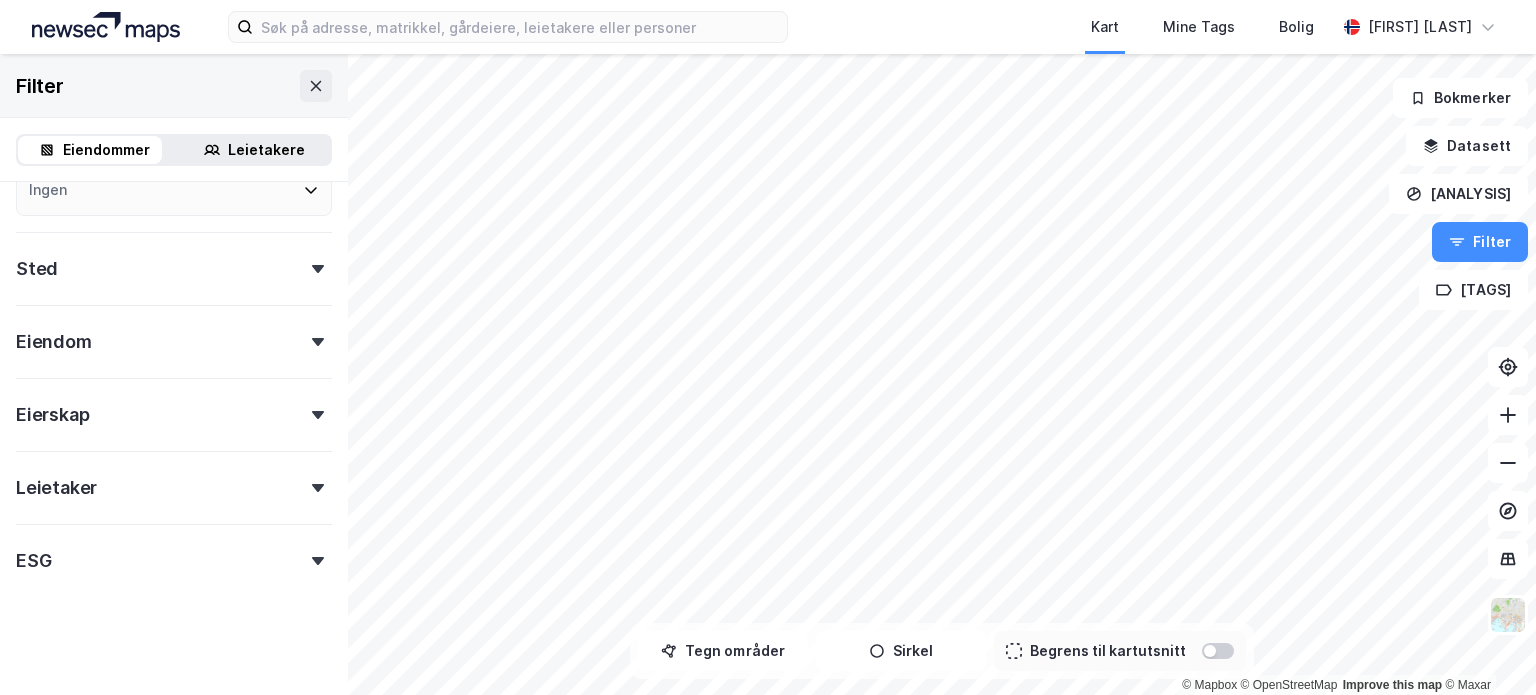 click on "Eiendom" at bounding box center [174, 333] 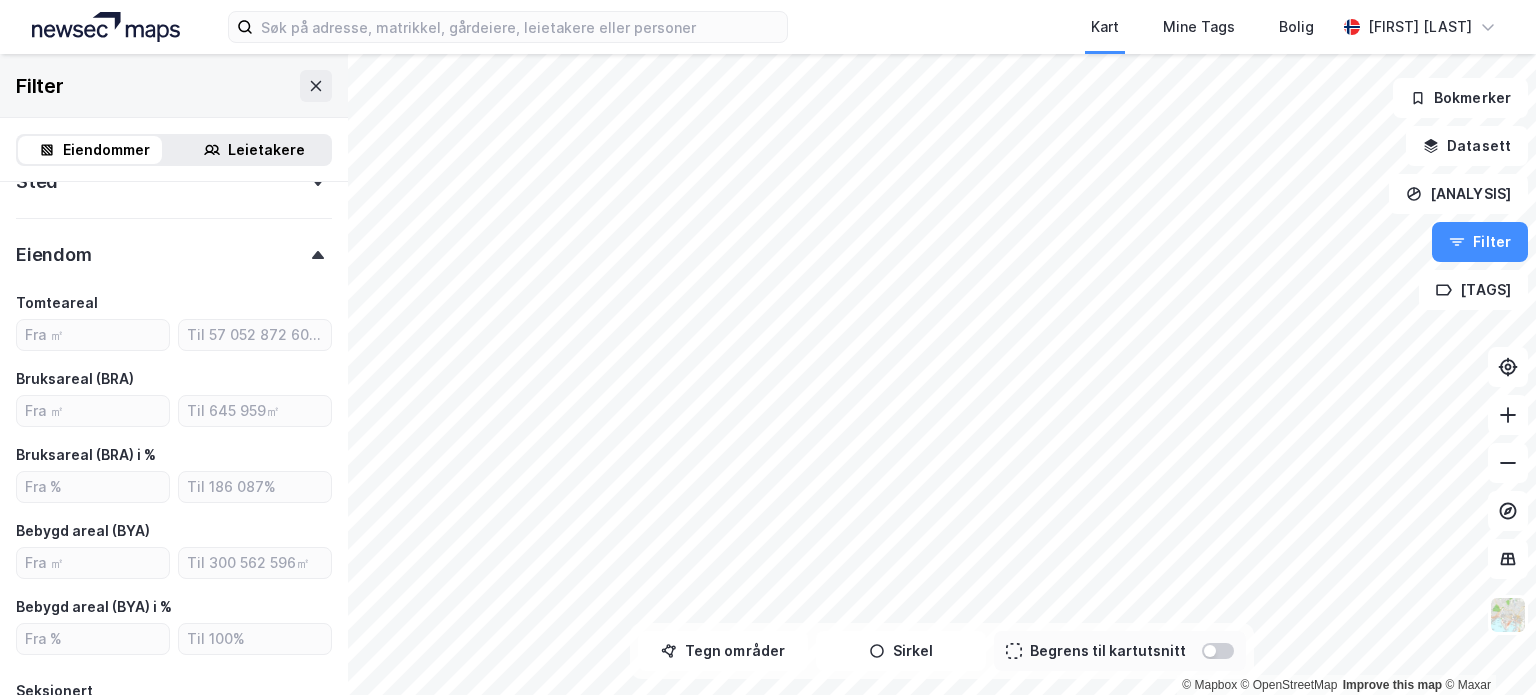 click on "Eiendom" at bounding box center [174, 246] 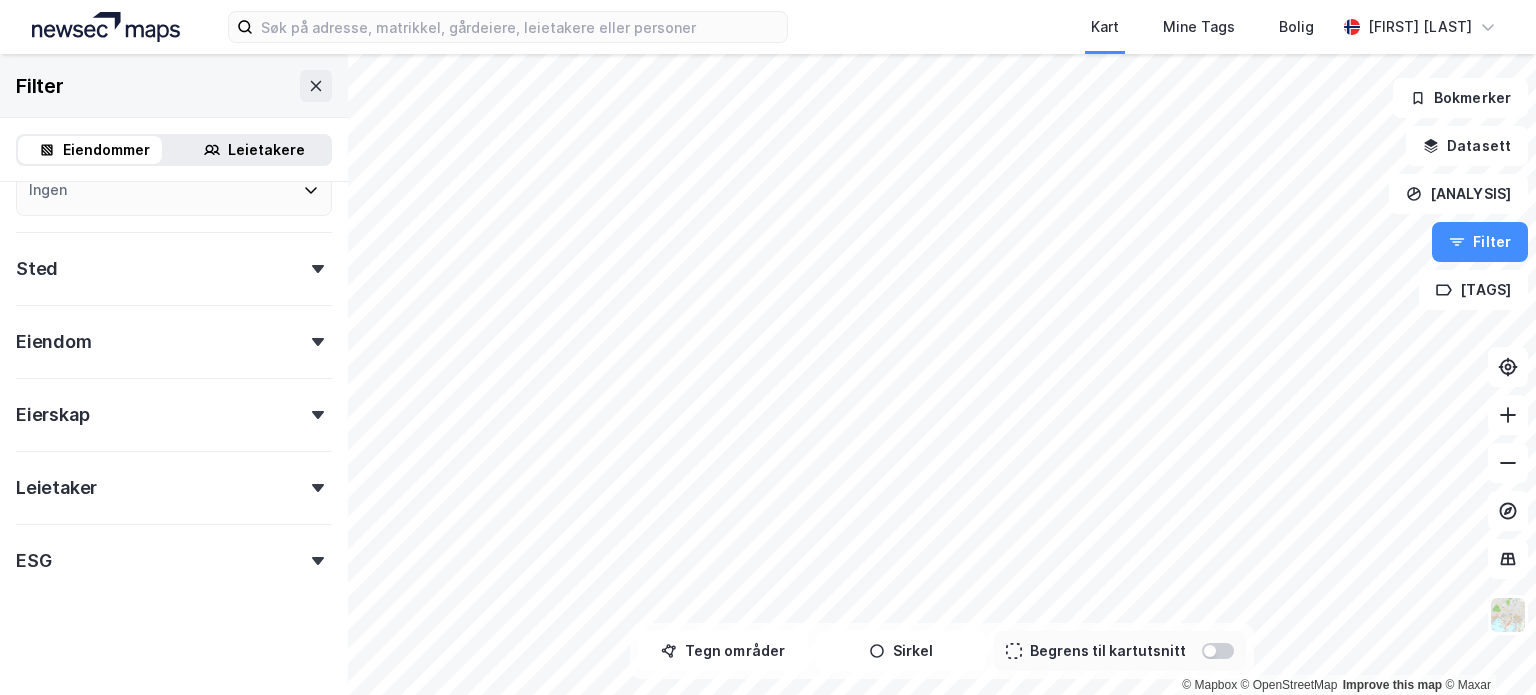 click on "Eiendom" at bounding box center (174, 333) 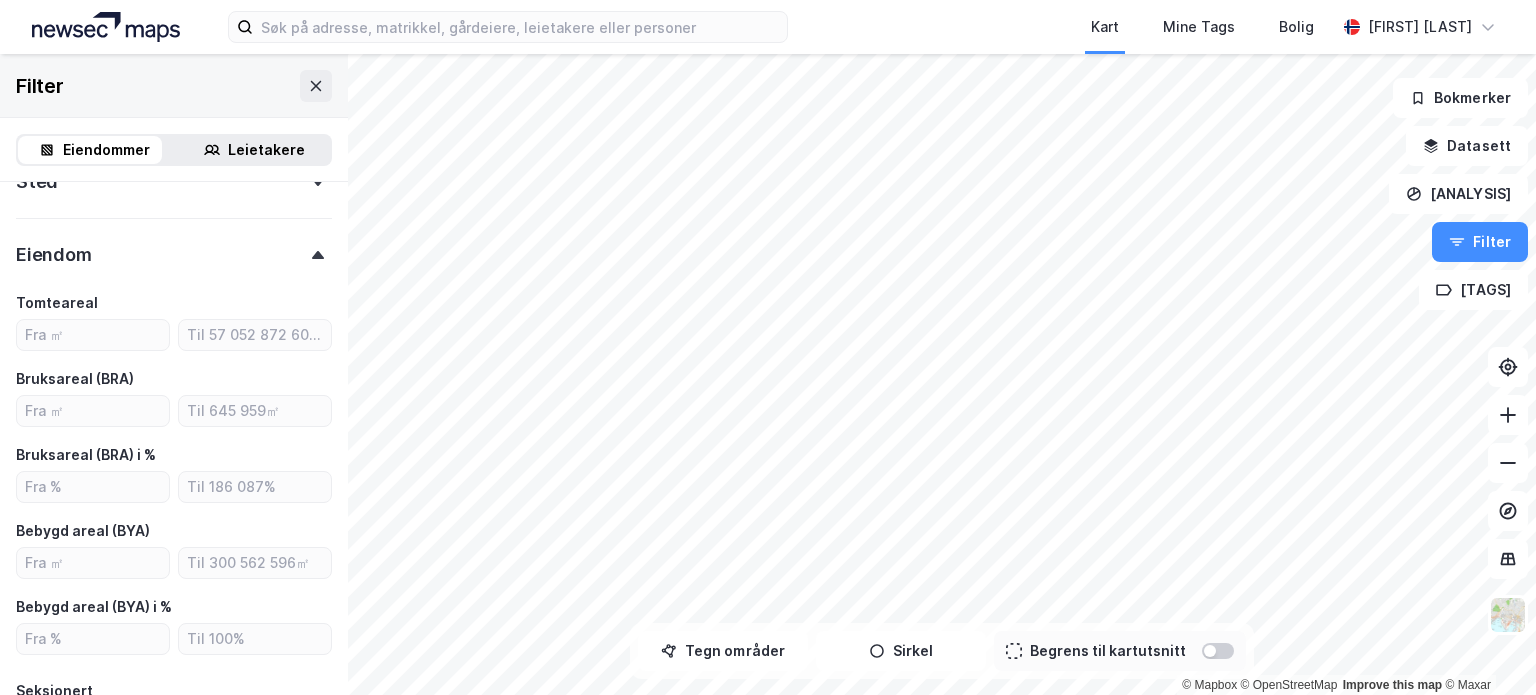 click on "Eiendom" at bounding box center [174, 246] 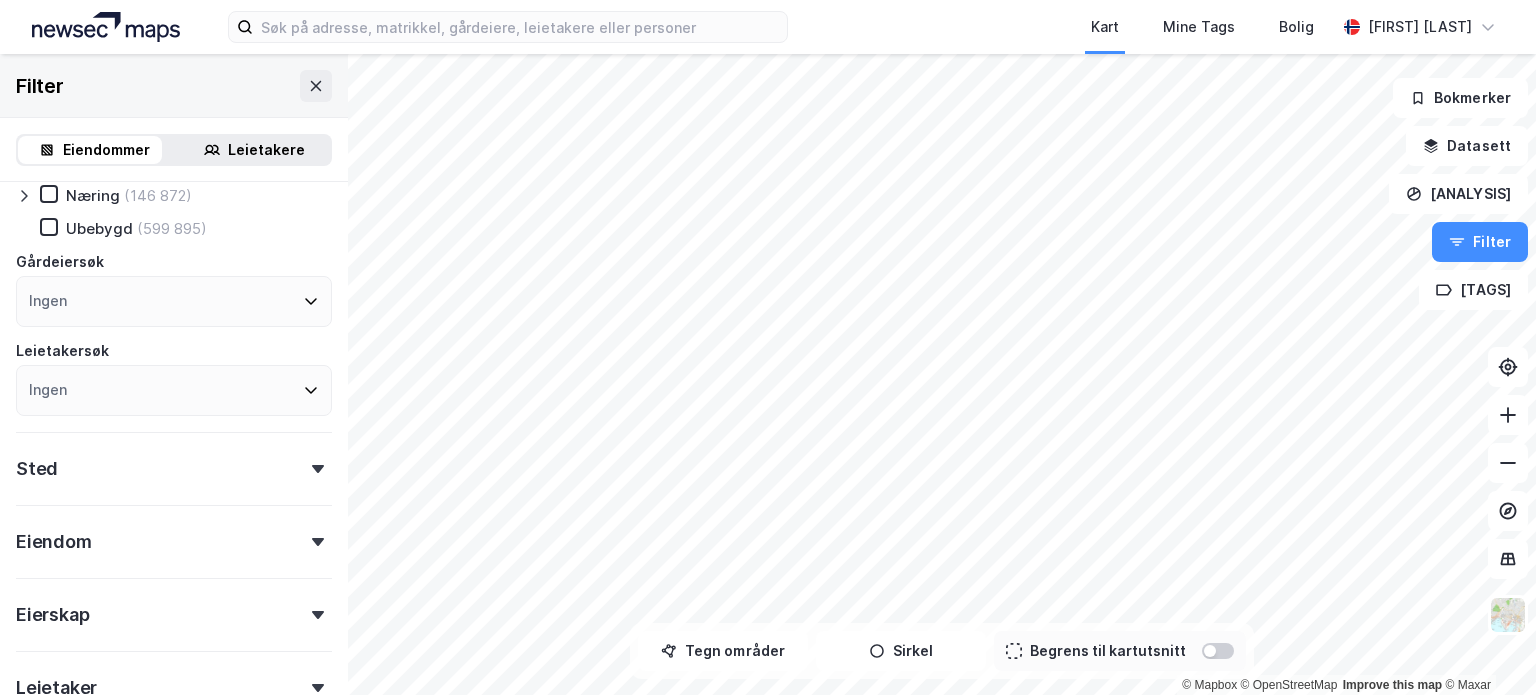 scroll, scrollTop: 13, scrollLeft: 0, axis: vertical 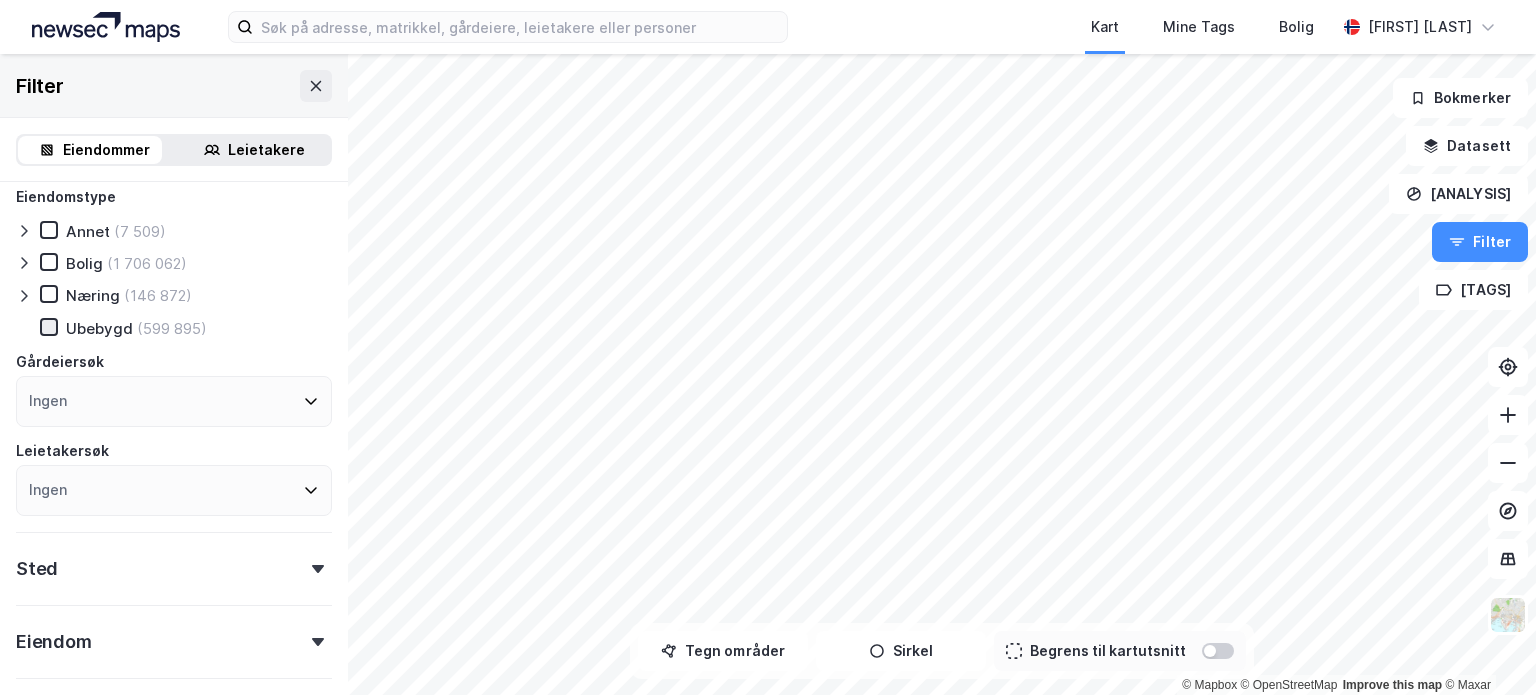 click 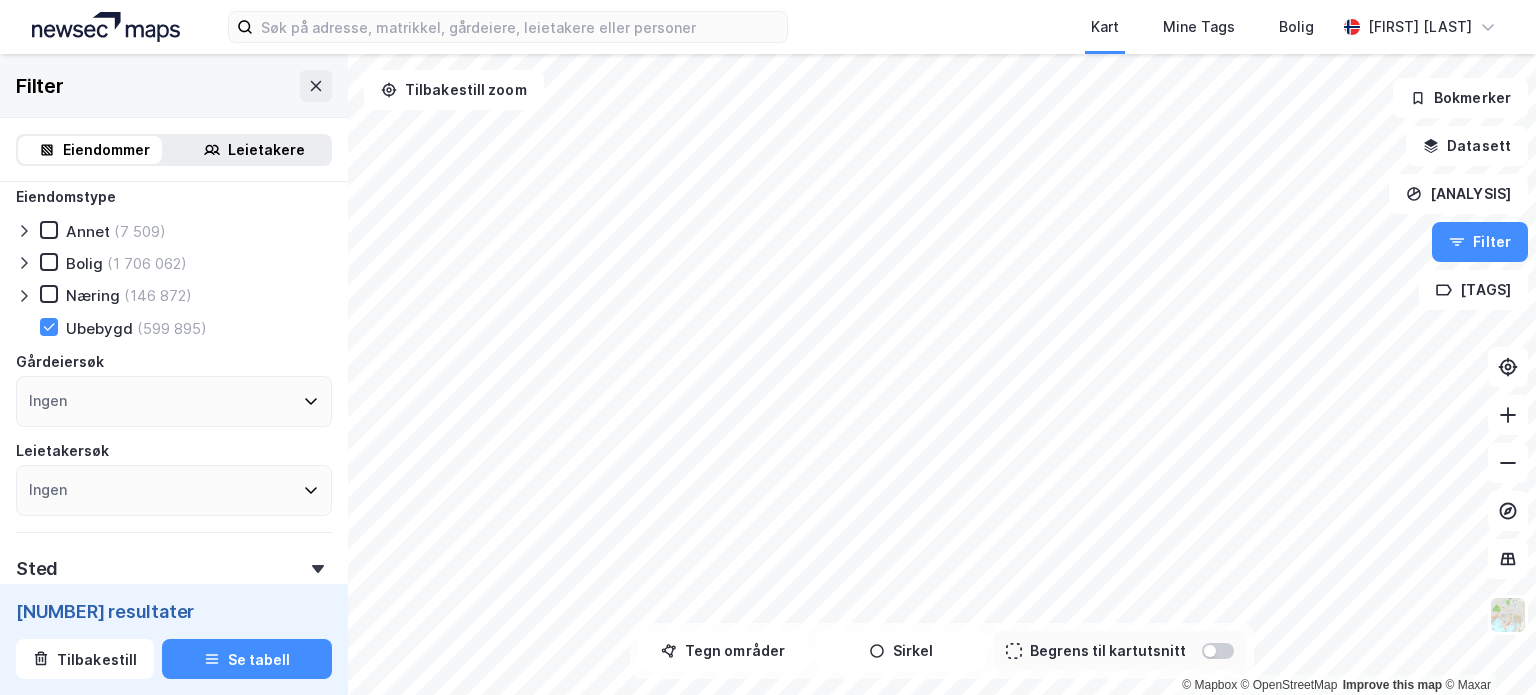 scroll, scrollTop: 113, scrollLeft: 0, axis: vertical 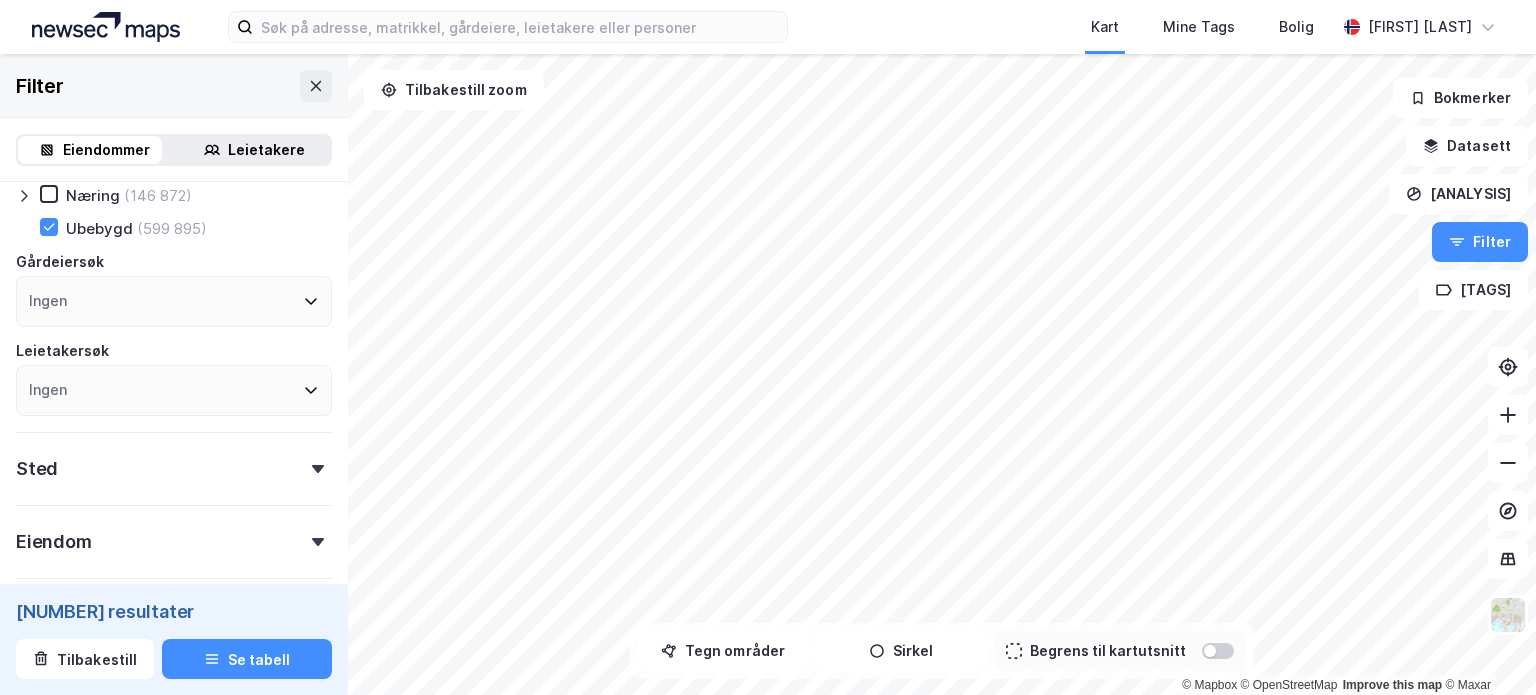 click on "Ingen" at bounding box center [174, 301] 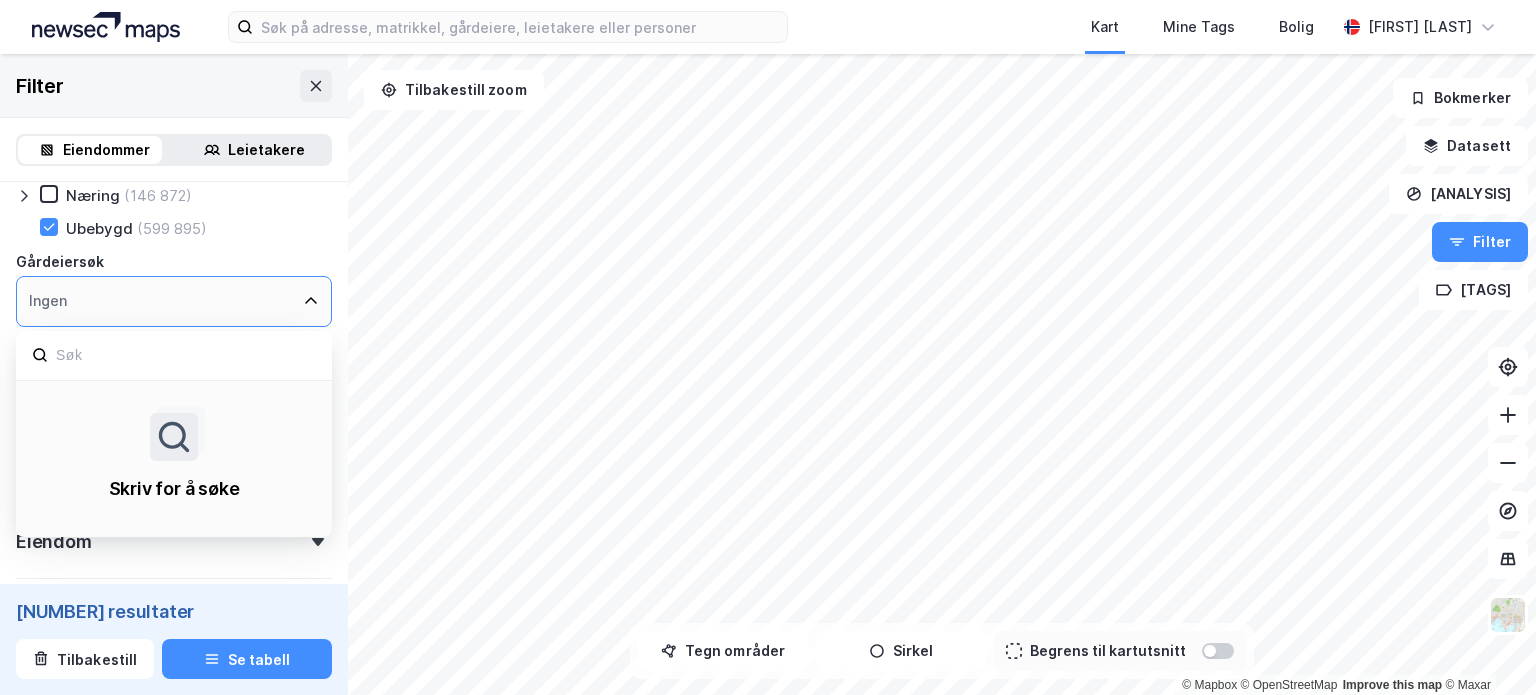 click on "Ingen" at bounding box center (174, 301) 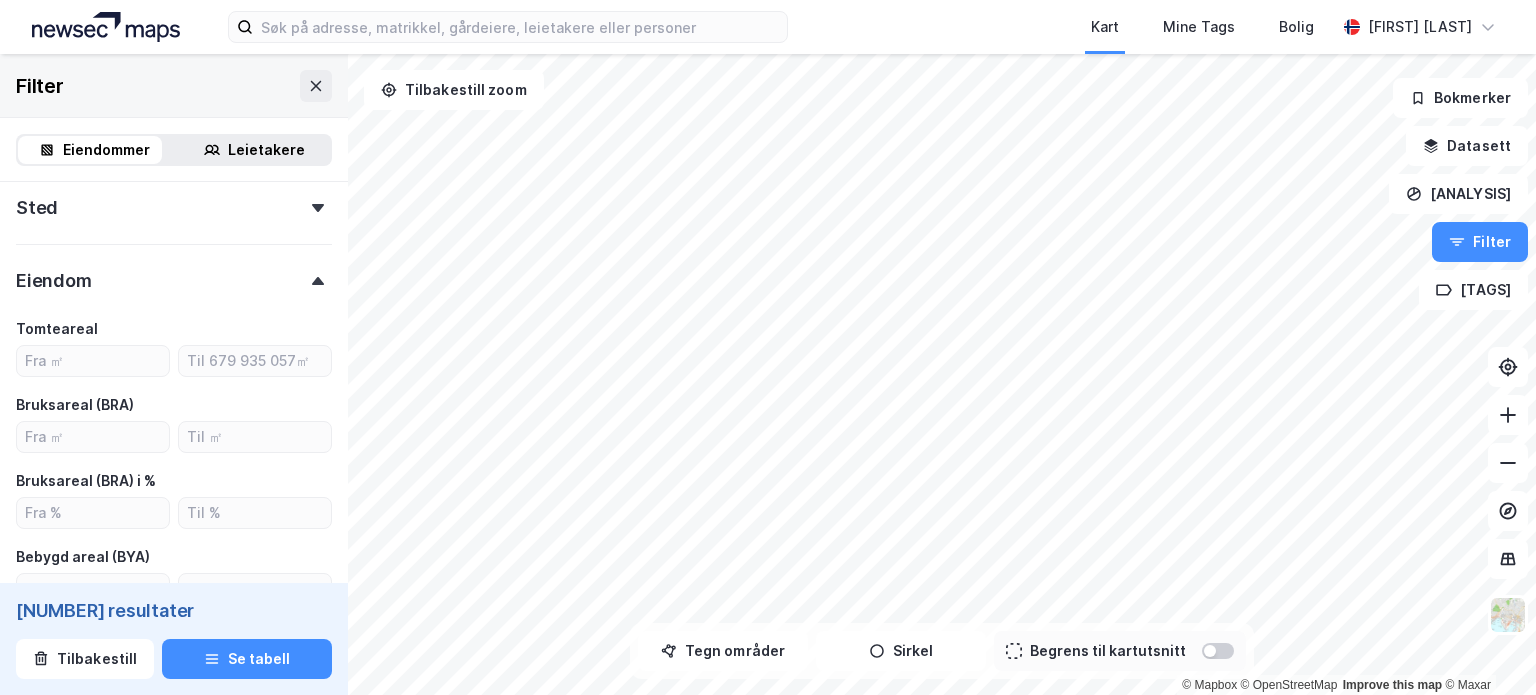 scroll, scrollTop: 430, scrollLeft: 0, axis: vertical 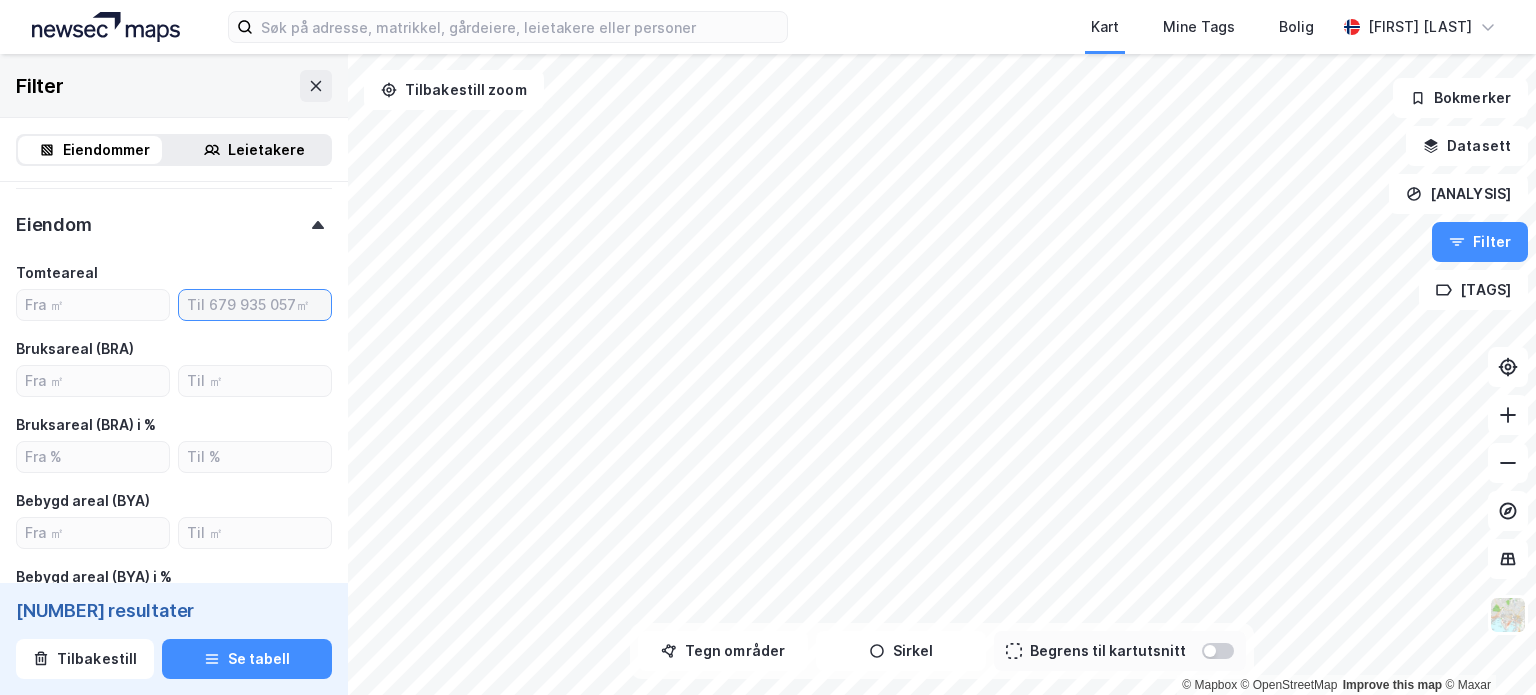 click at bounding box center (255, 305) 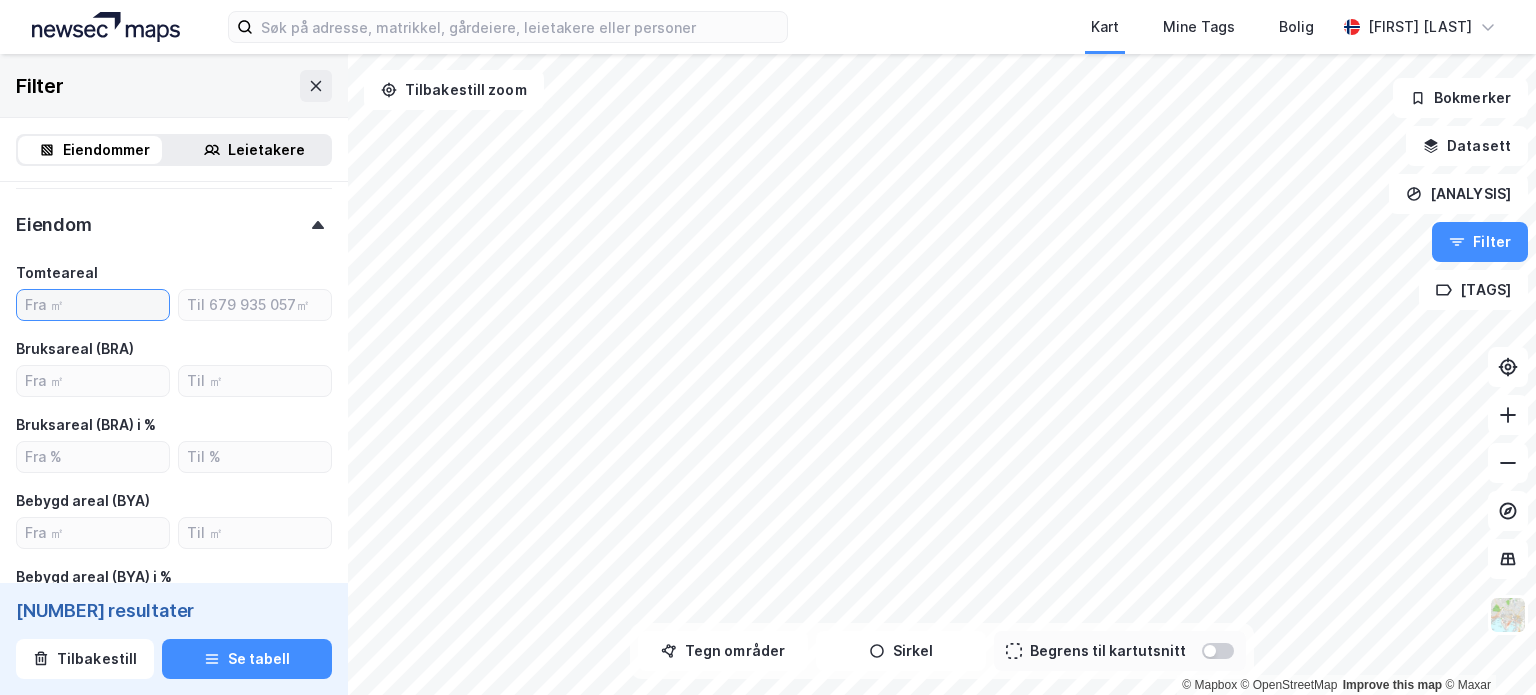 click at bounding box center (93, 305) 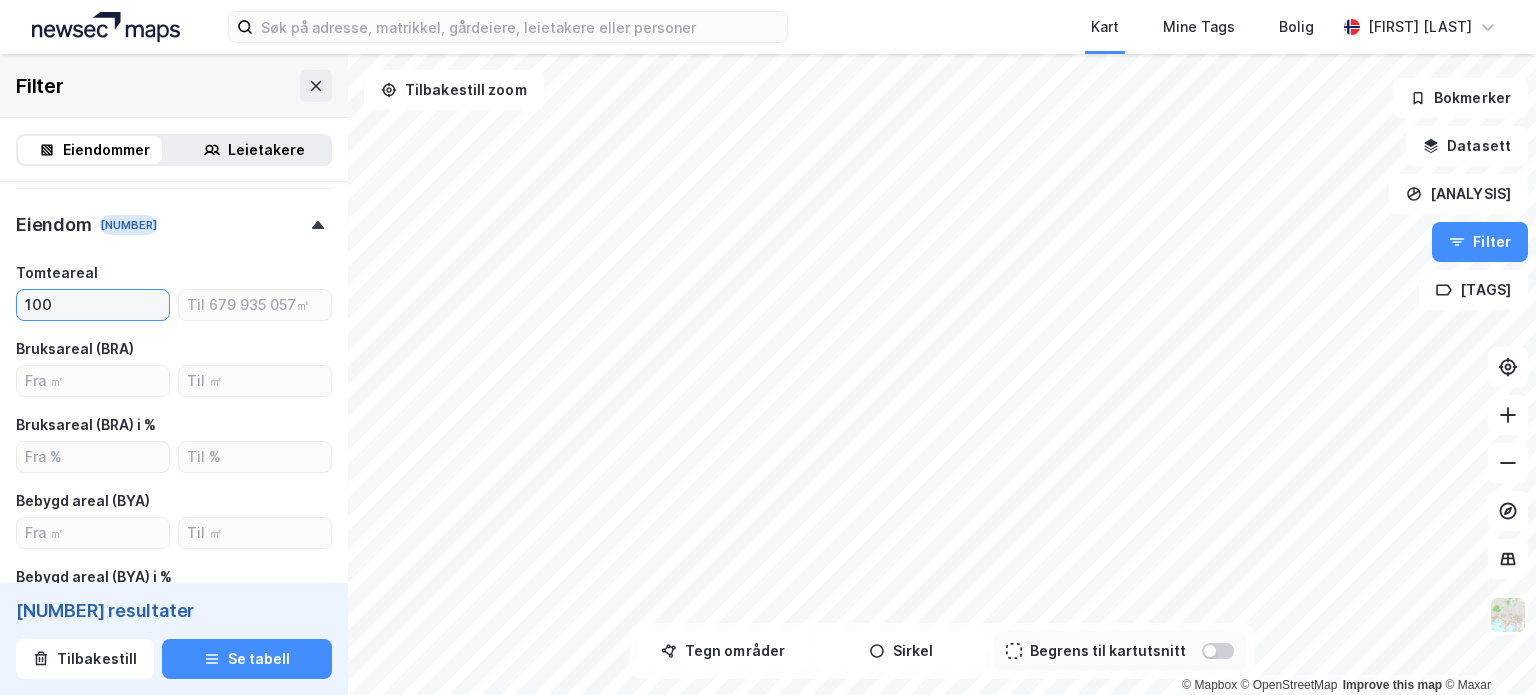 type on "[NUMBER]" 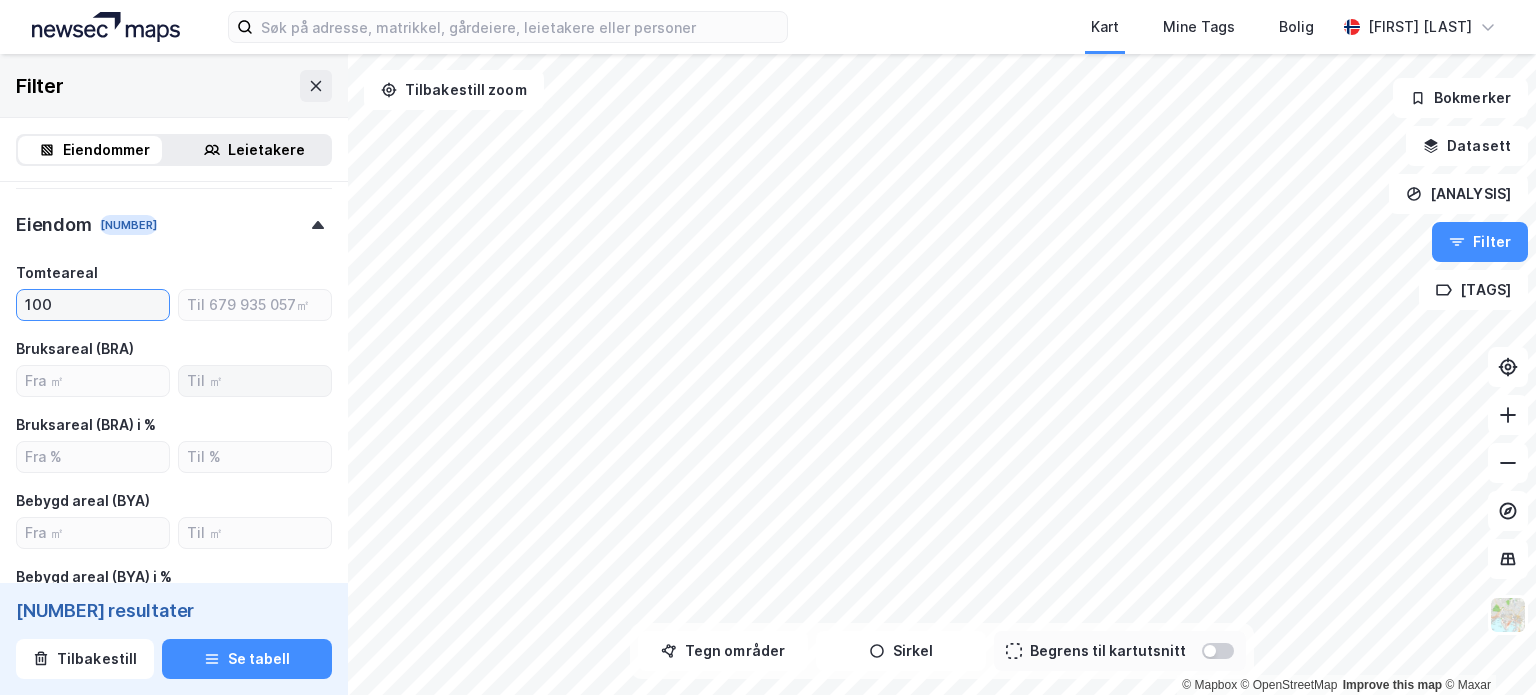 type on "Inkluder ([NUMBER])" 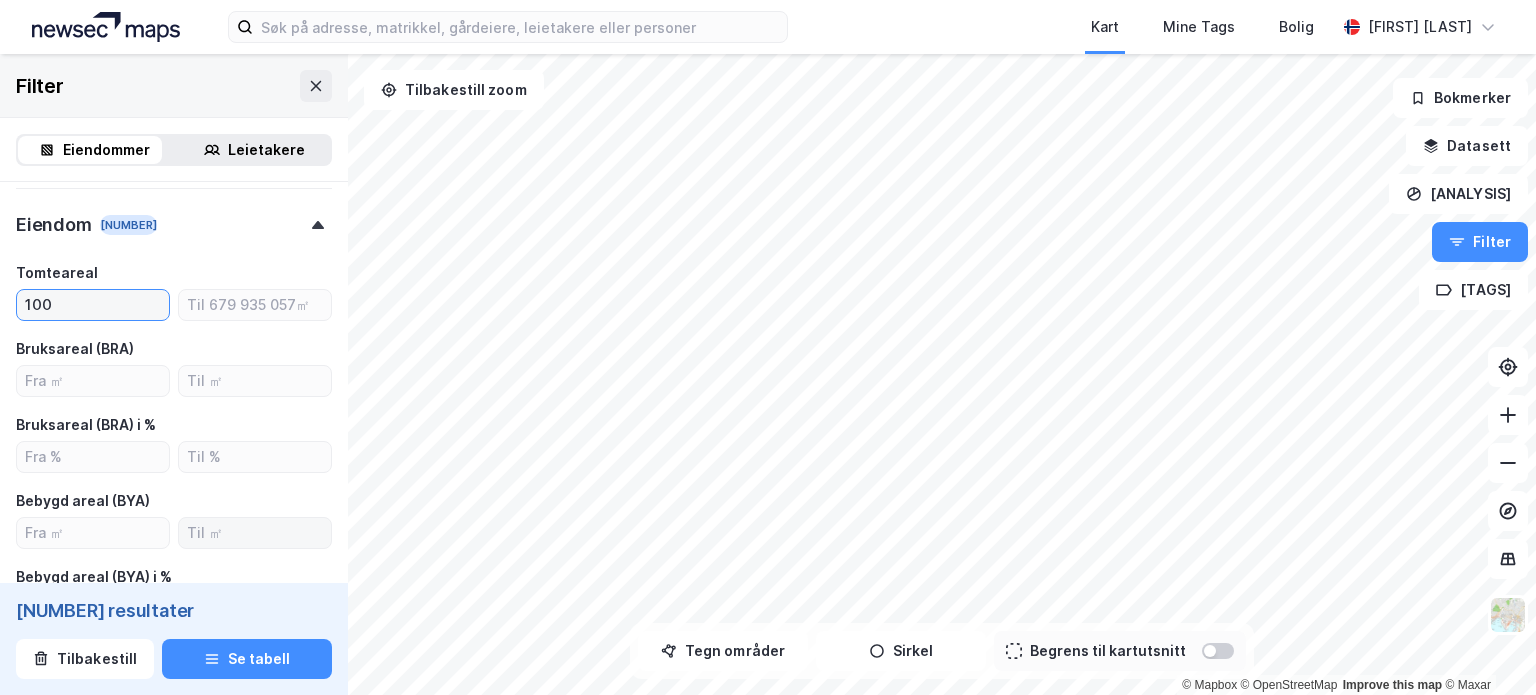 scroll, scrollTop: 530, scrollLeft: 0, axis: vertical 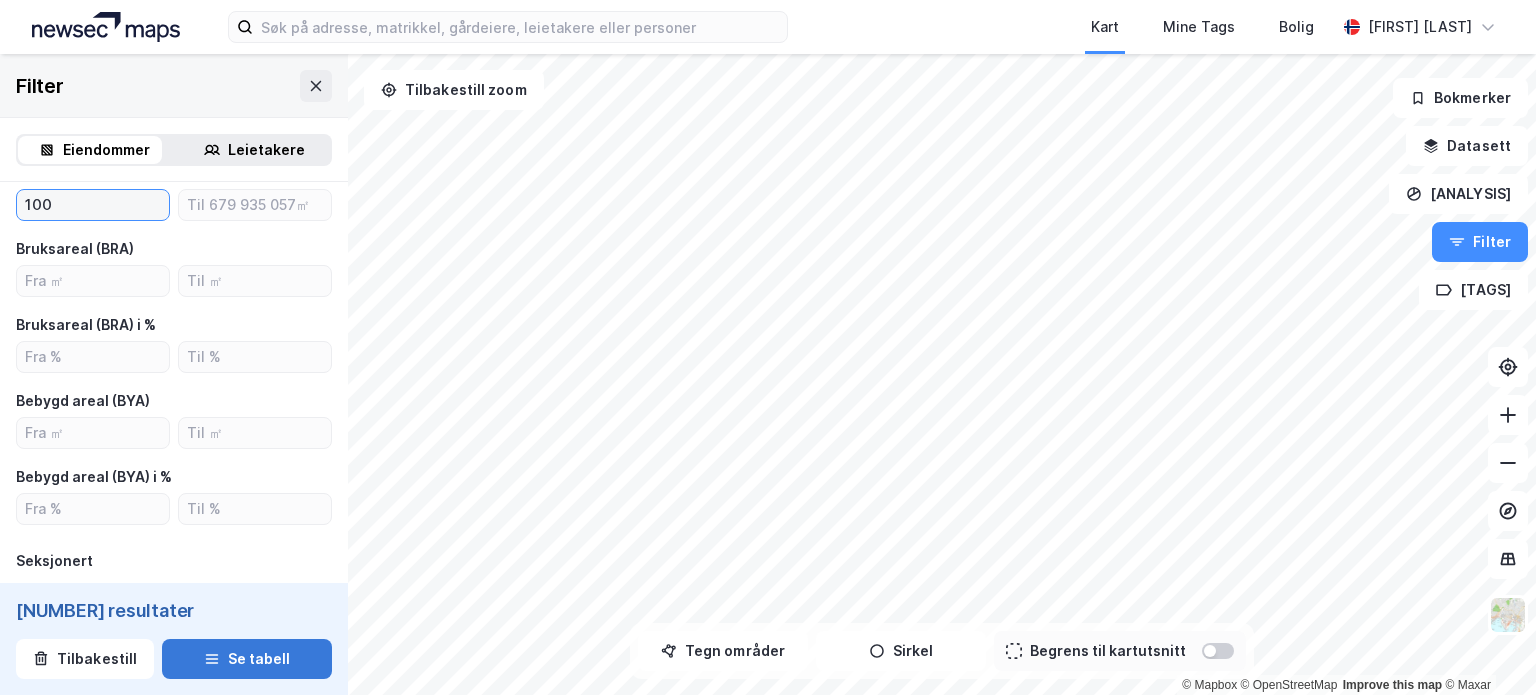 type on "[NUMBER]" 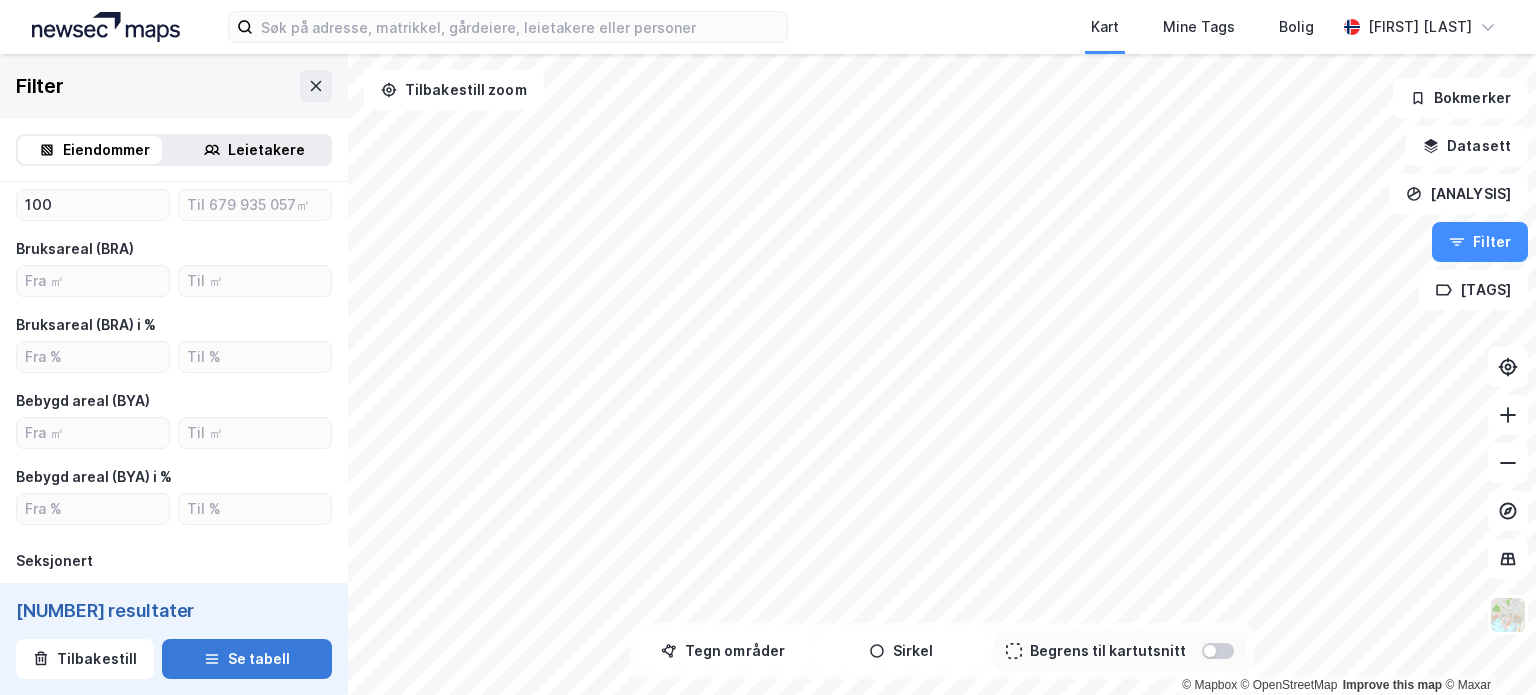 click on "Se tabell" at bounding box center [247, 659] 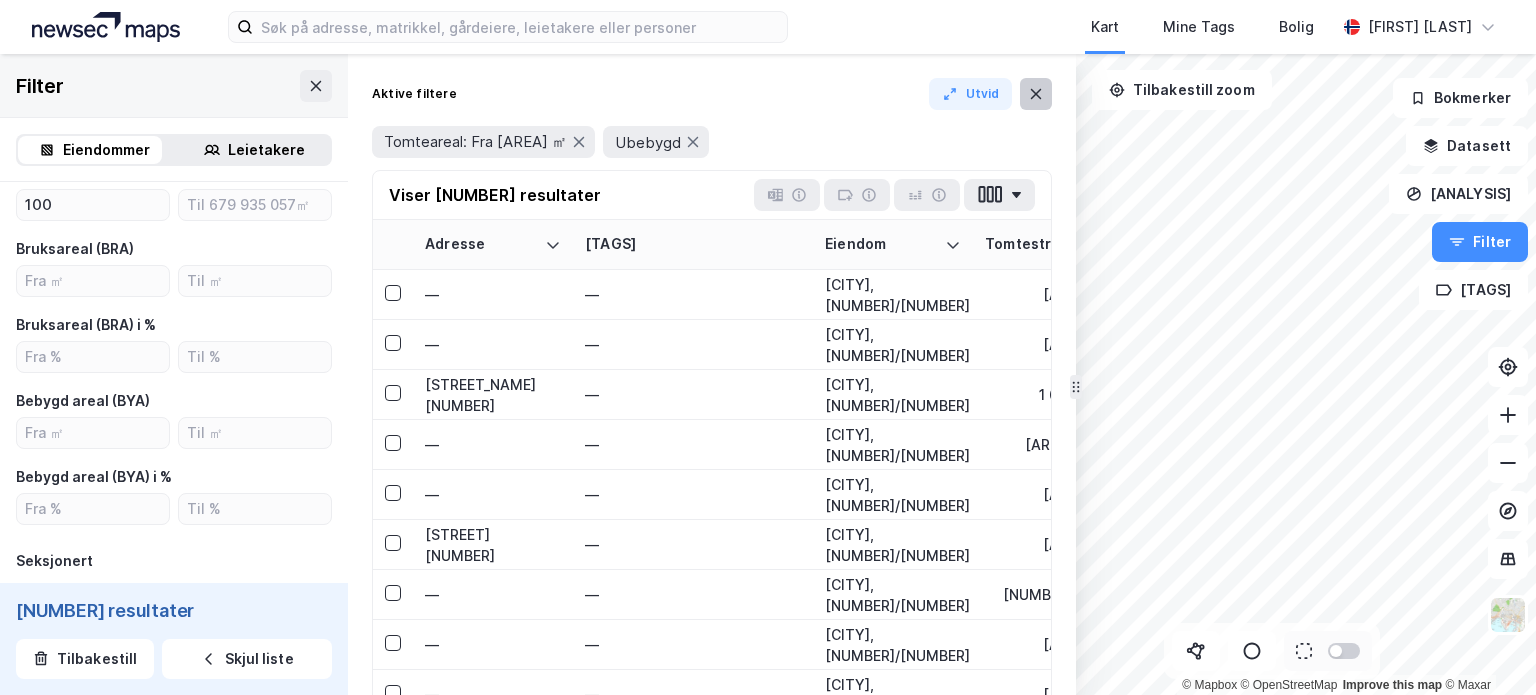 click 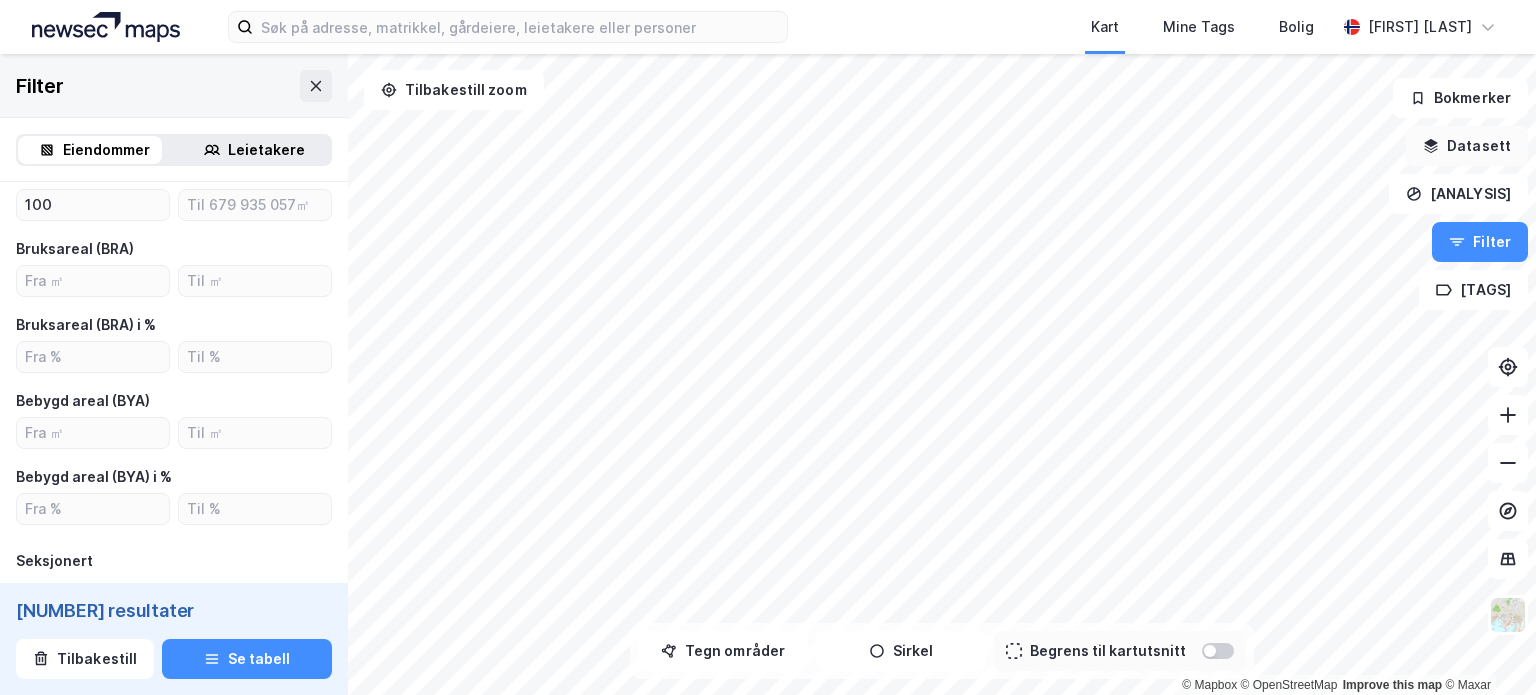 click on "Datasett" at bounding box center [1467, 146] 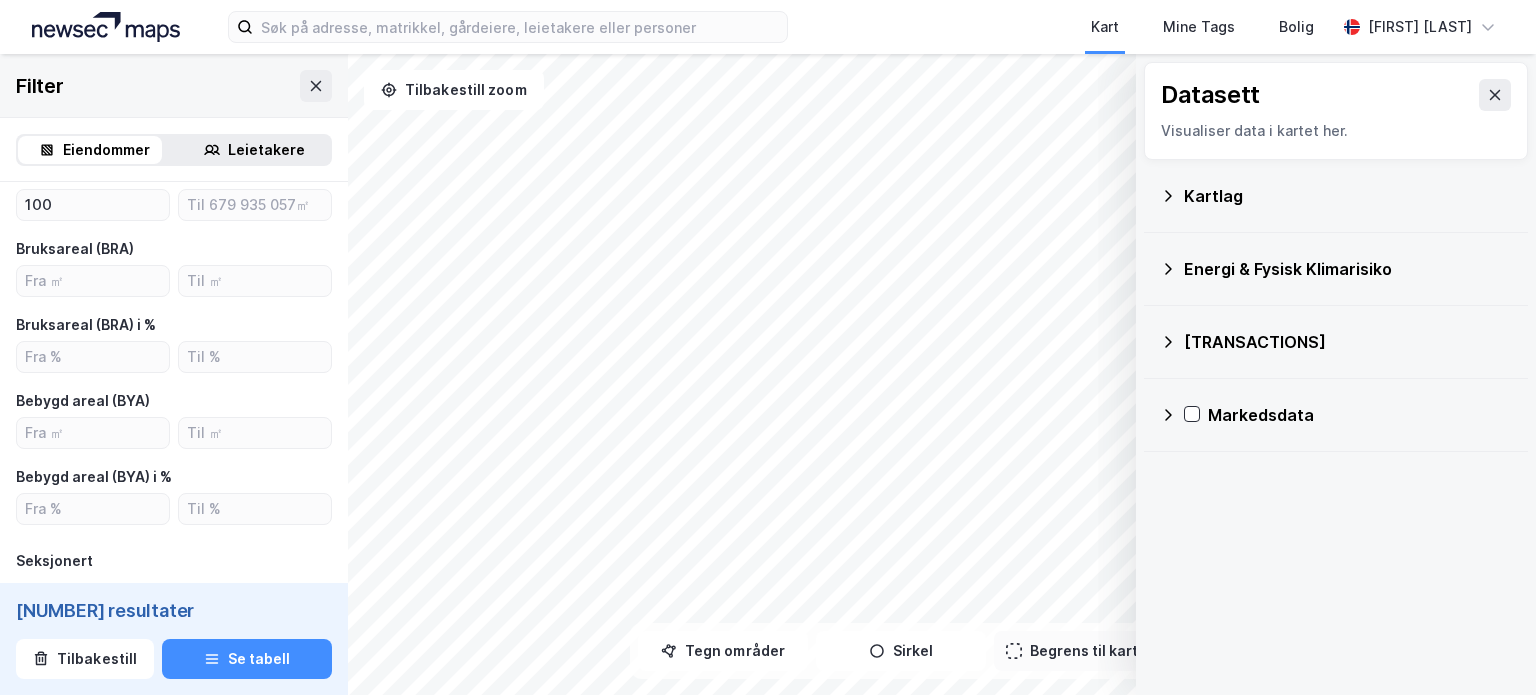 click on "Kartlag" at bounding box center (1336, 196) 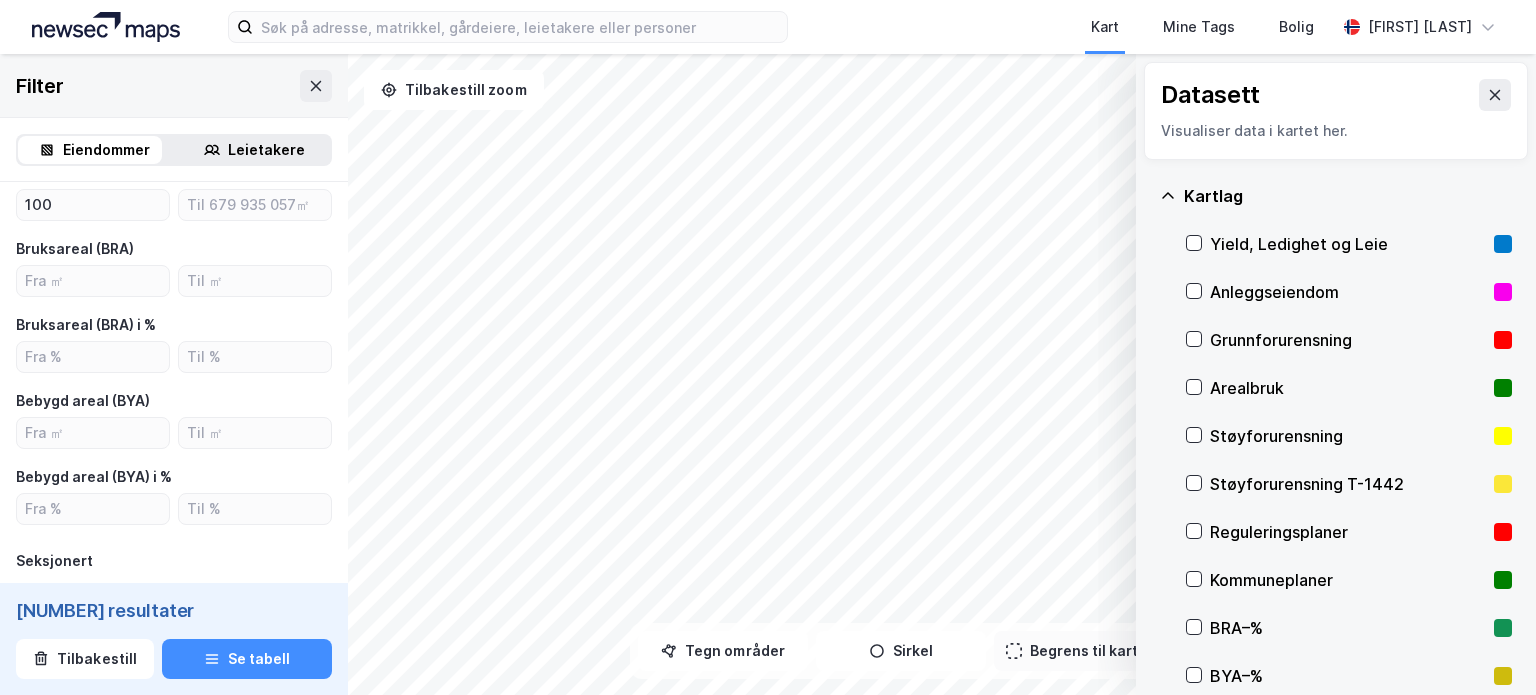 click on "Kartlag" at bounding box center (1348, 196) 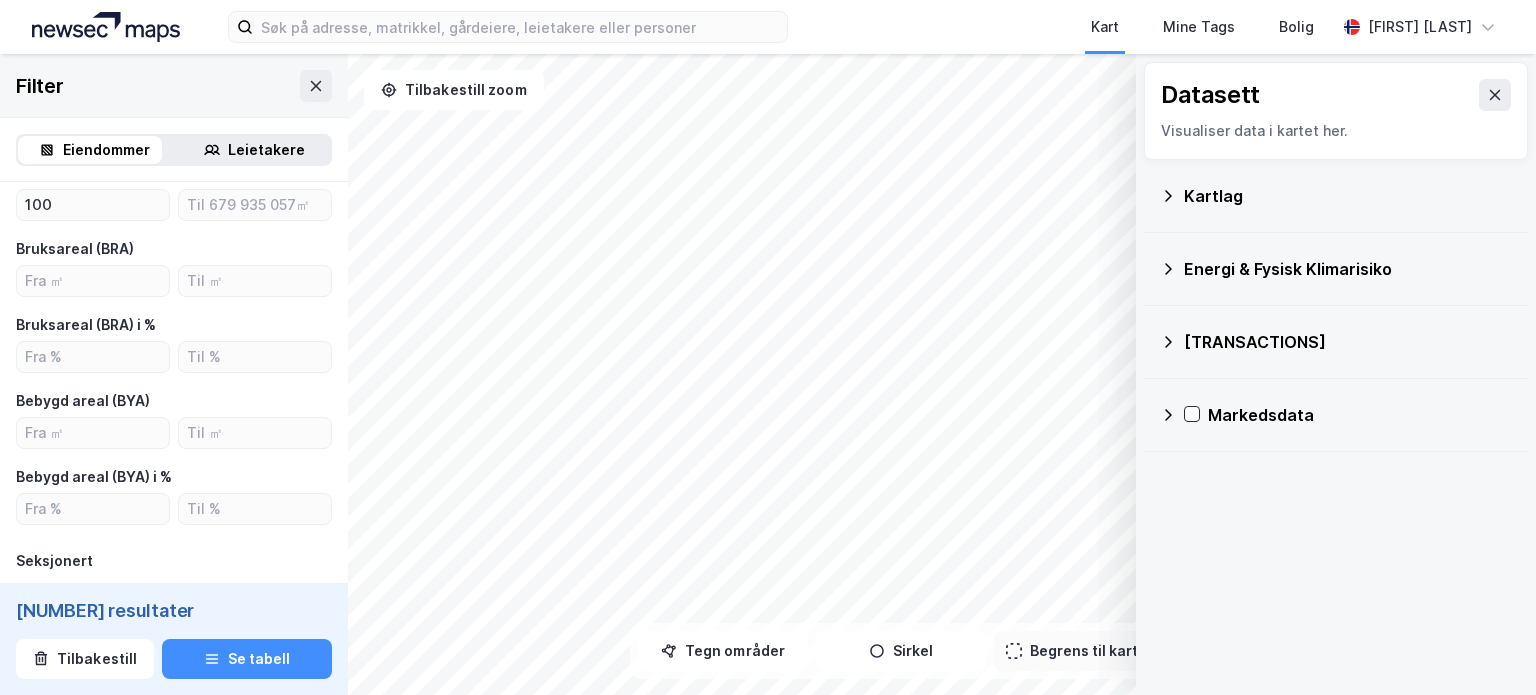 click on "Kartlag" at bounding box center [1348, 196] 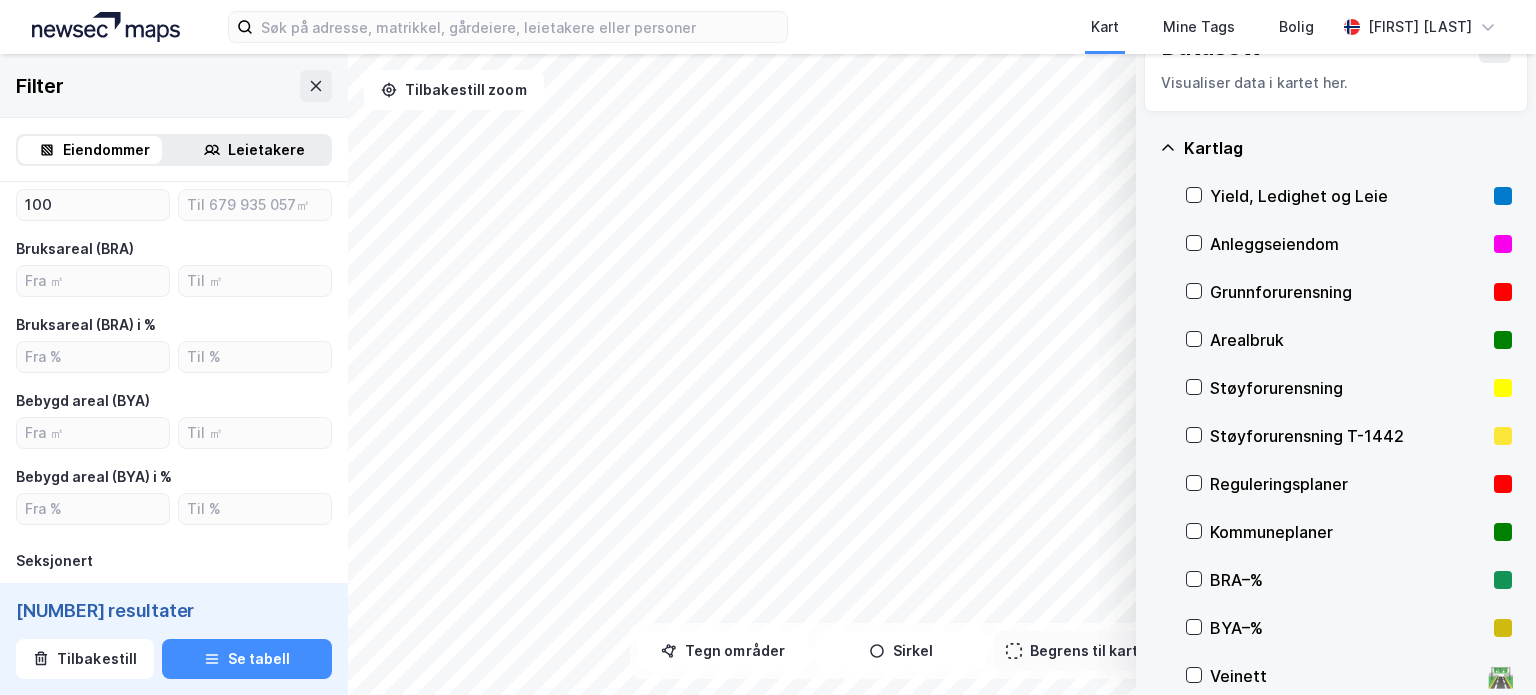 scroll, scrollTop: 0, scrollLeft: 0, axis: both 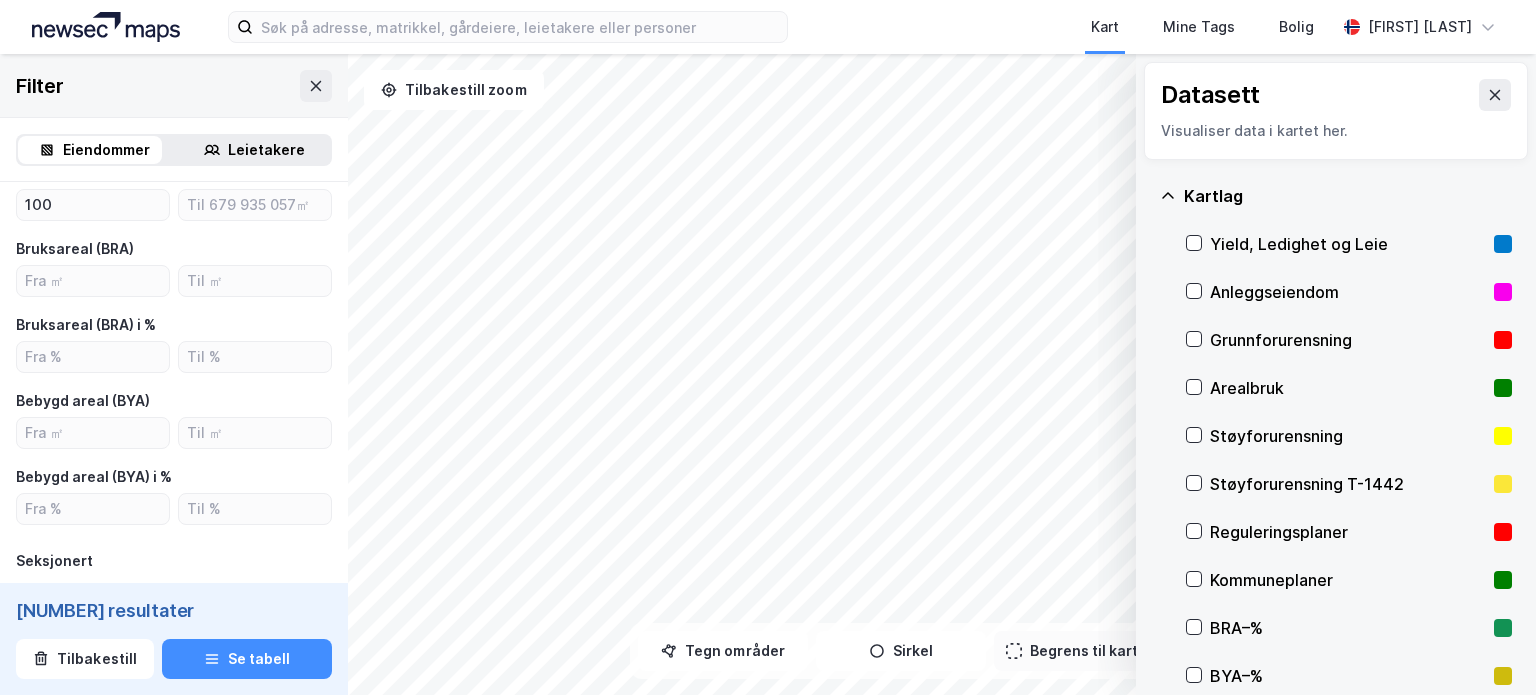 click on "Kartlag" at bounding box center (1348, 196) 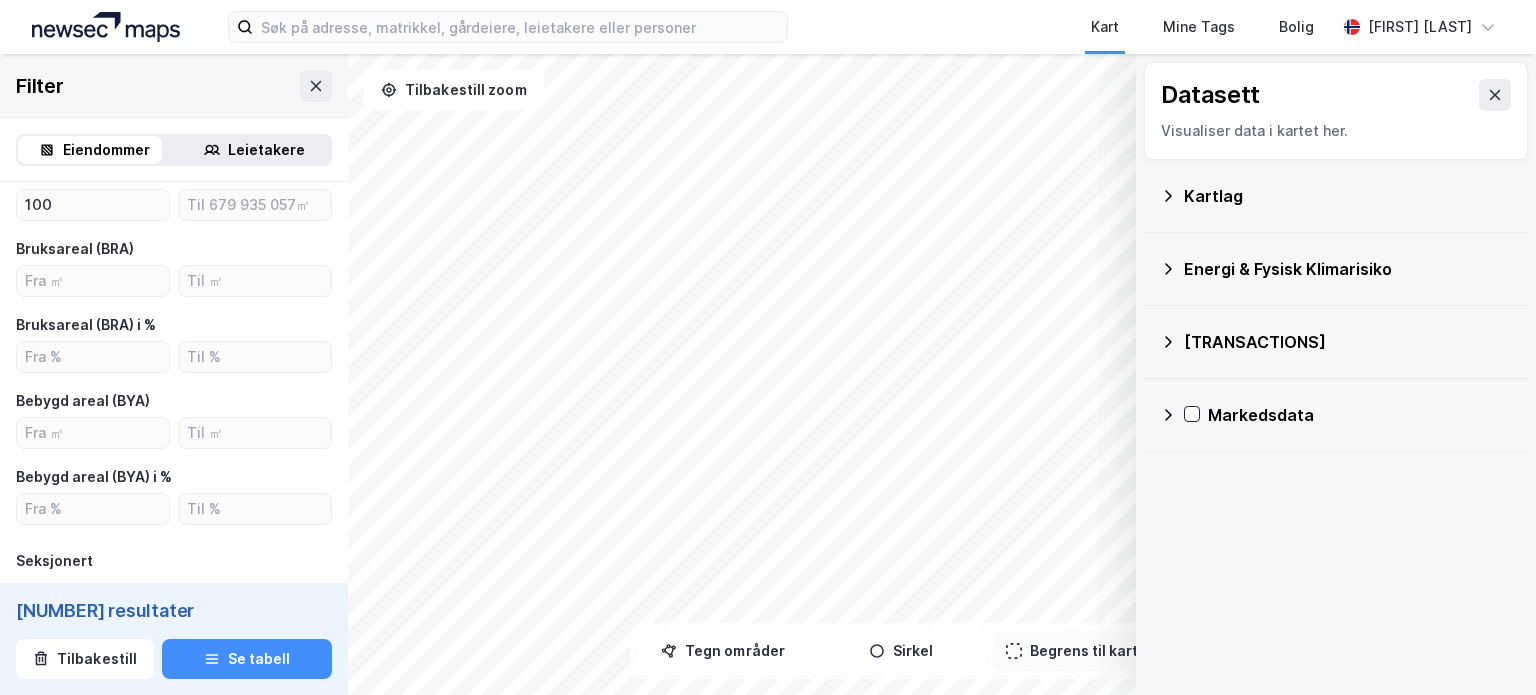click on "Energi & Fysisk Klimarisiko" at bounding box center (1348, 269) 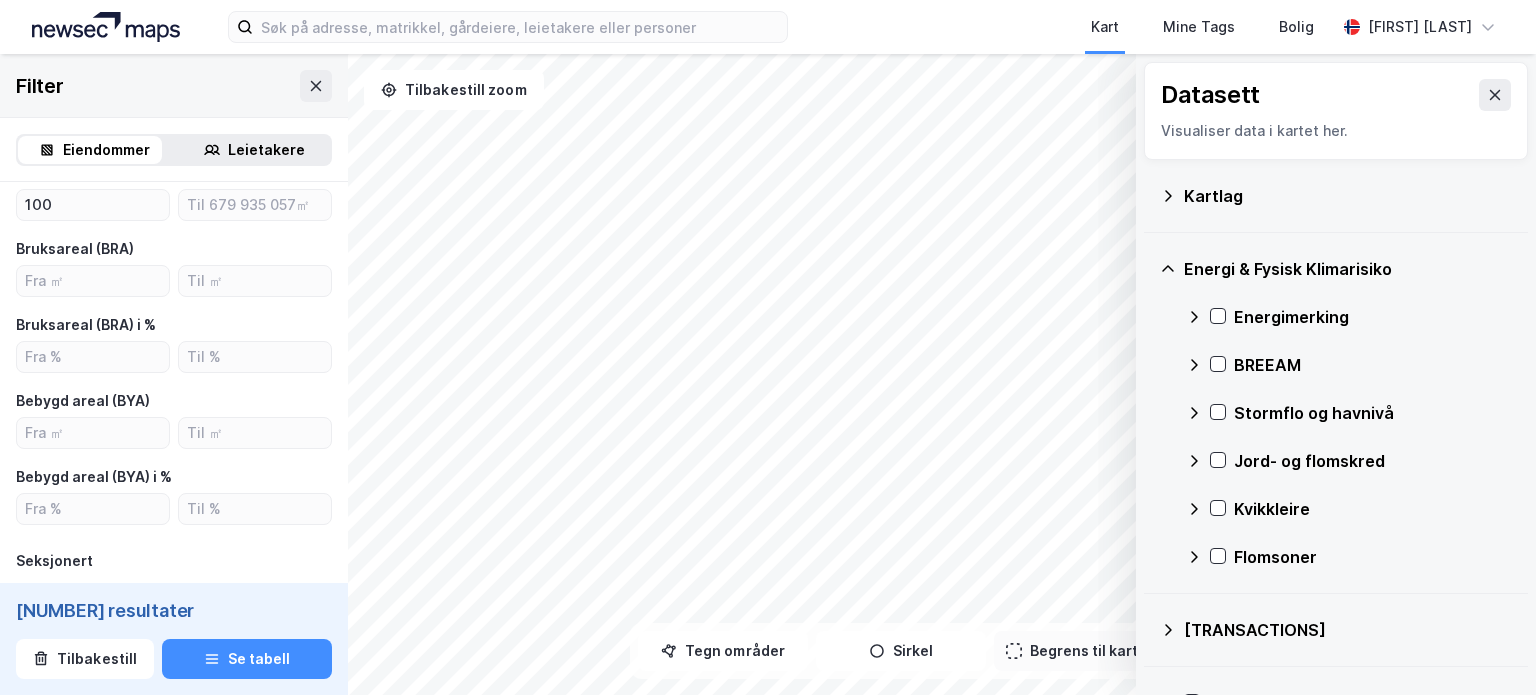 click on "Energi & Fysisk Klimarisiko" at bounding box center [1348, 269] 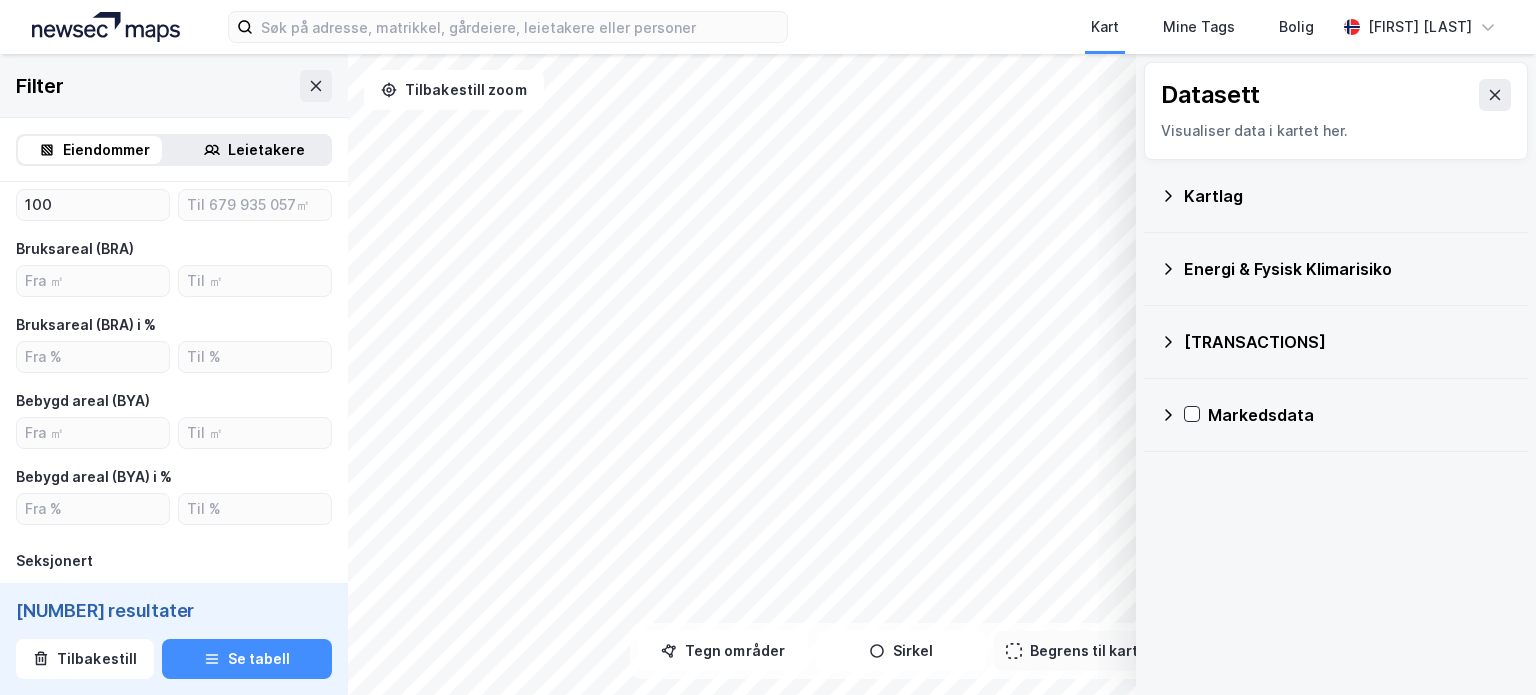 click on "[TRANSACTIONS]" at bounding box center [1348, 342] 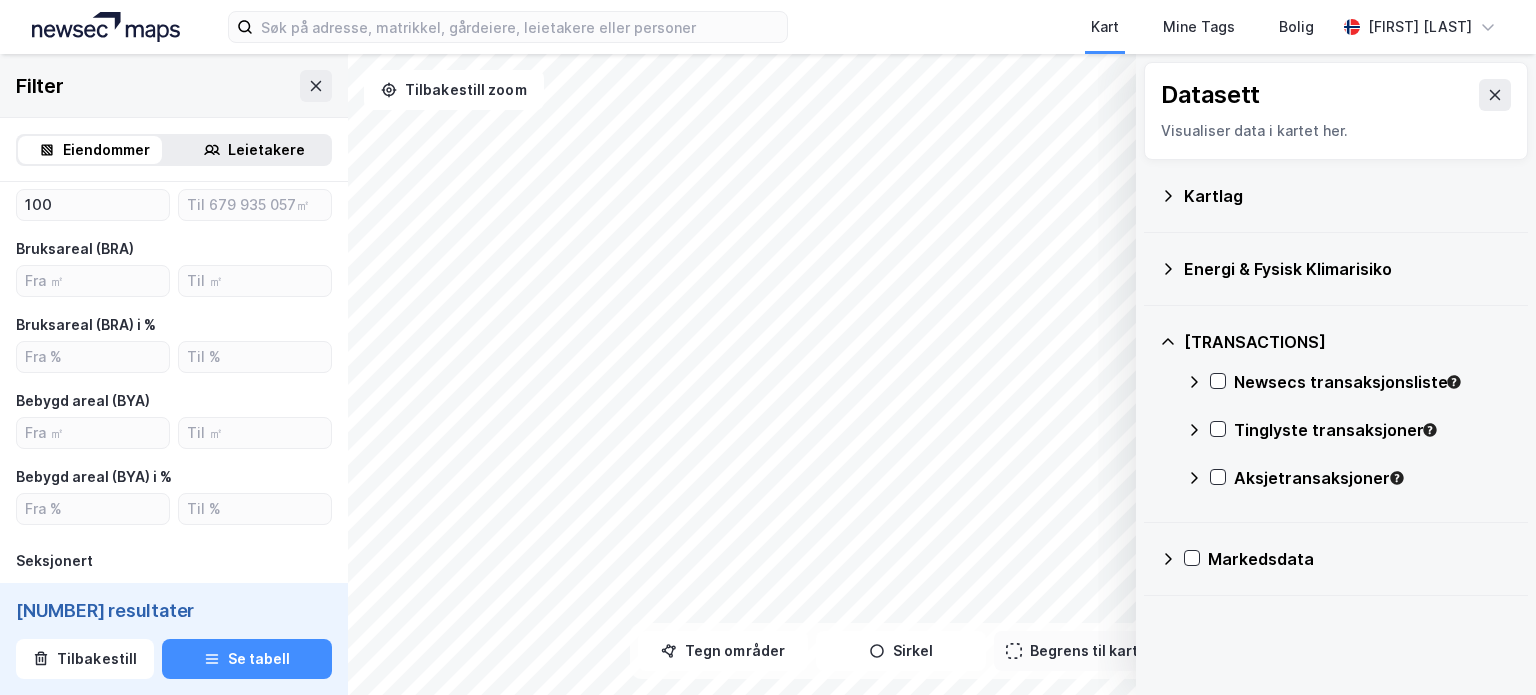 click on "[TRANSACTIONS]" at bounding box center (1348, 342) 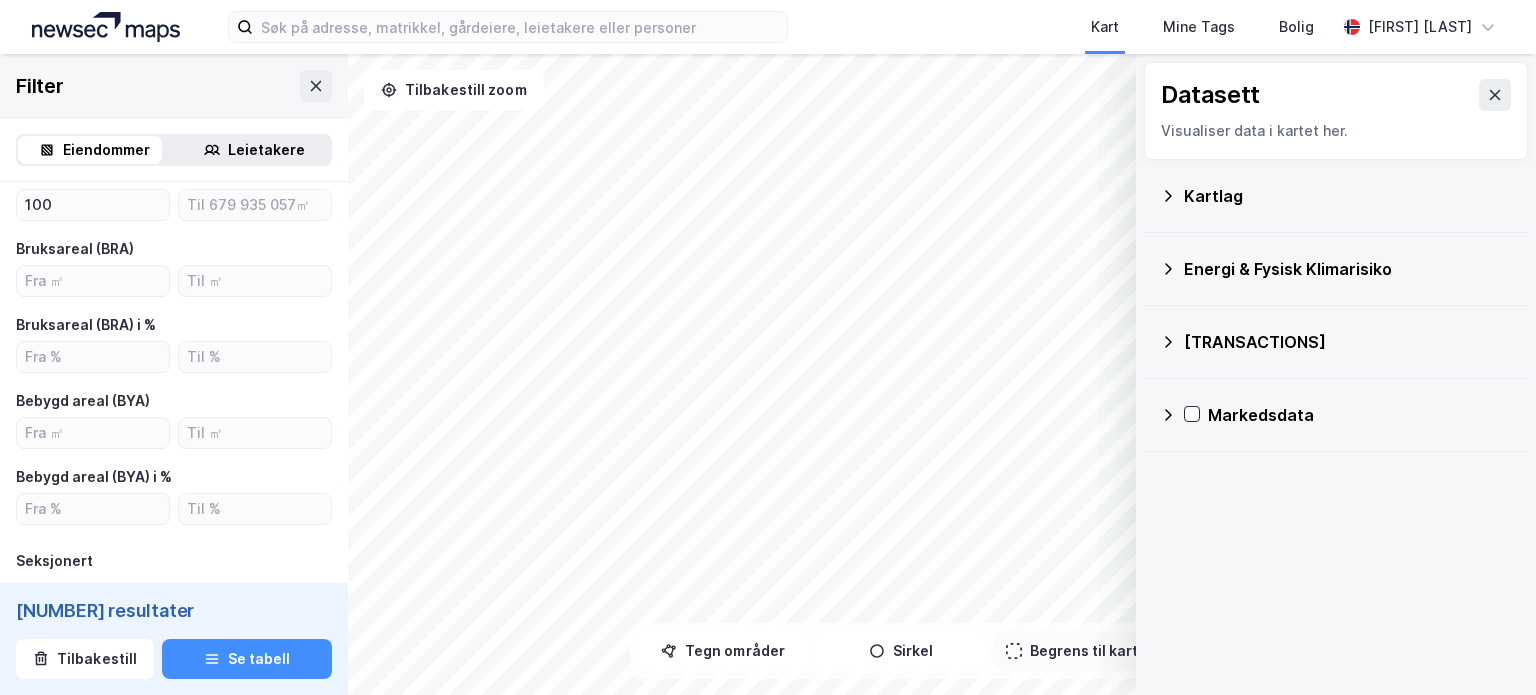 click on "Markedsdata" at bounding box center [1336, 415] 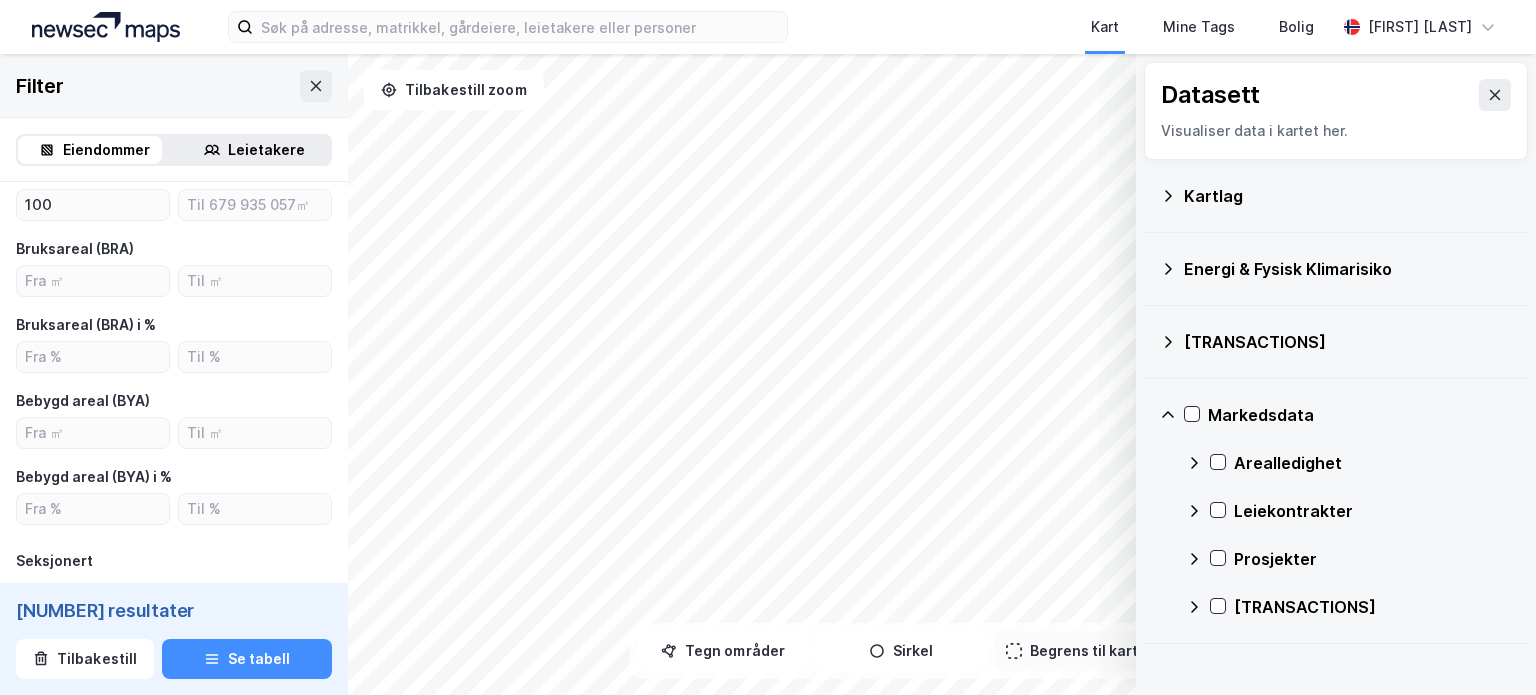 click on "Markedsdata" at bounding box center [1360, 415] 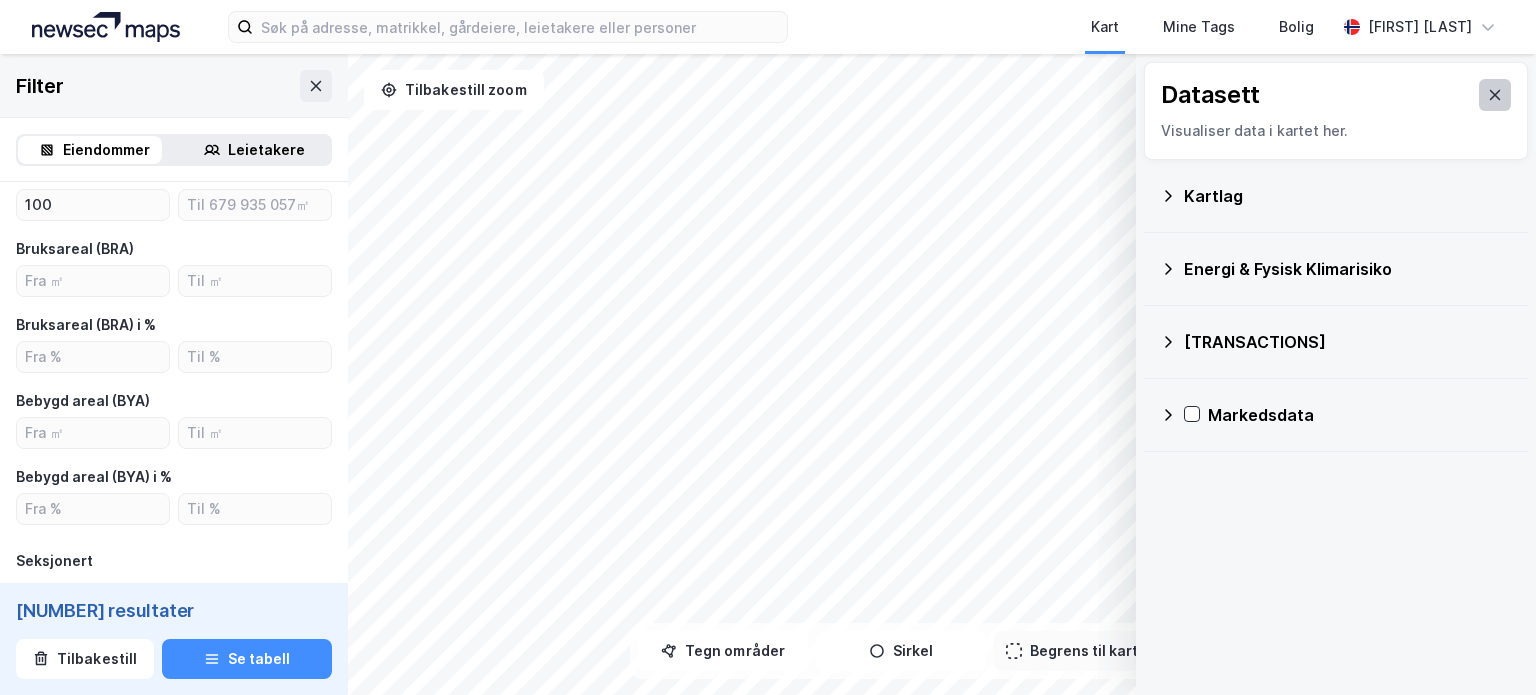 click at bounding box center [1495, 95] 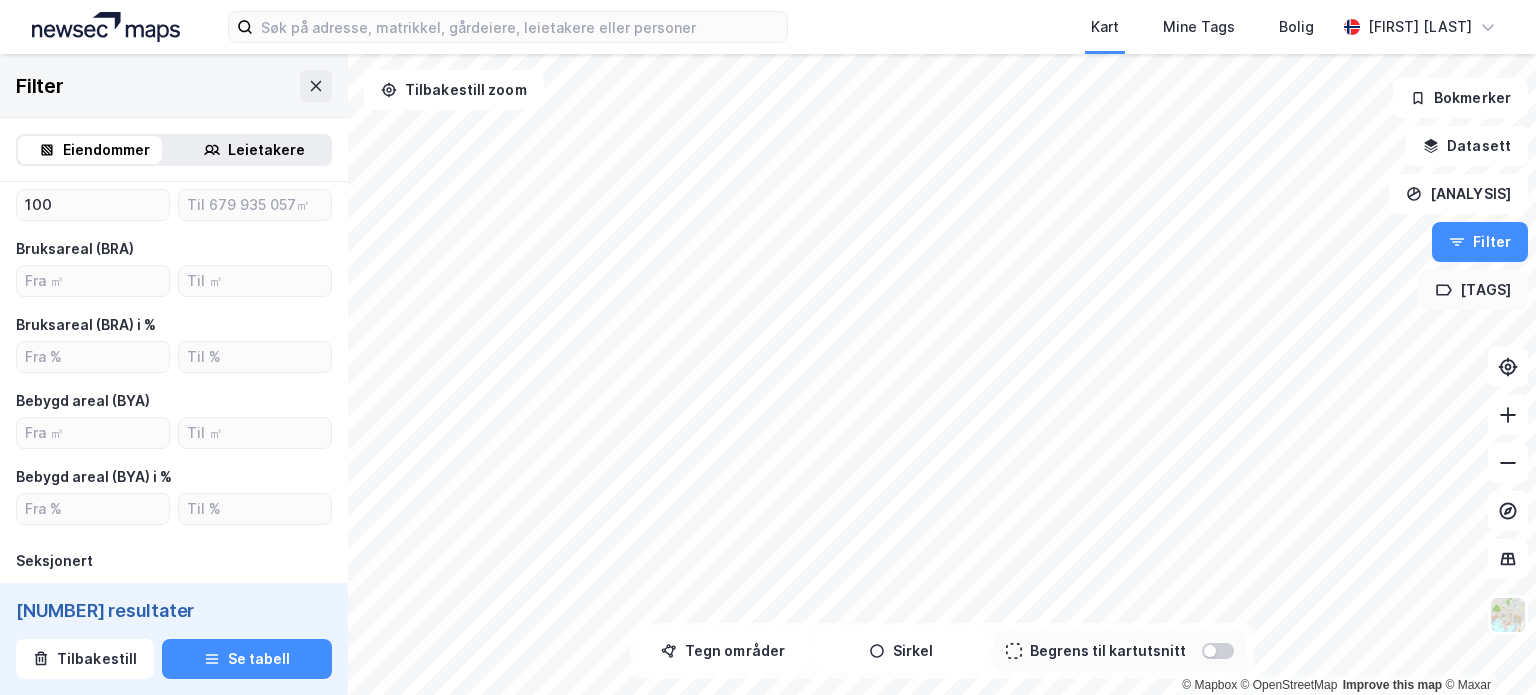 click on "[TAGS]" at bounding box center [1473, 290] 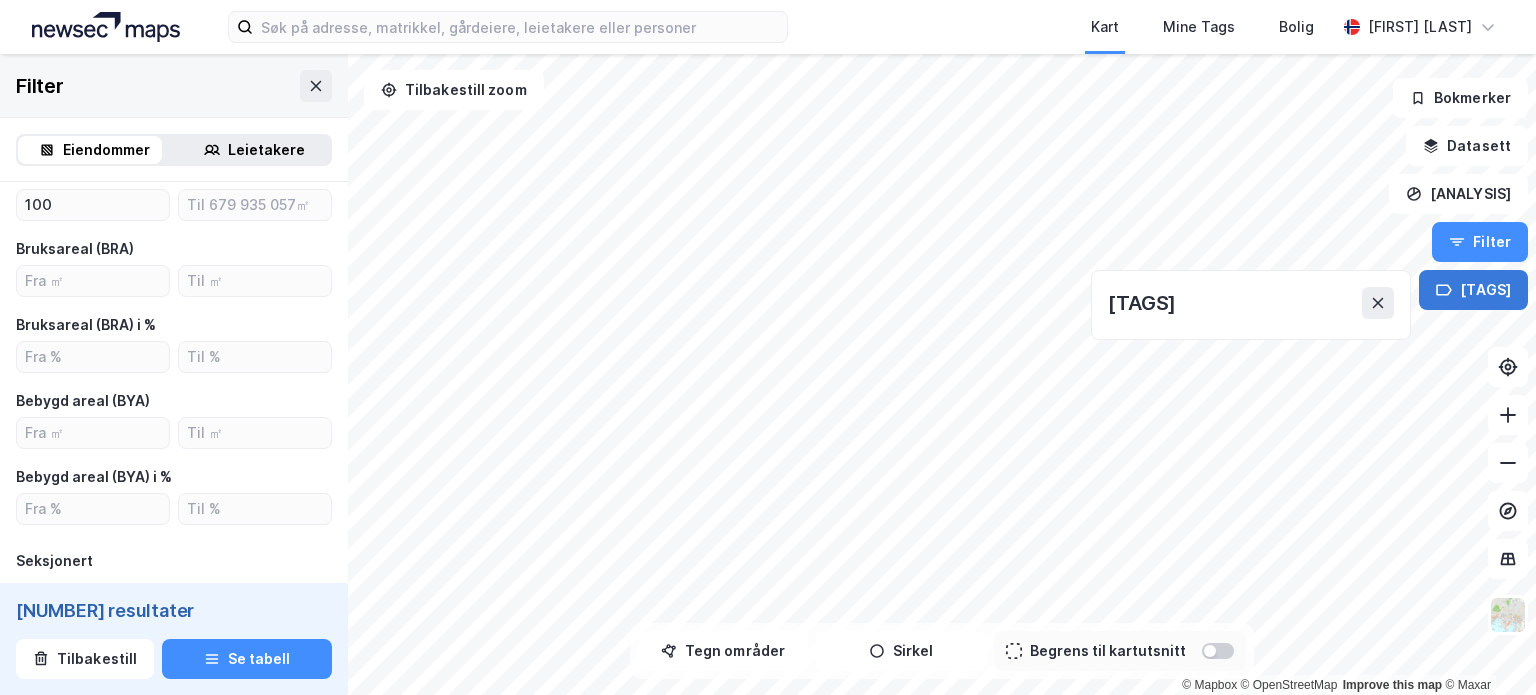 click on "[TAGS]" at bounding box center [1473, 290] 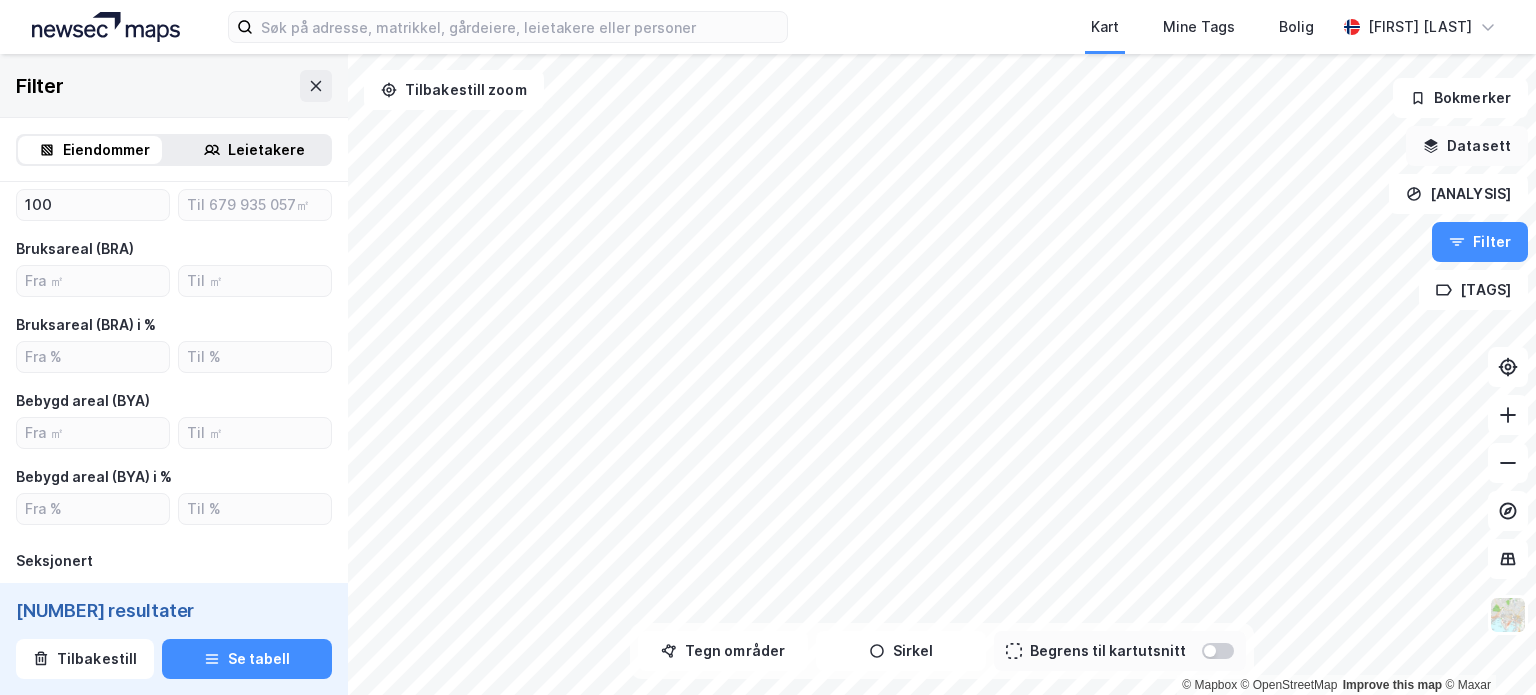 click on "Datasett" at bounding box center (1467, 146) 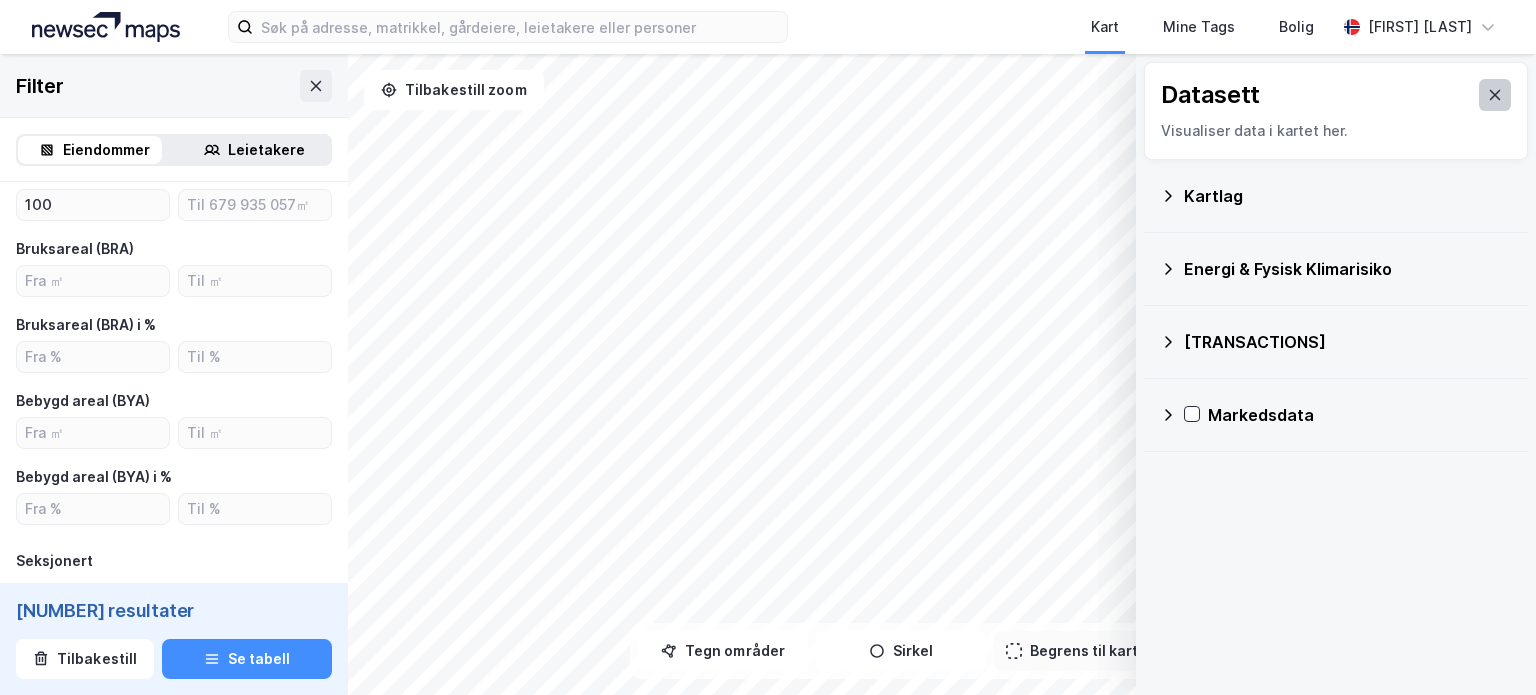 click at bounding box center [1495, 95] 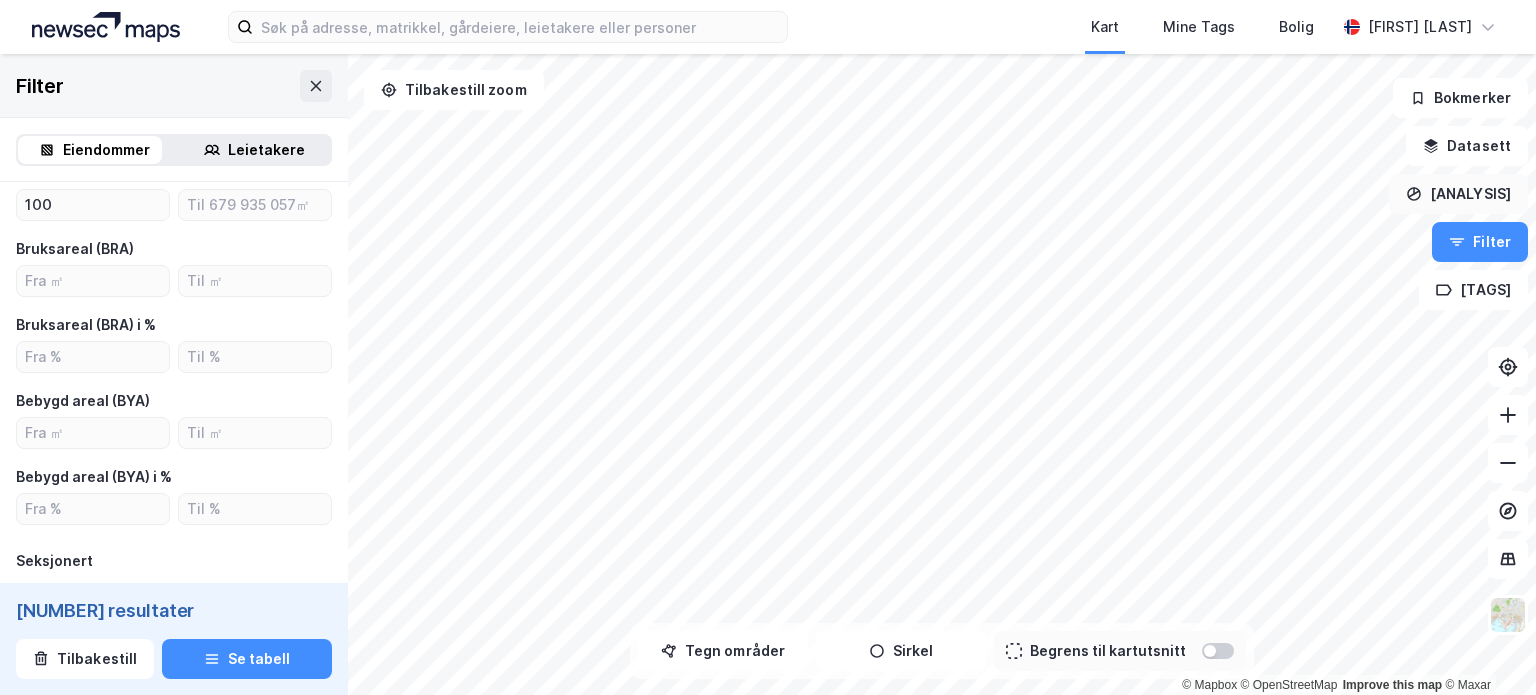 click on "[ANALYSIS]" at bounding box center [1458, 194] 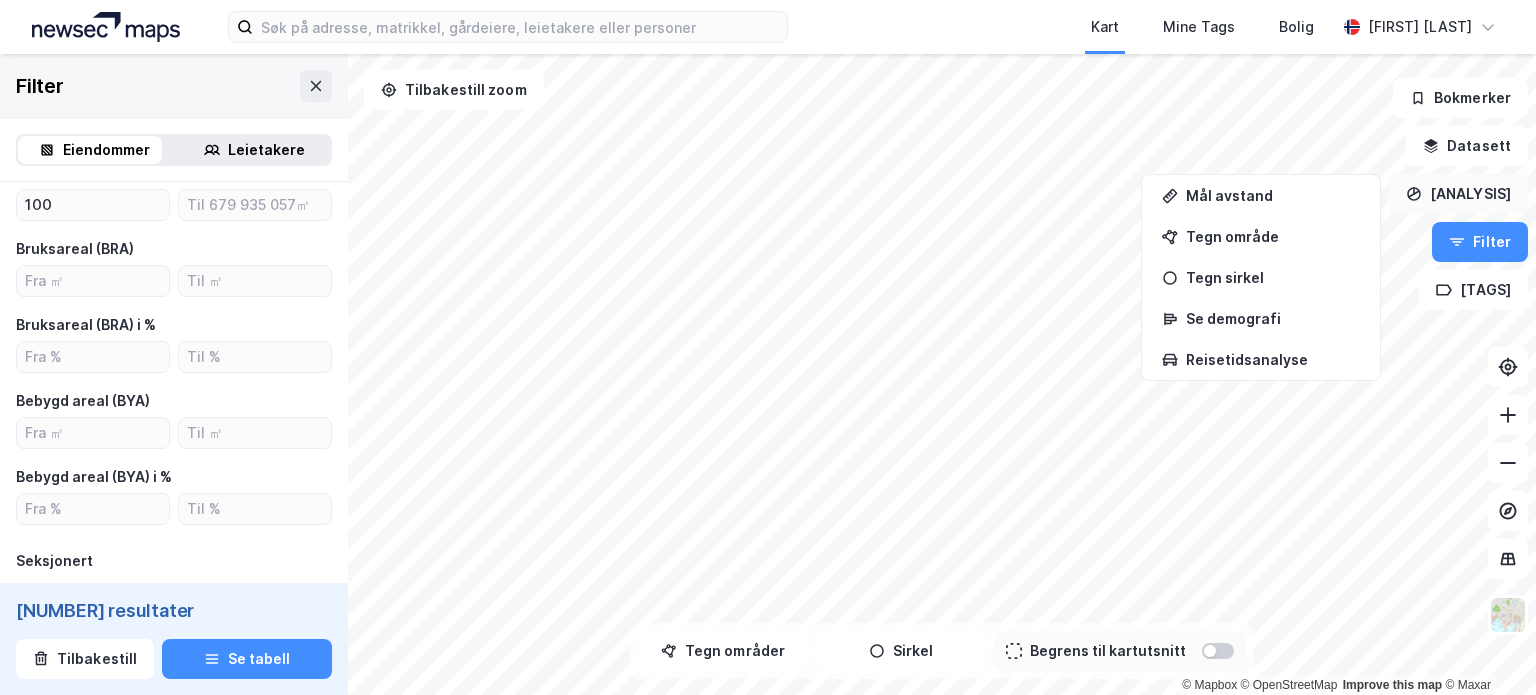 click on "[ANALYSIS]" at bounding box center [1458, 194] 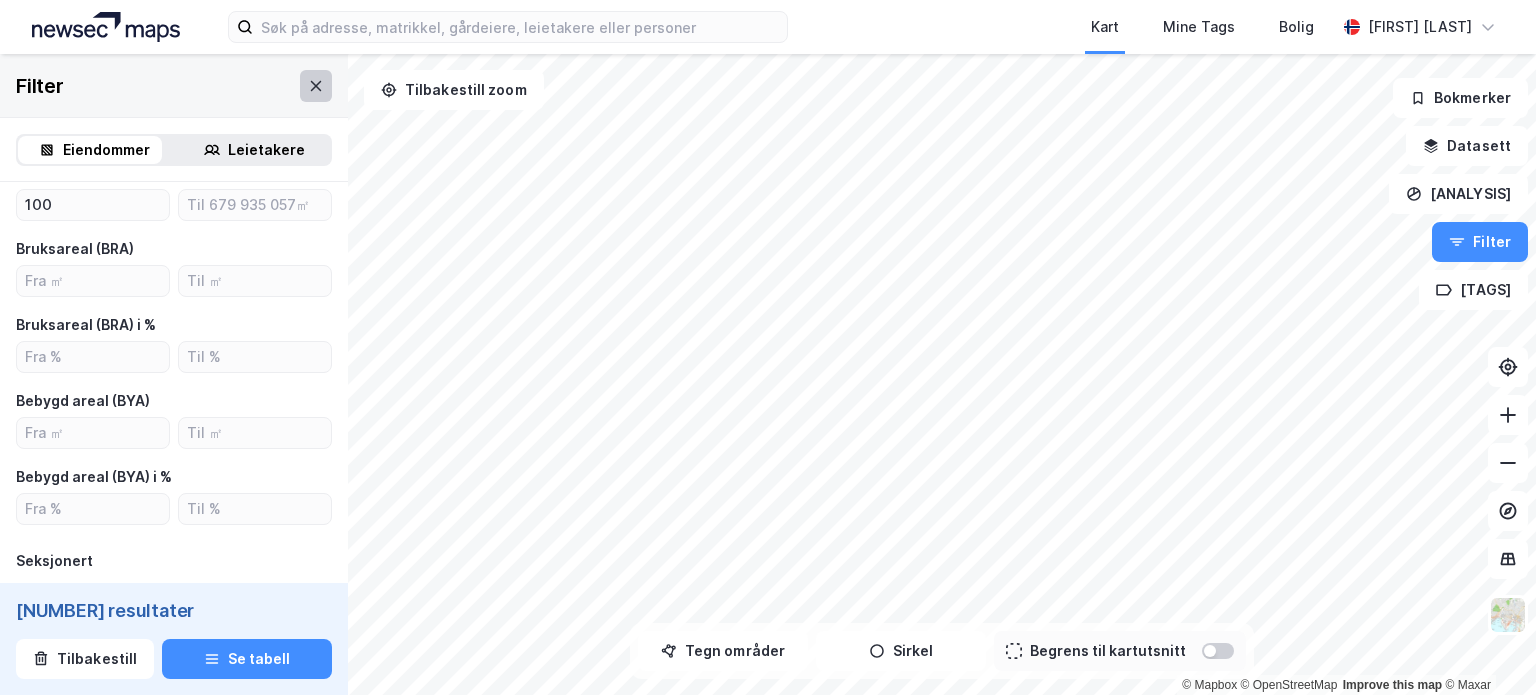 click 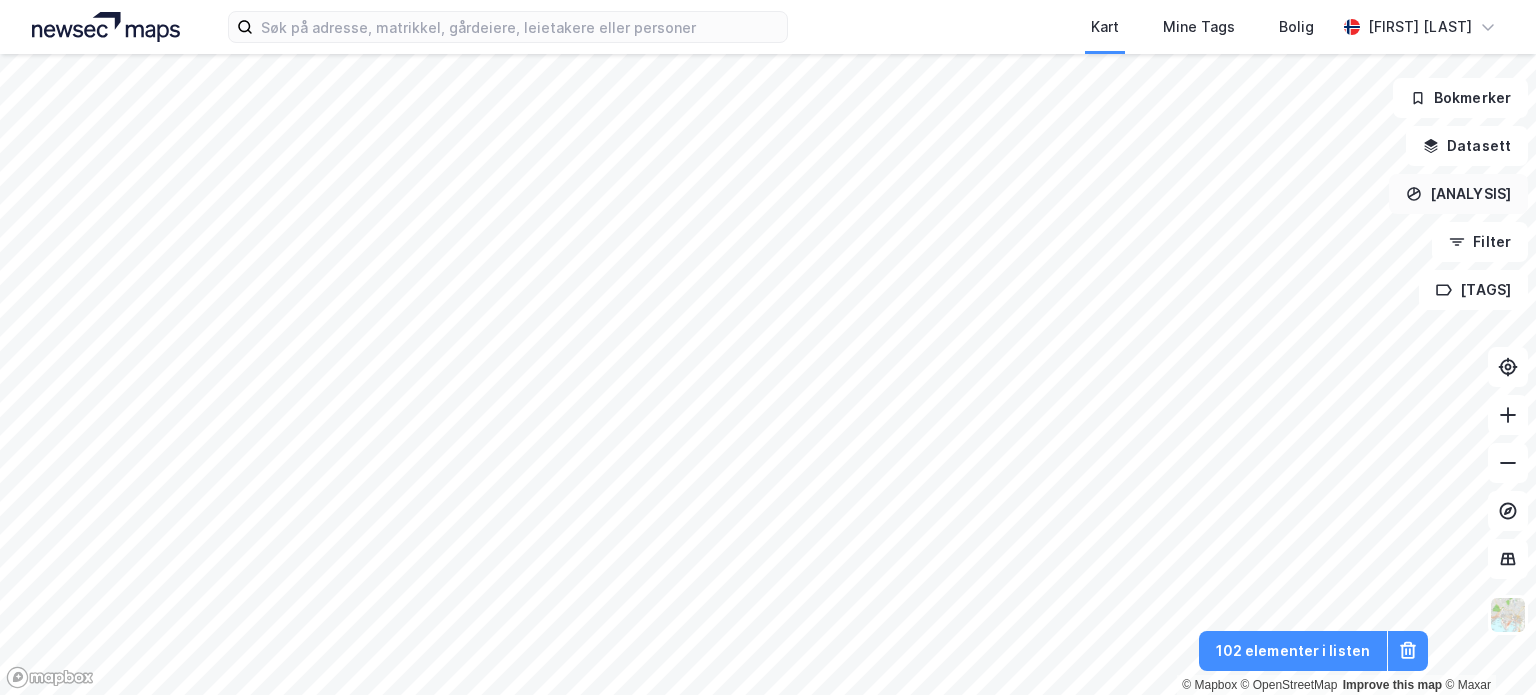 click on "[ANALYSIS]" at bounding box center (1458, 194) 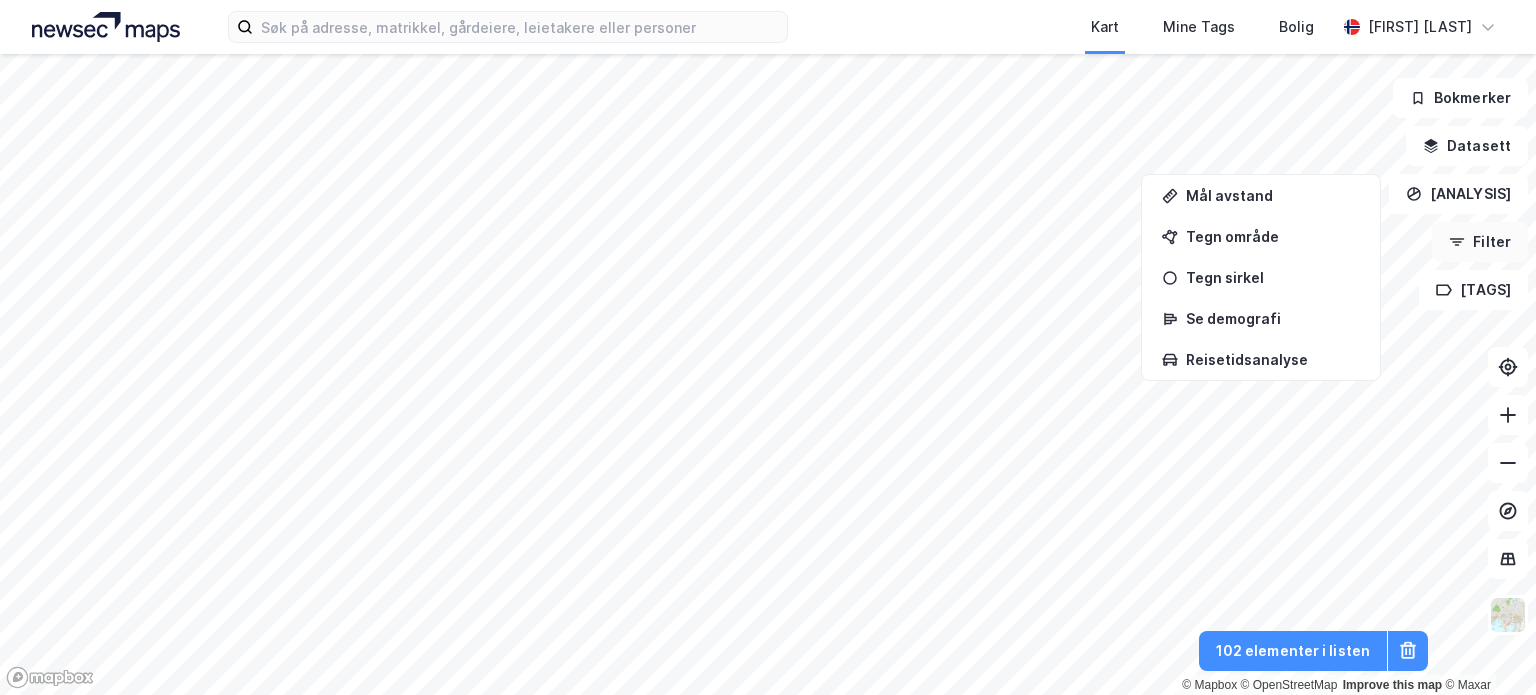 click on "Filter" at bounding box center [1480, 242] 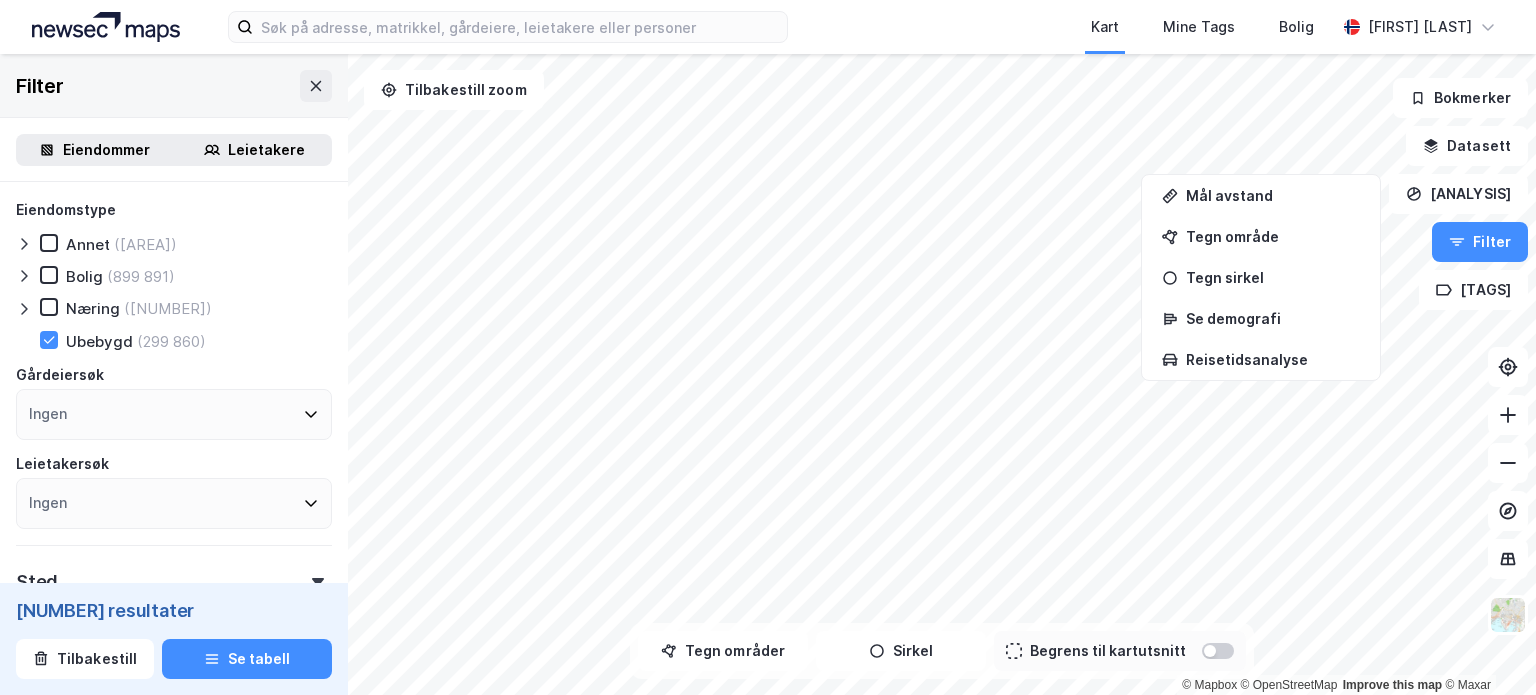 type on "Inkluder ([NUMBER])" 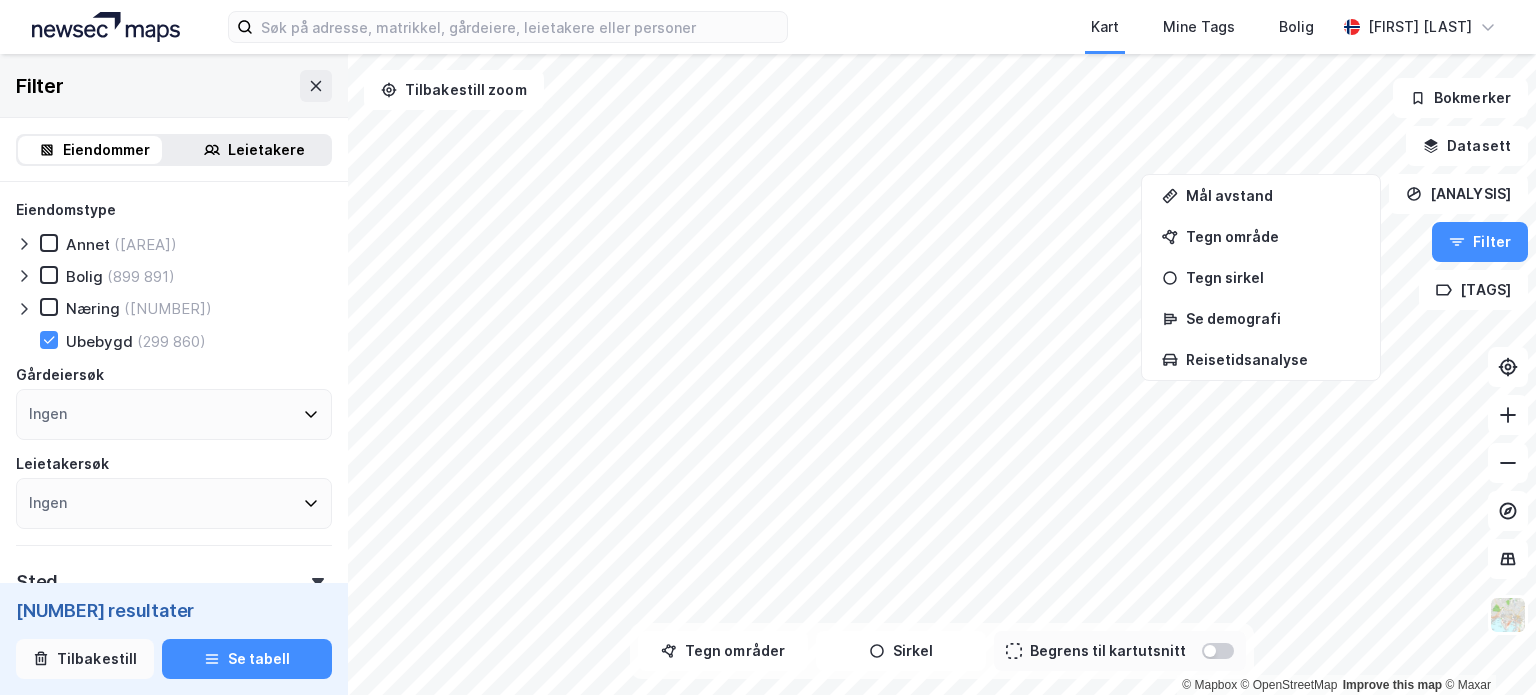 click on "Tilbakestill" at bounding box center [85, 659] 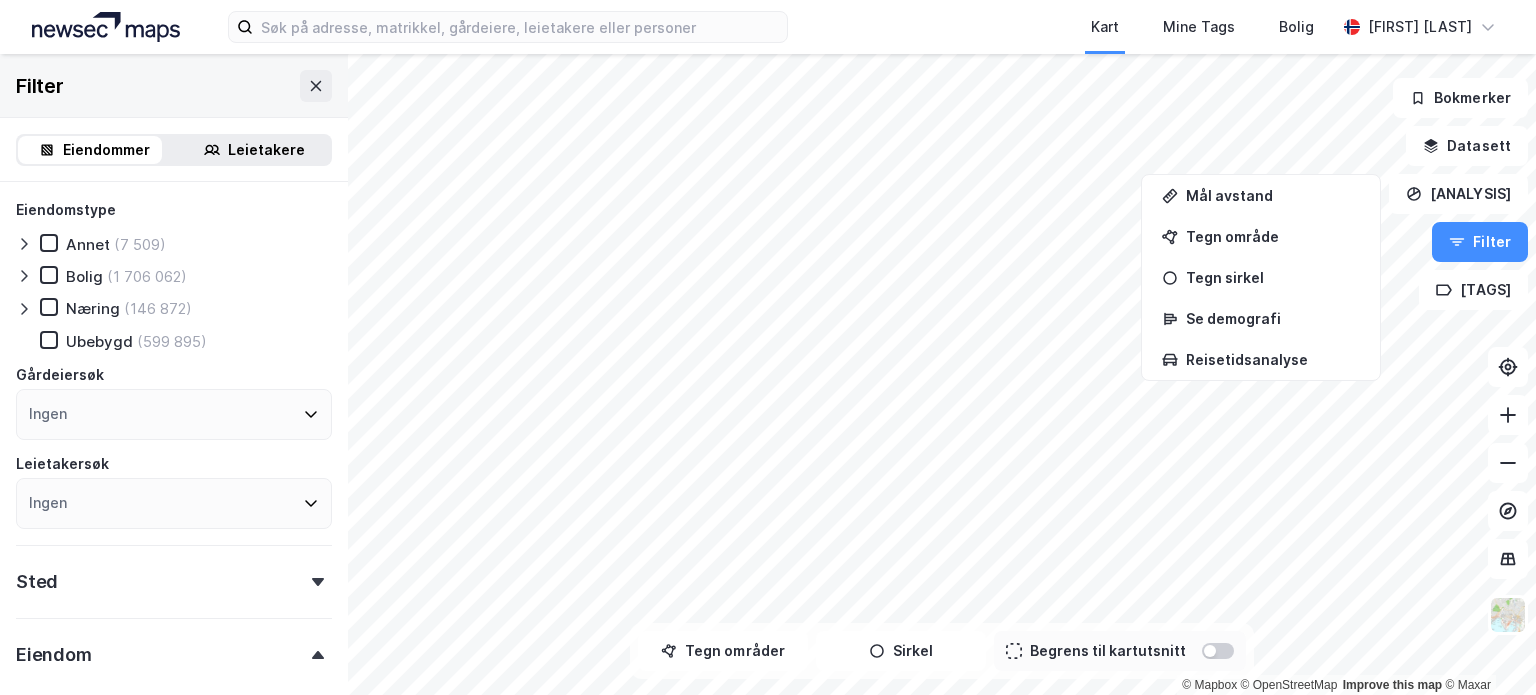 type on "Inkluder ([NUMBER])" 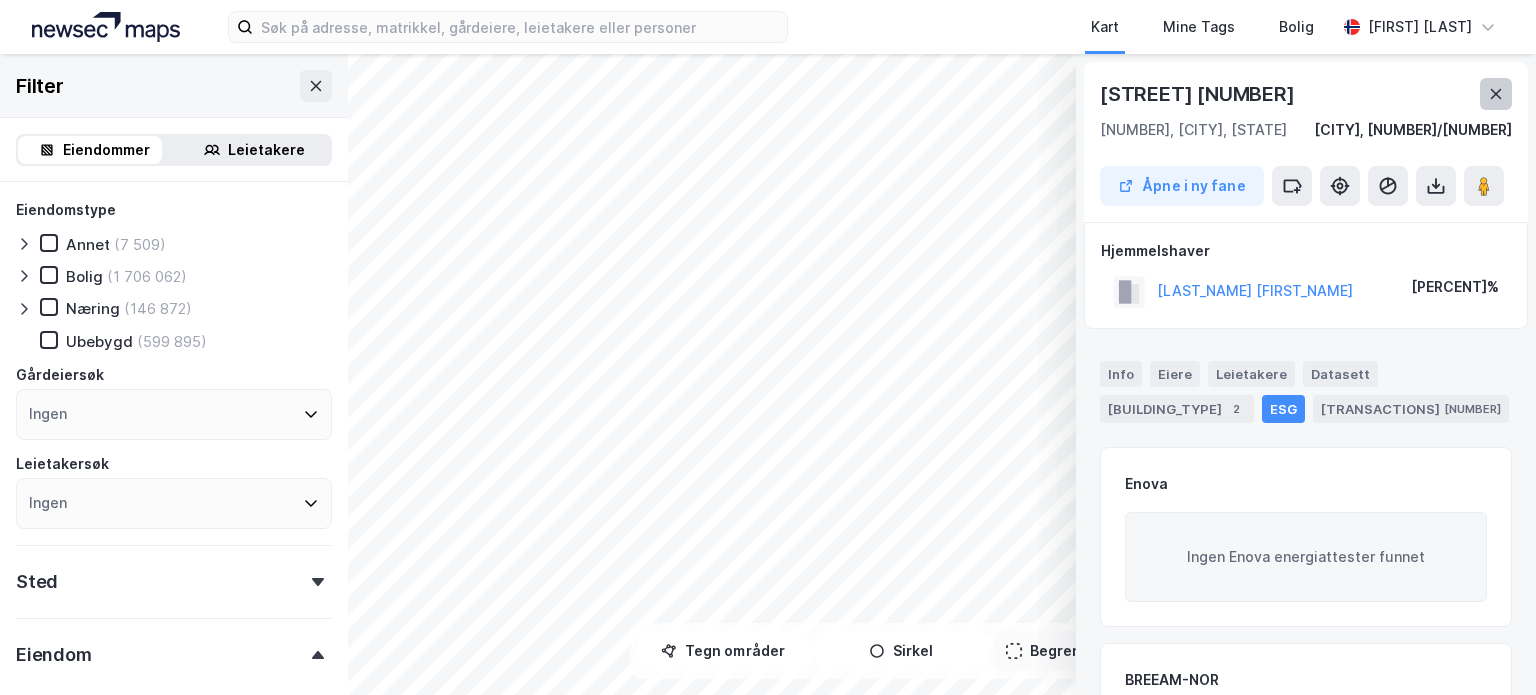 click 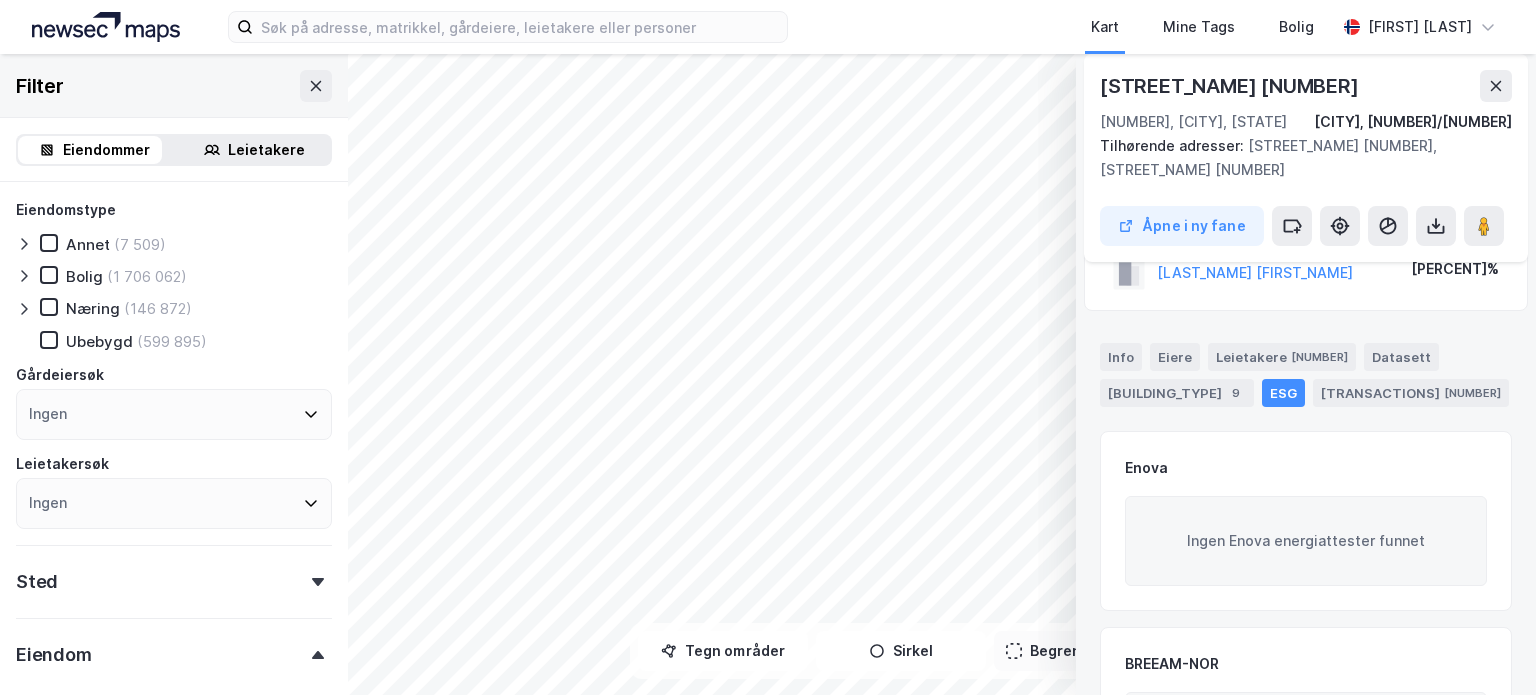 scroll, scrollTop: 0, scrollLeft: 0, axis: both 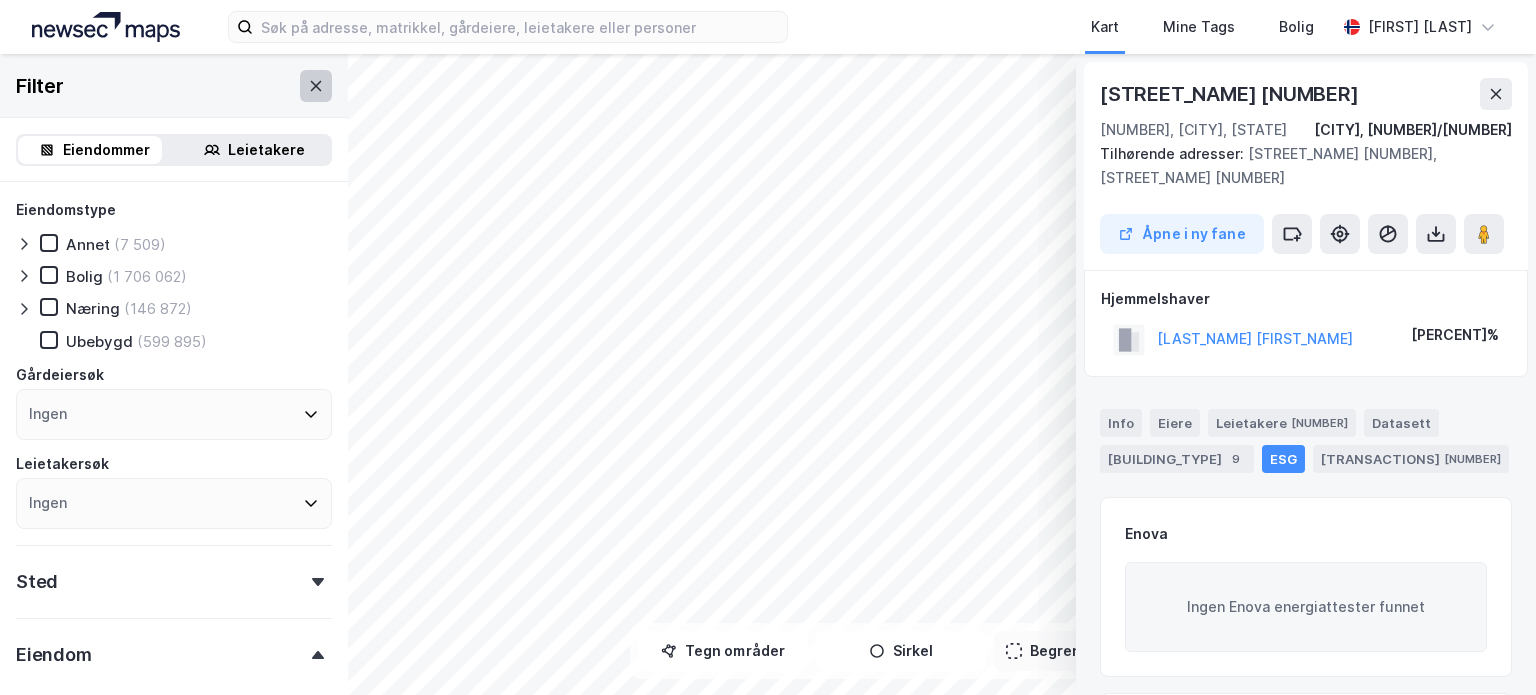 click 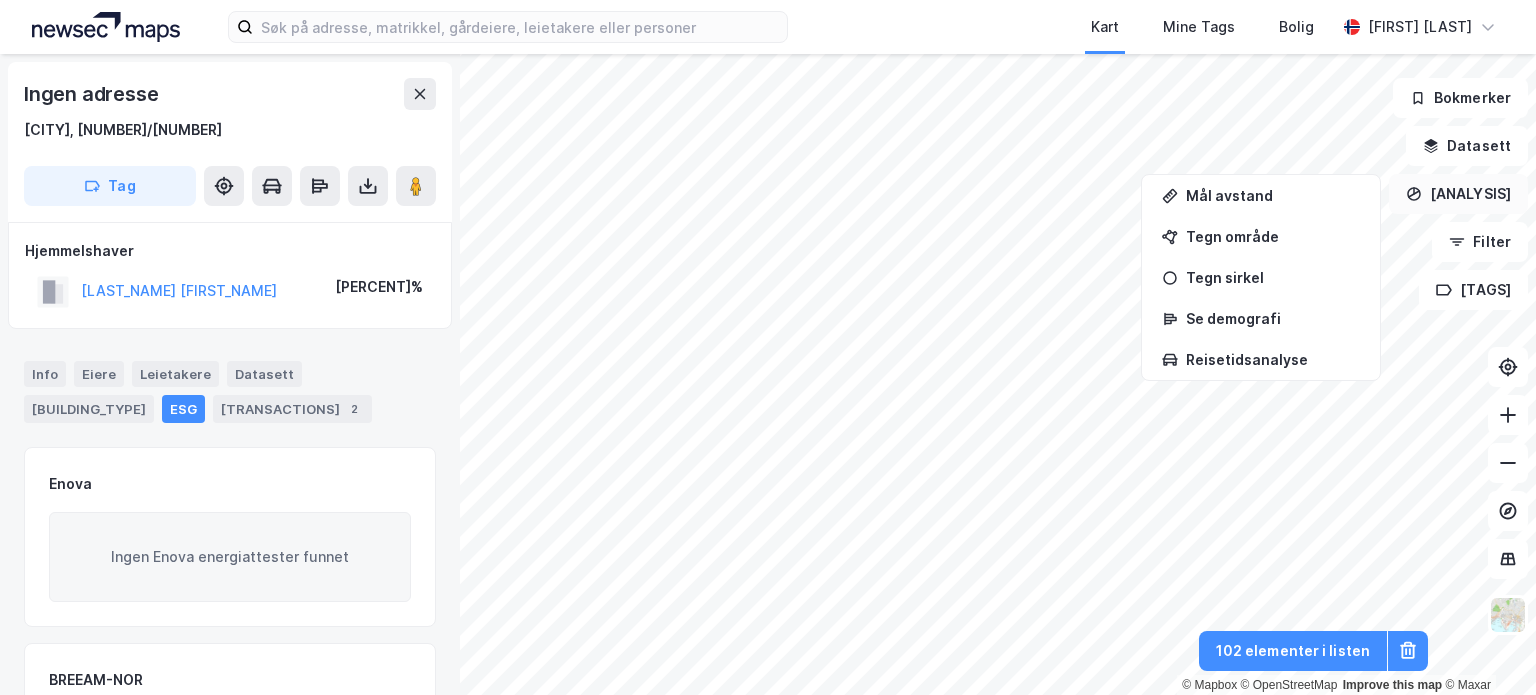 click 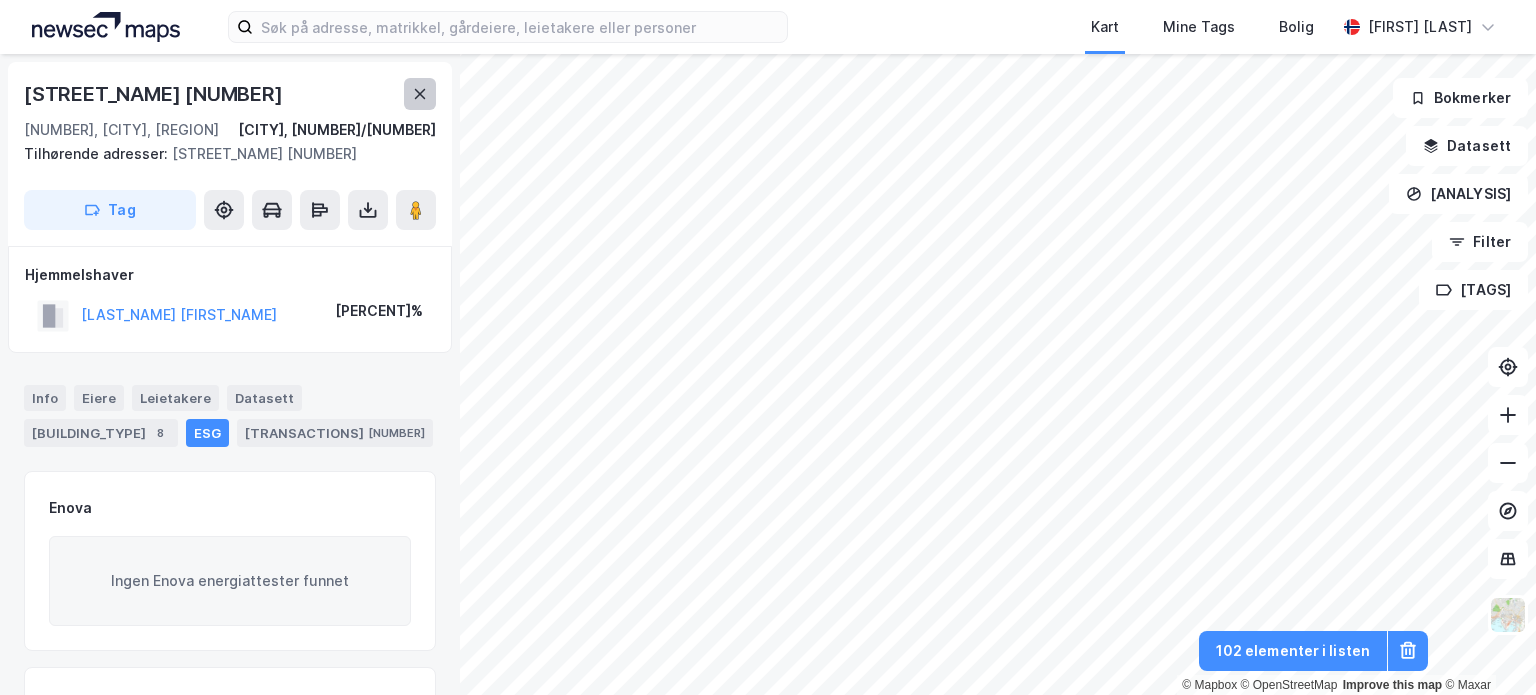 click 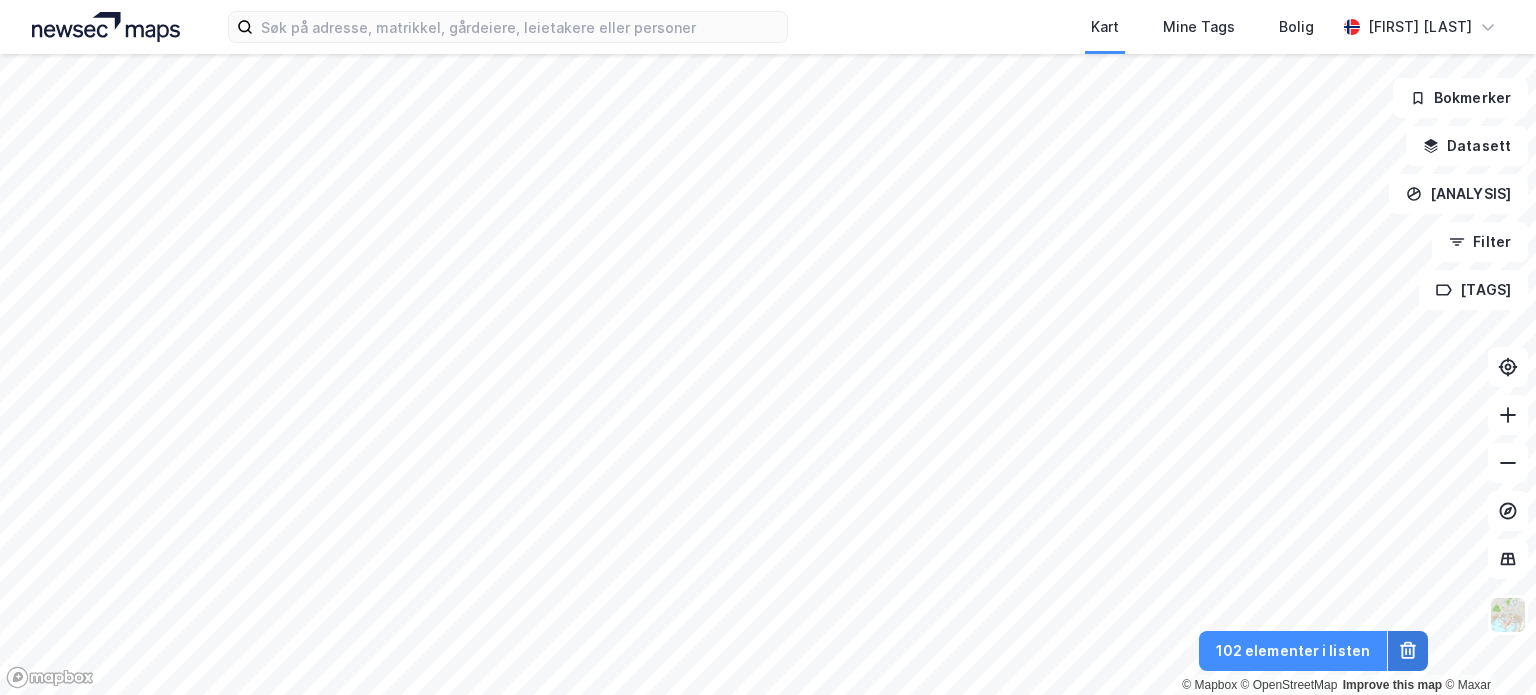 click 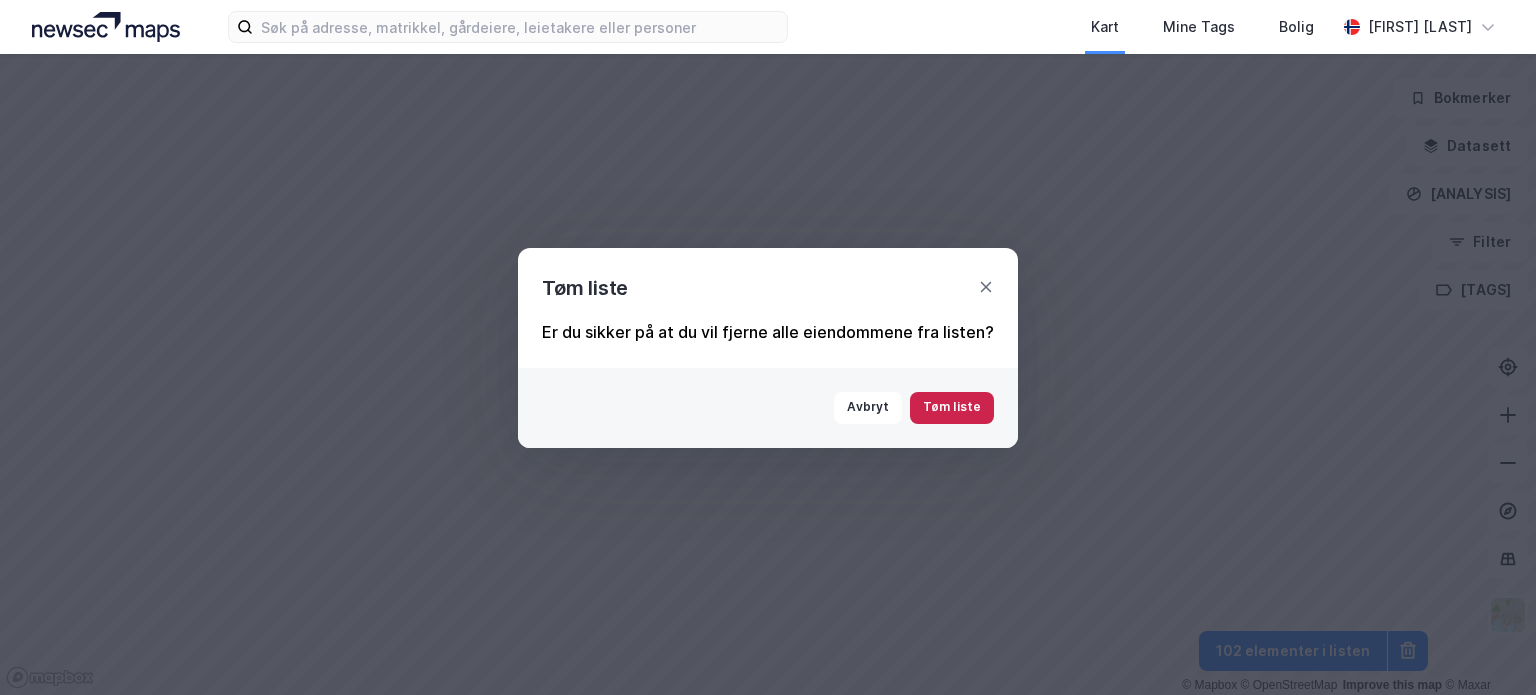 click on "Tøm liste" at bounding box center [952, 408] 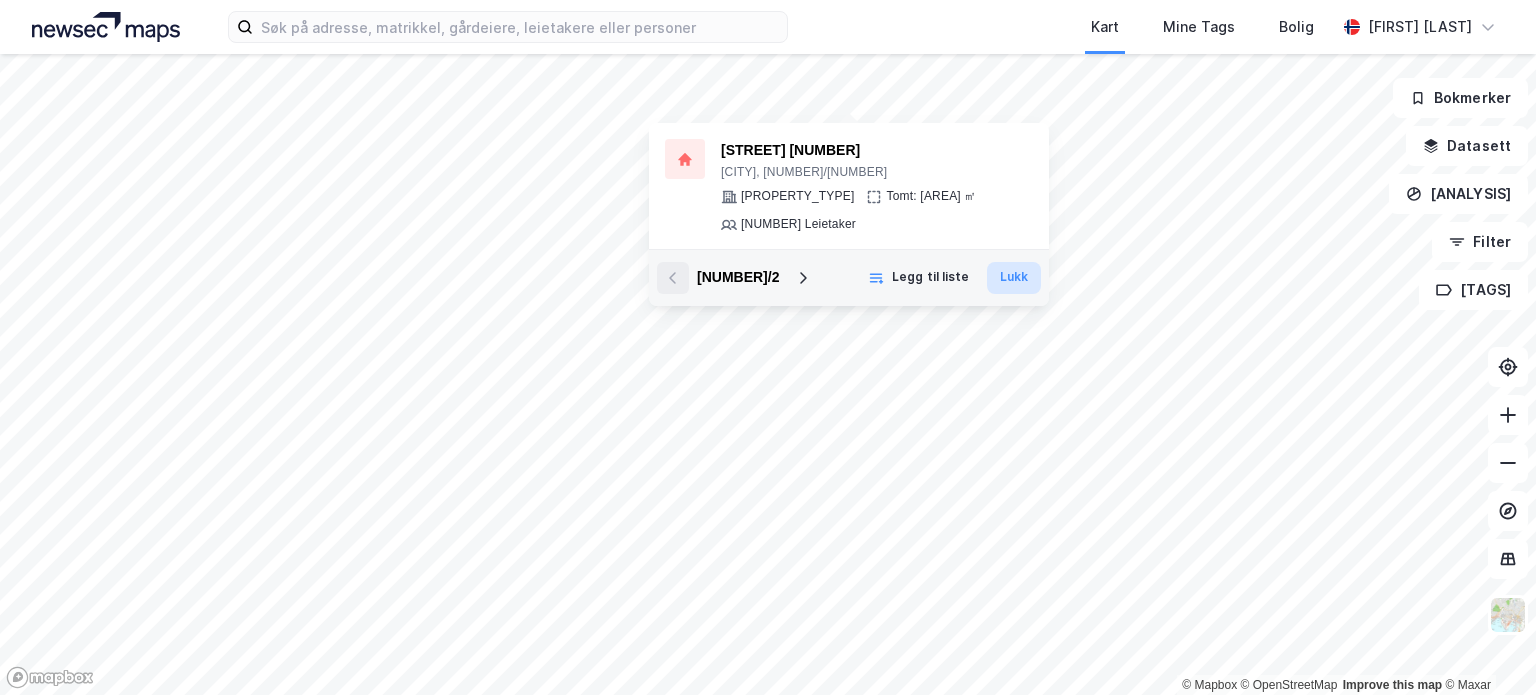 click on "Lukk" at bounding box center [1014, 278] 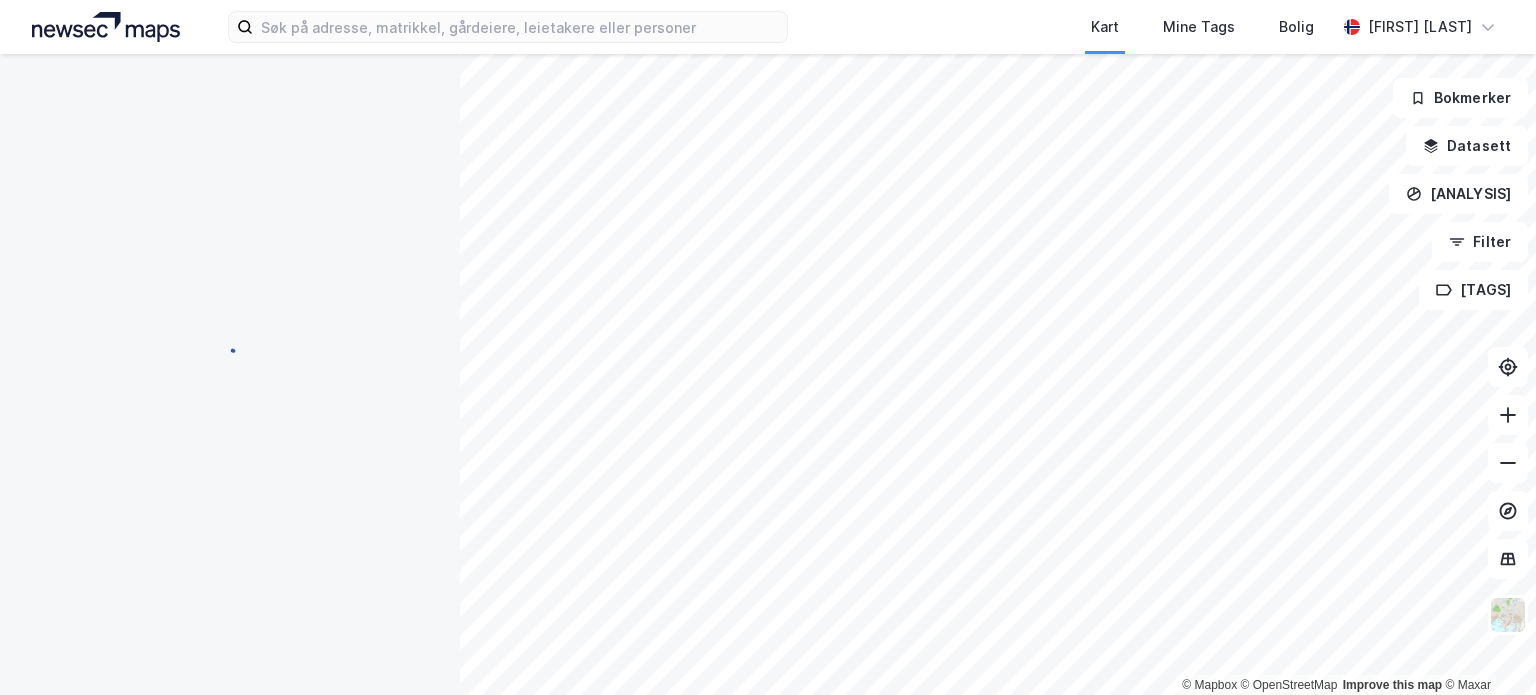 scroll, scrollTop: 1, scrollLeft: 0, axis: vertical 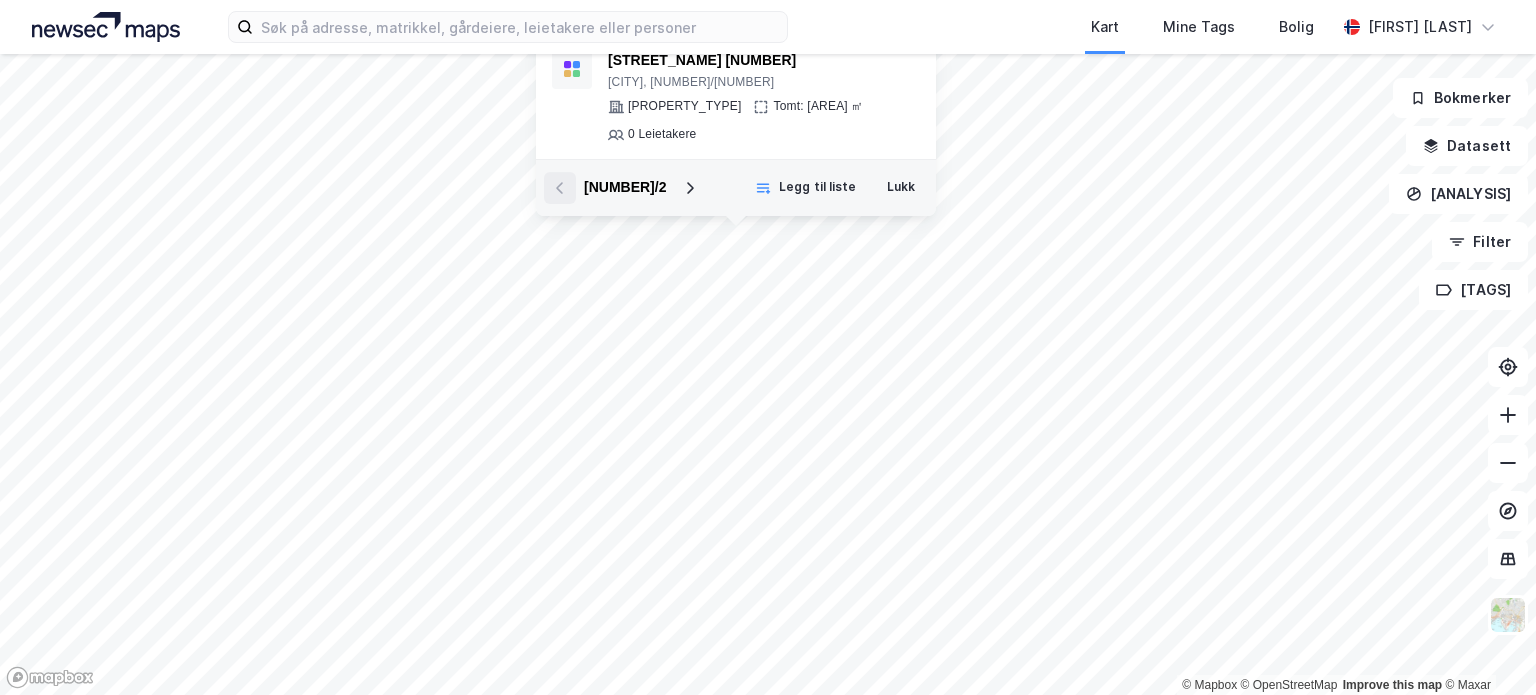 click on "[NUMBER] / [NUMBER] Legg til liste Lukk" at bounding box center [736, 187] 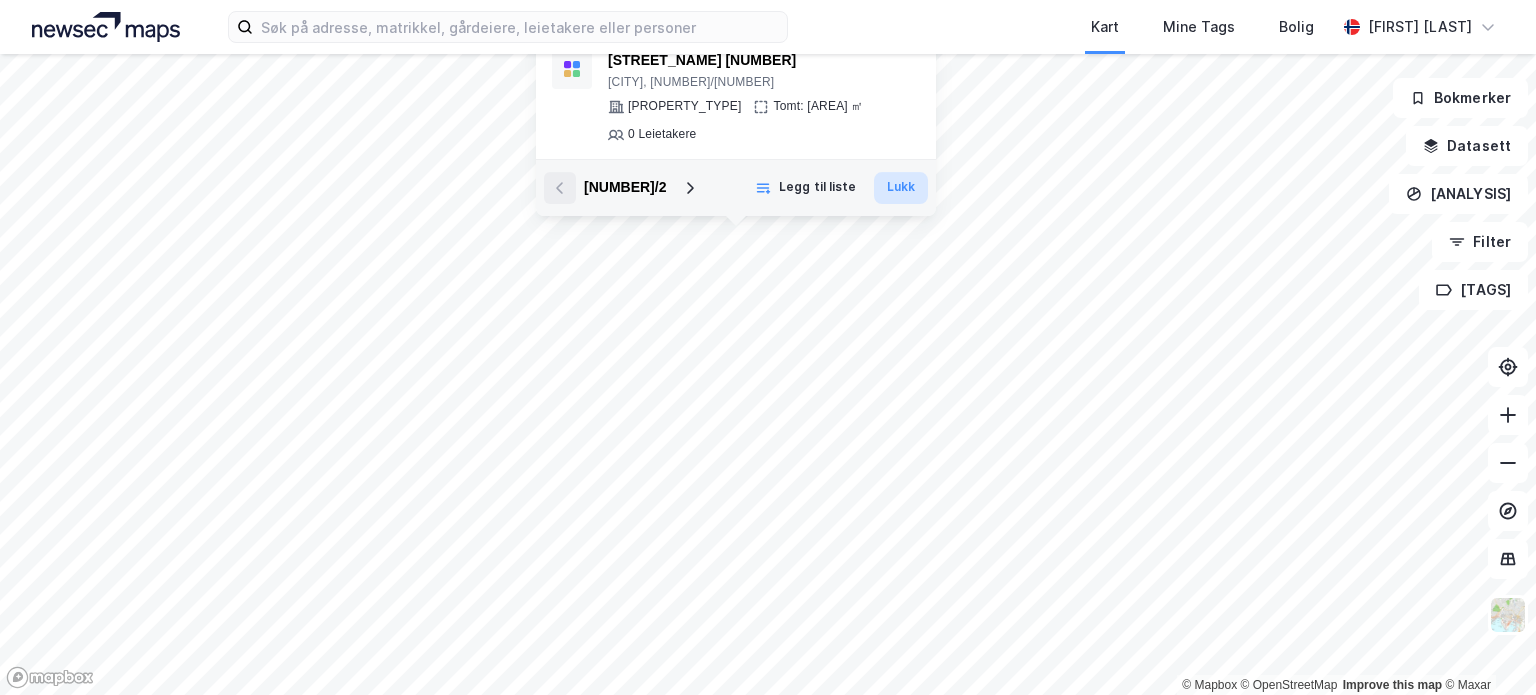 click on "Lukk" at bounding box center (901, 188) 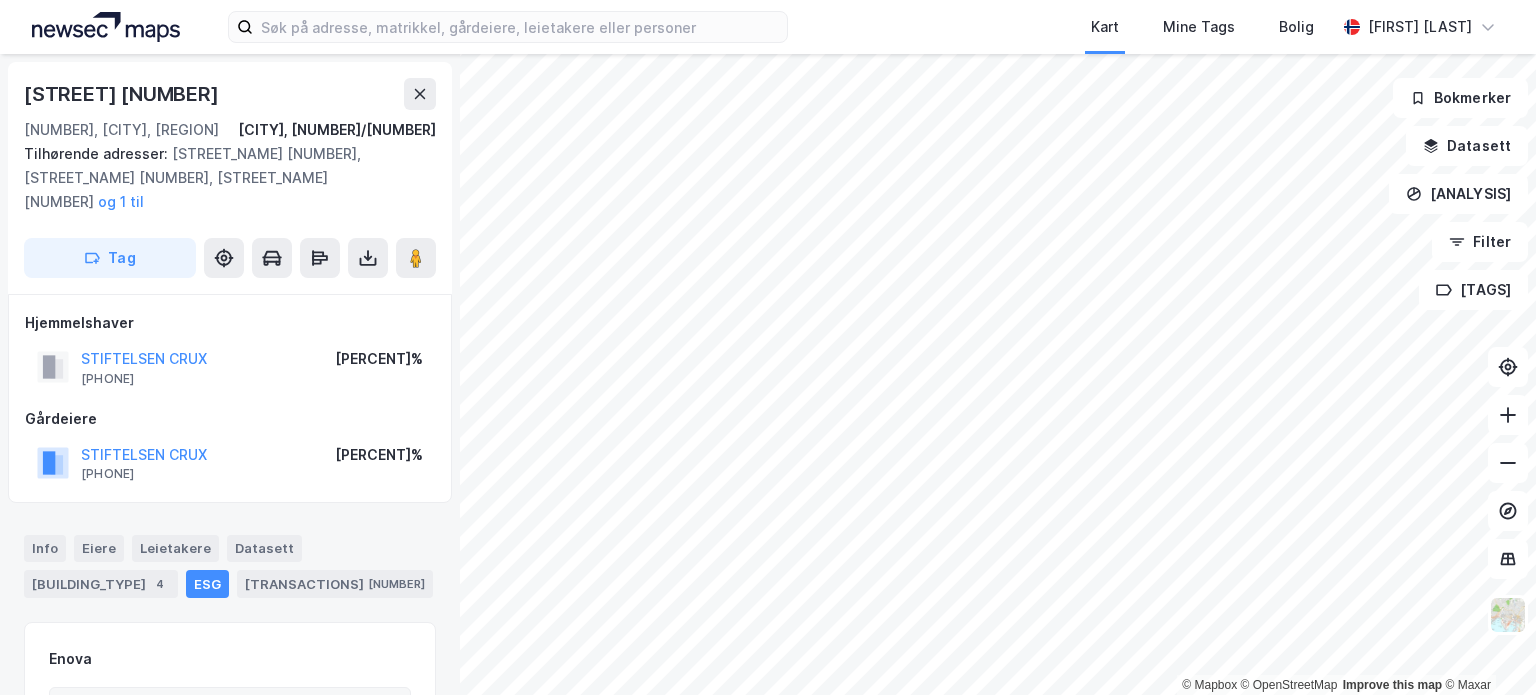 scroll, scrollTop: 1, scrollLeft: 0, axis: vertical 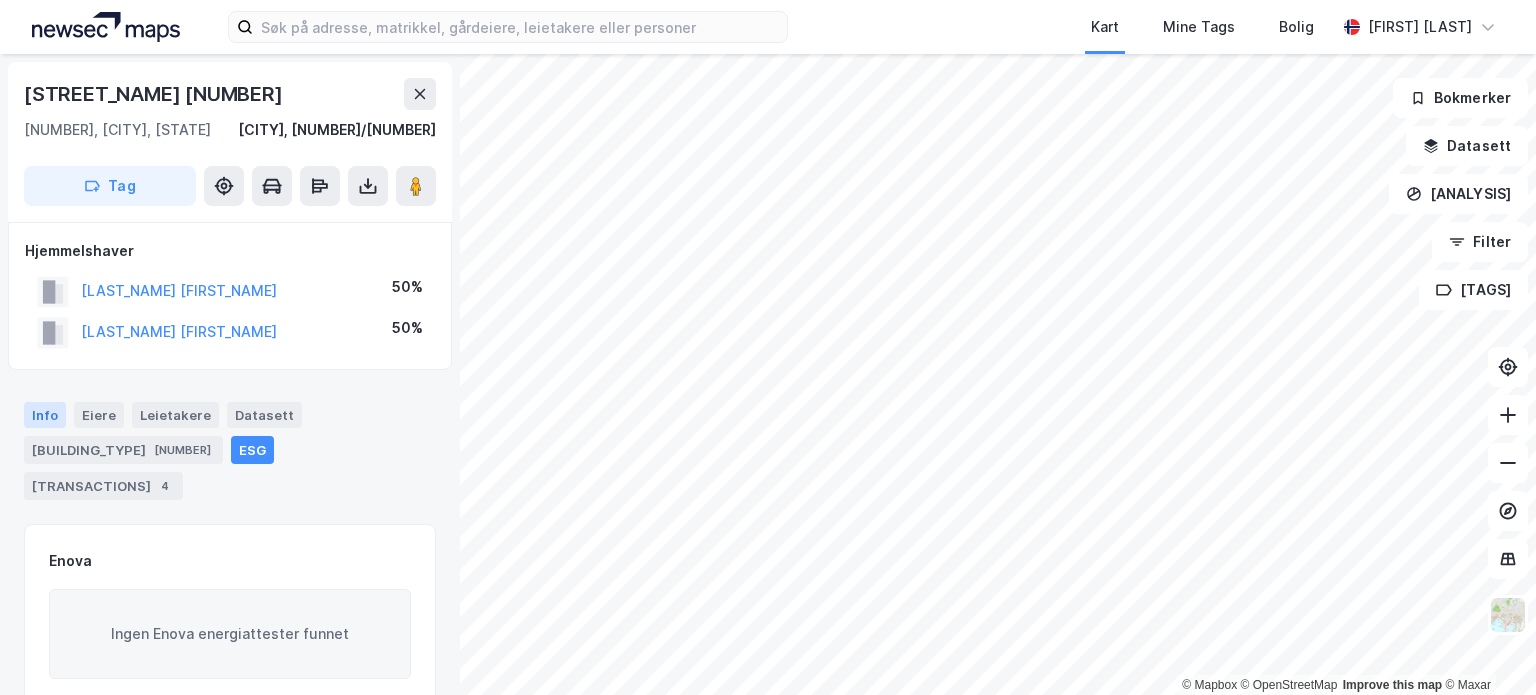 click on "Info" at bounding box center (45, 415) 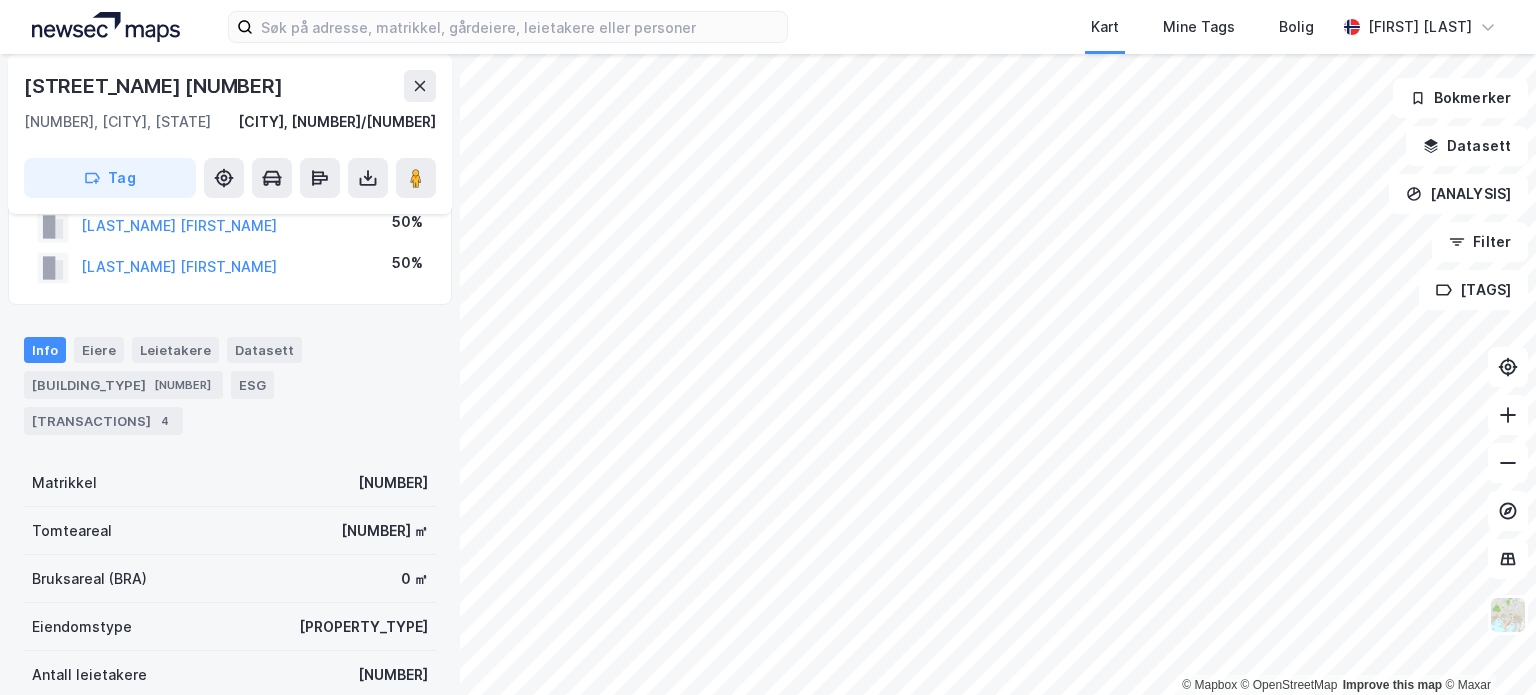 scroll, scrollTop: 100, scrollLeft: 0, axis: vertical 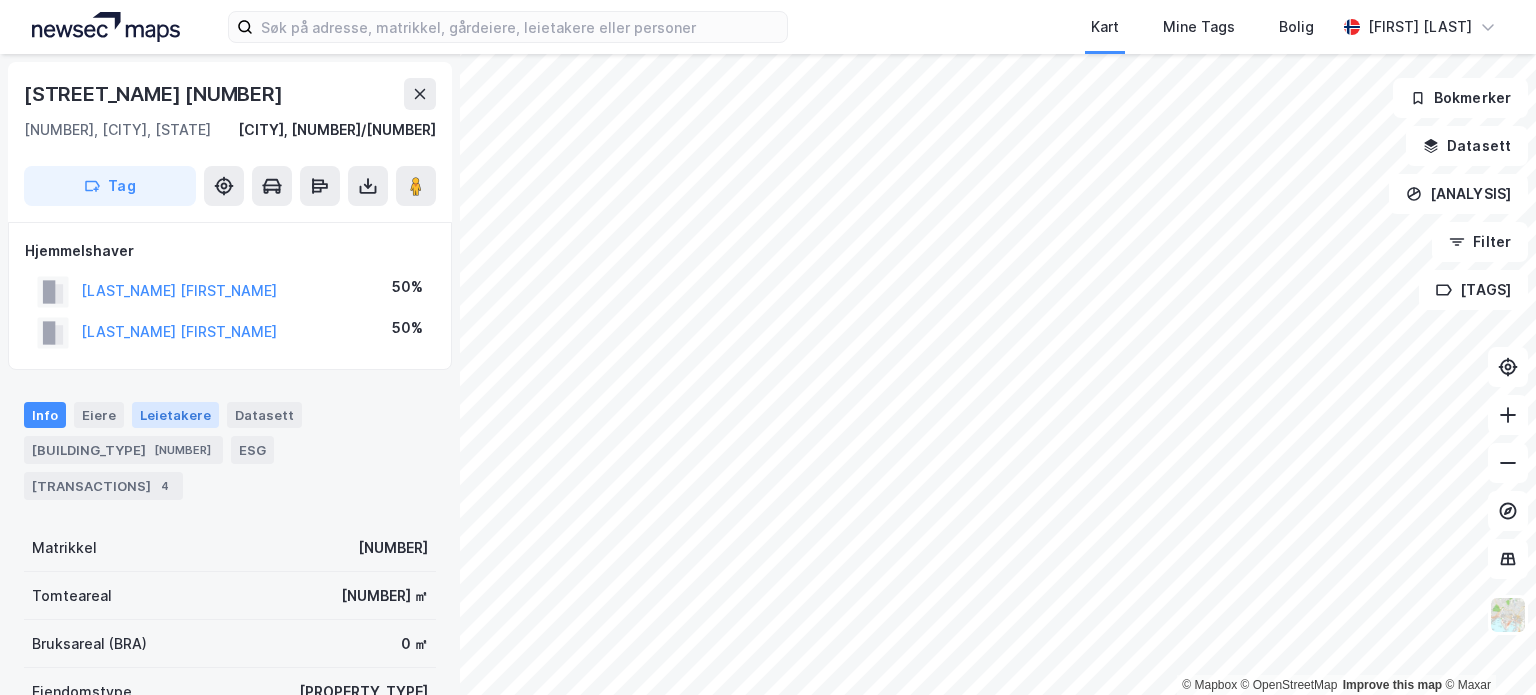 click on "Leietakere" at bounding box center (175, 415) 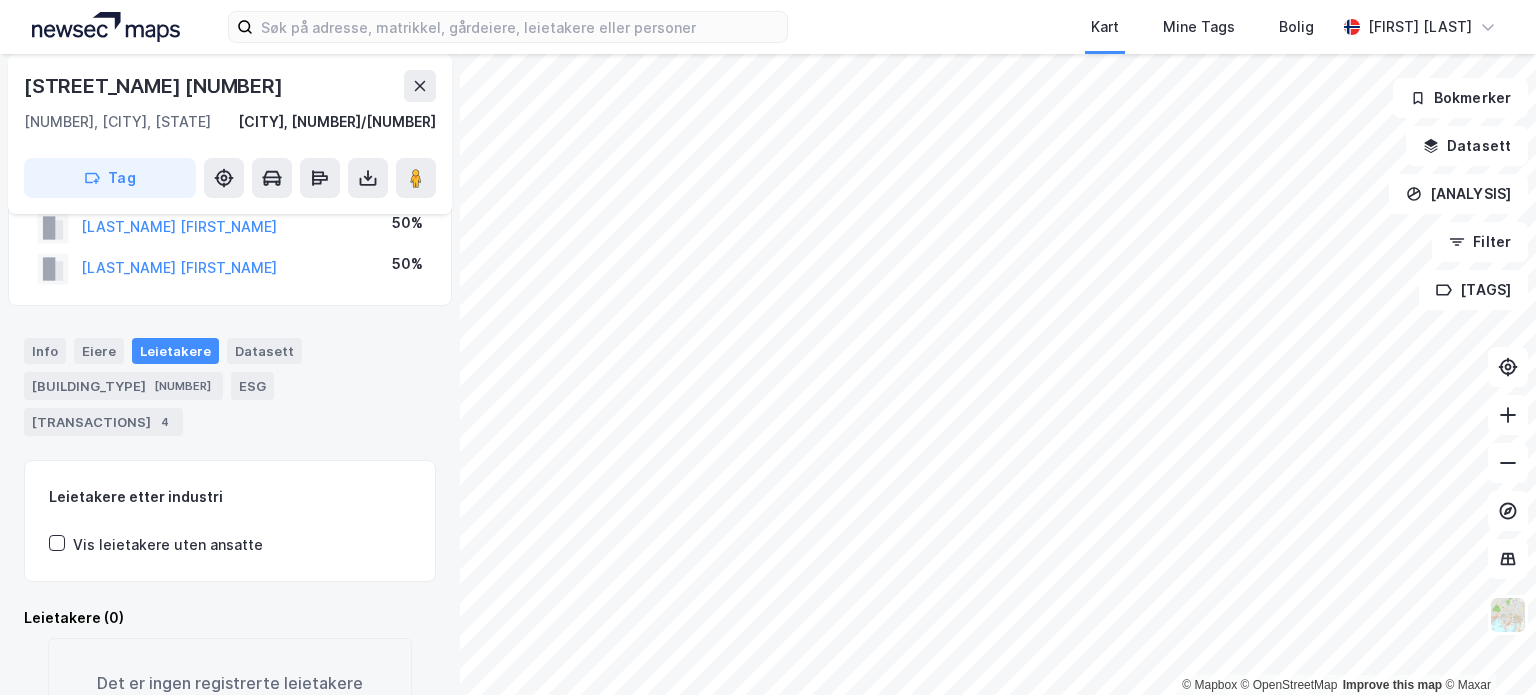 scroll, scrollTop: 33, scrollLeft: 0, axis: vertical 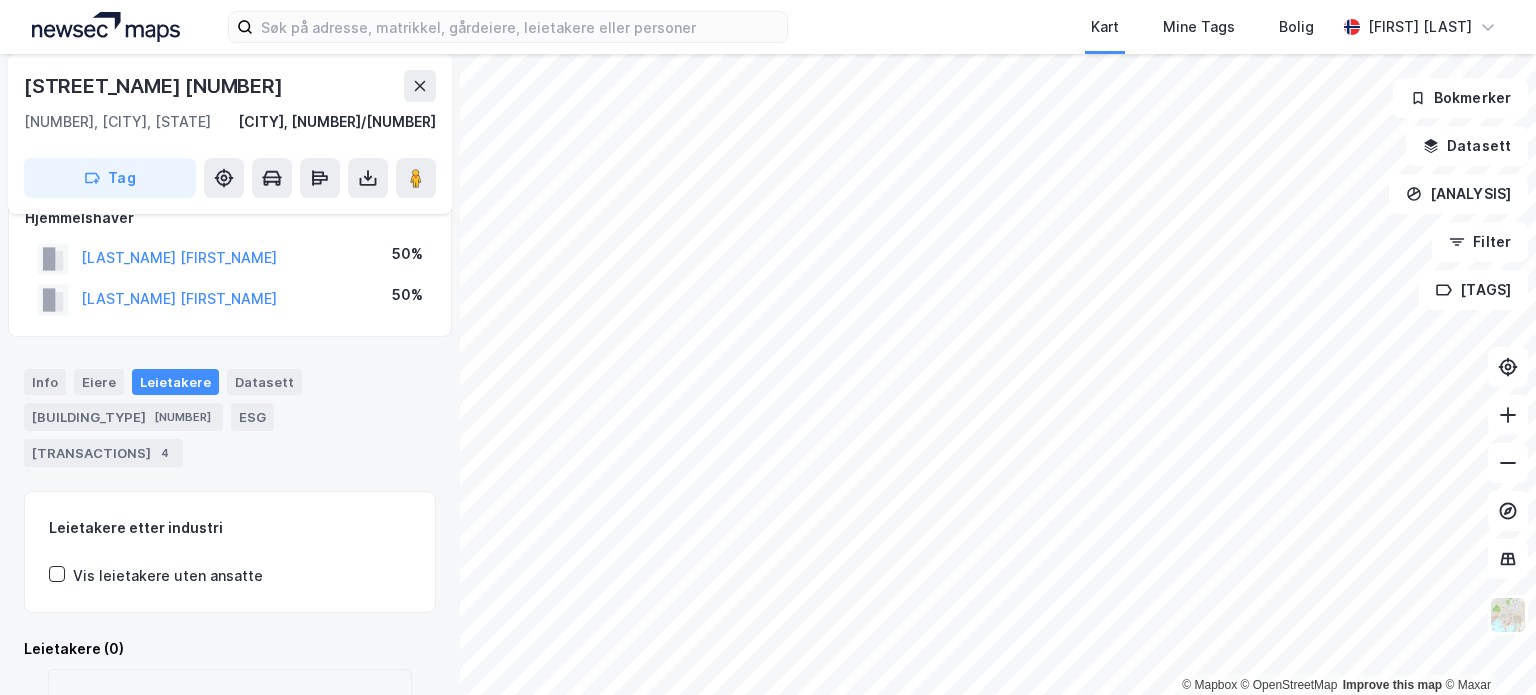 click on "Info Eiere Leietakere Datasett Bygg [NUMBER] ESG Transaksjoner [NUMBER]" at bounding box center (230, 410) 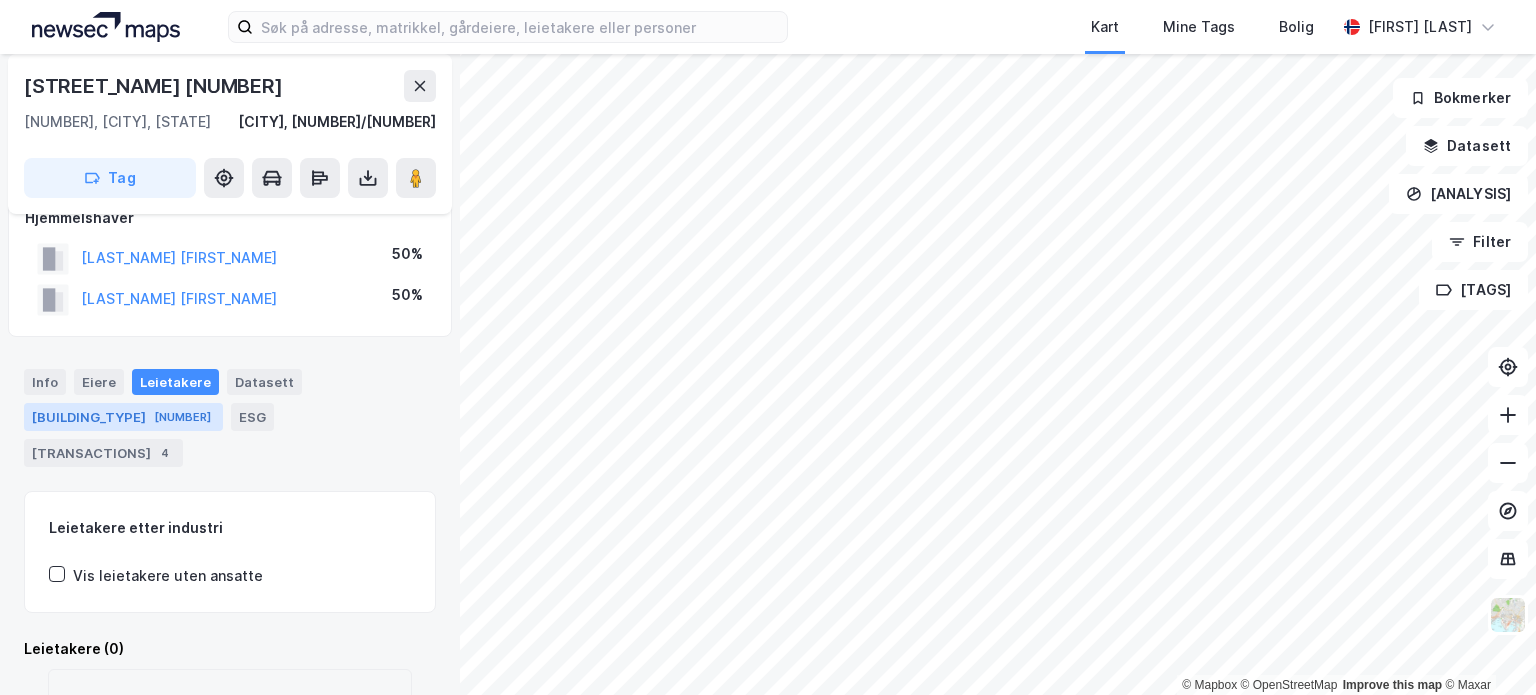 click on "Bygg [NUMBER]" at bounding box center (123, 417) 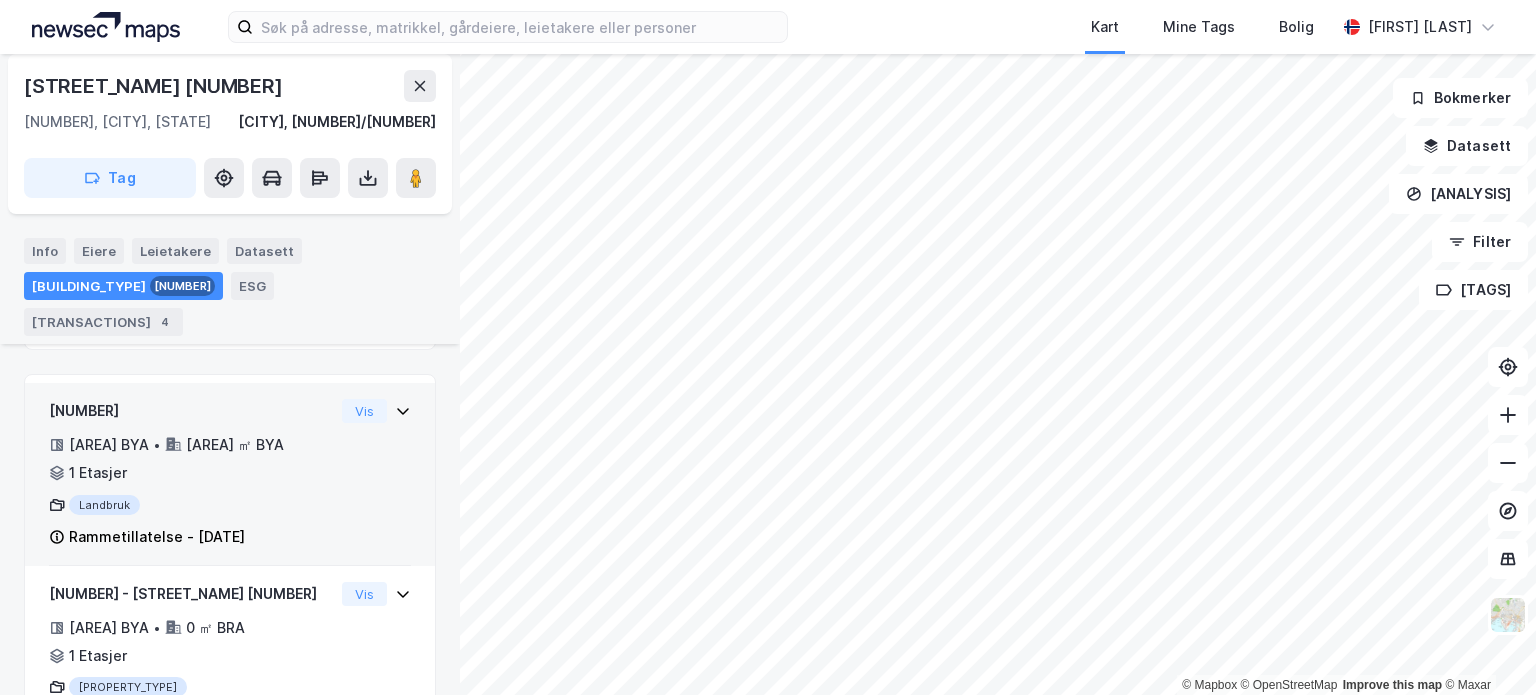 scroll, scrollTop: 333, scrollLeft: 0, axis: vertical 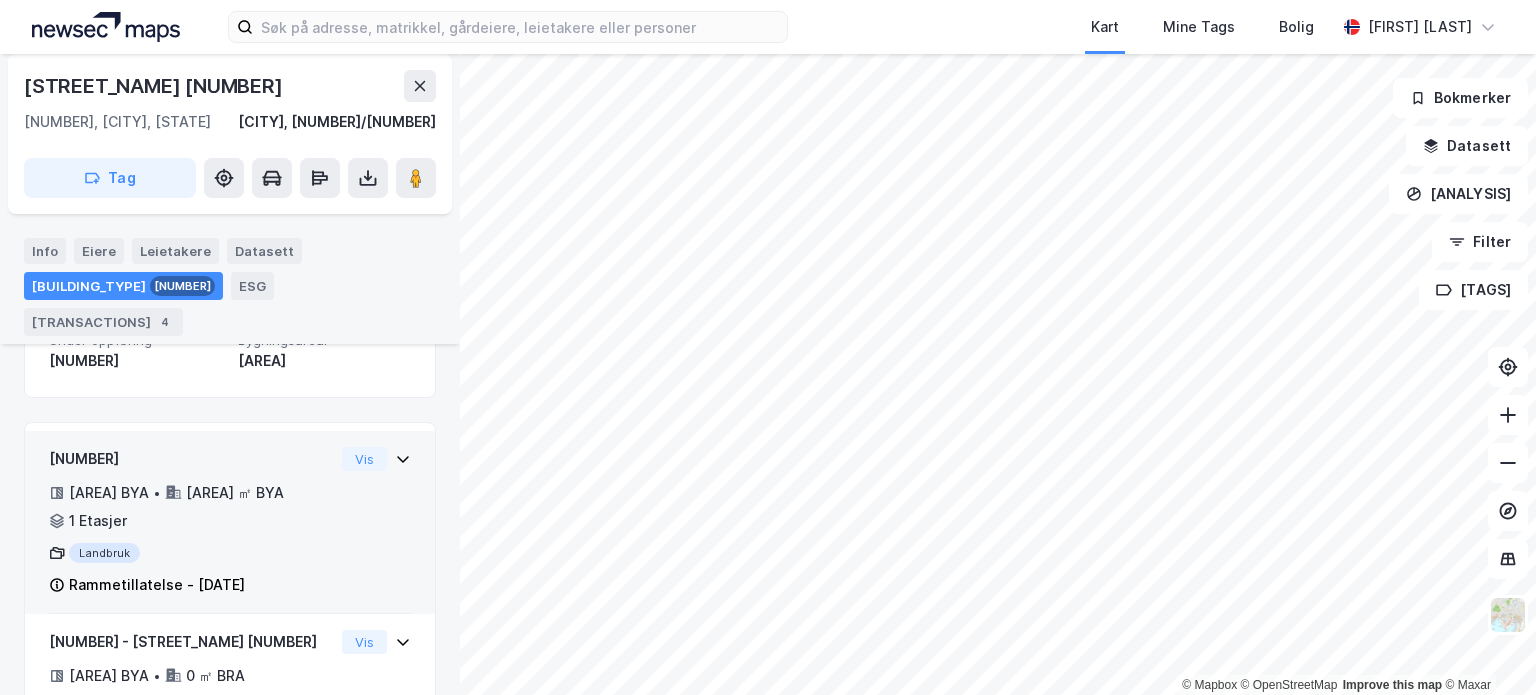 click 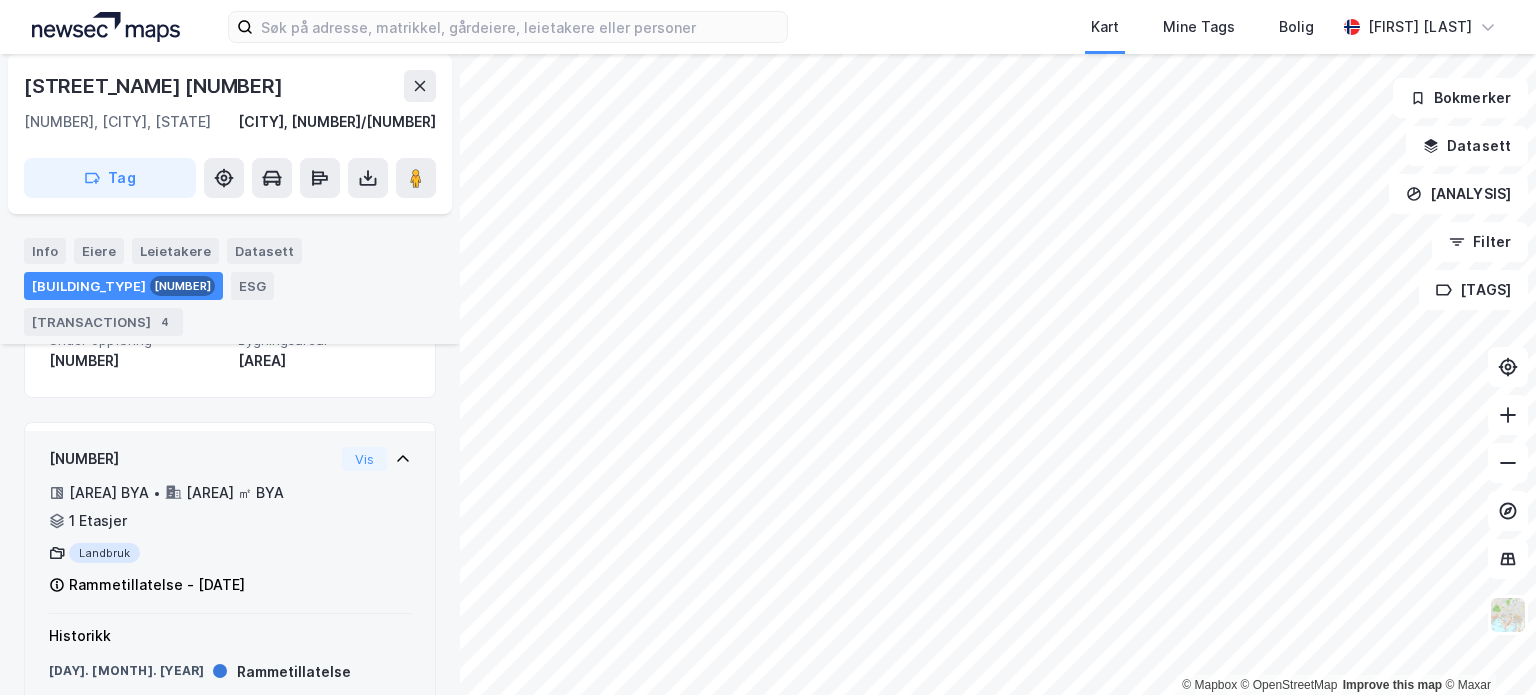 click on "Vis" at bounding box center [376, 459] 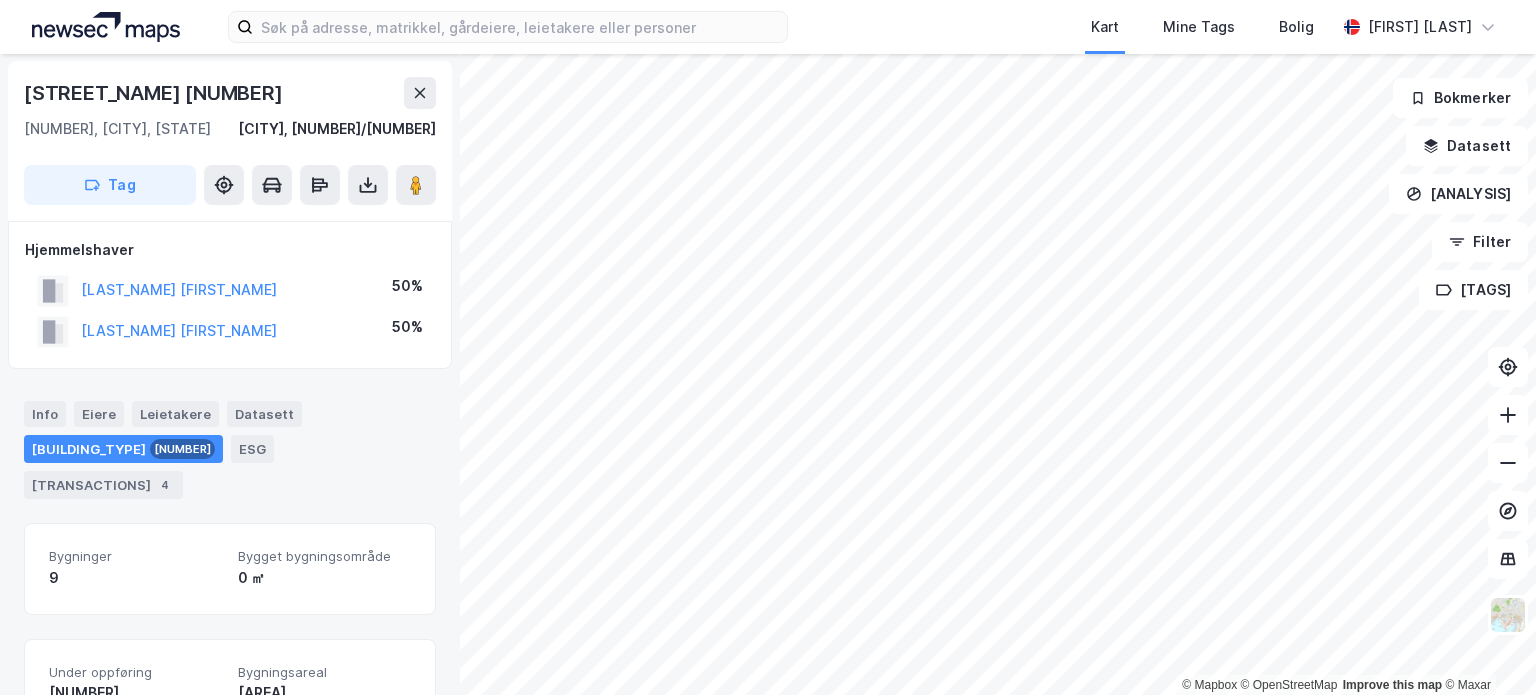 scroll, scrollTop: 0, scrollLeft: 0, axis: both 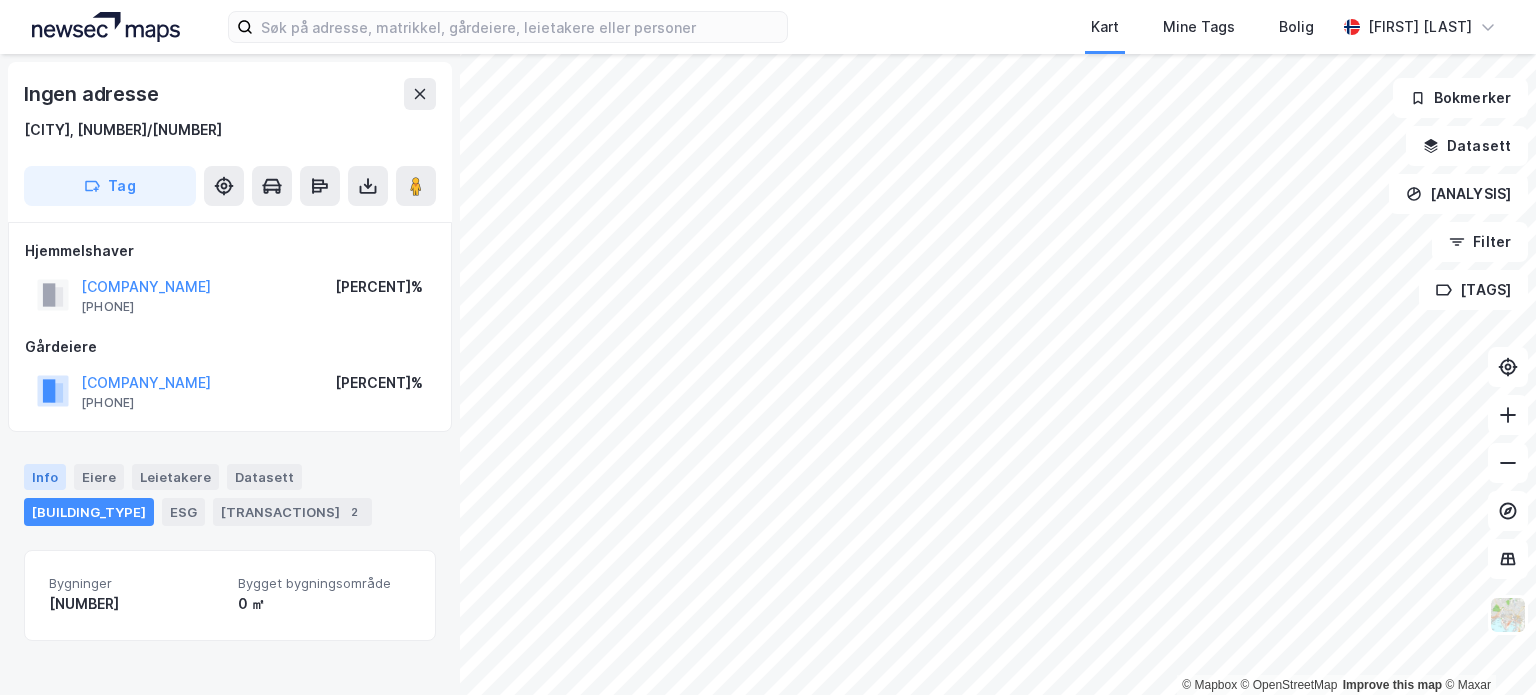 click on "Info" at bounding box center (45, 477) 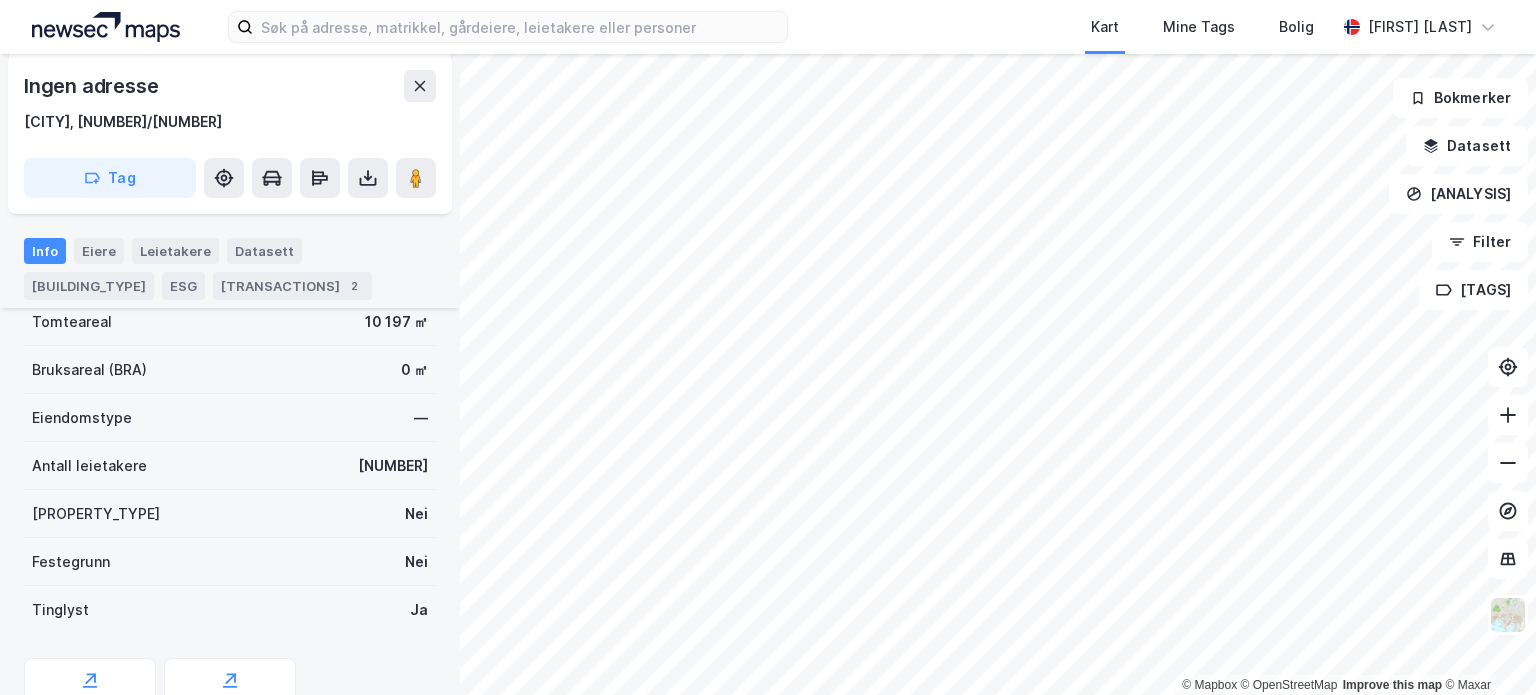 scroll, scrollTop: 100, scrollLeft: 0, axis: vertical 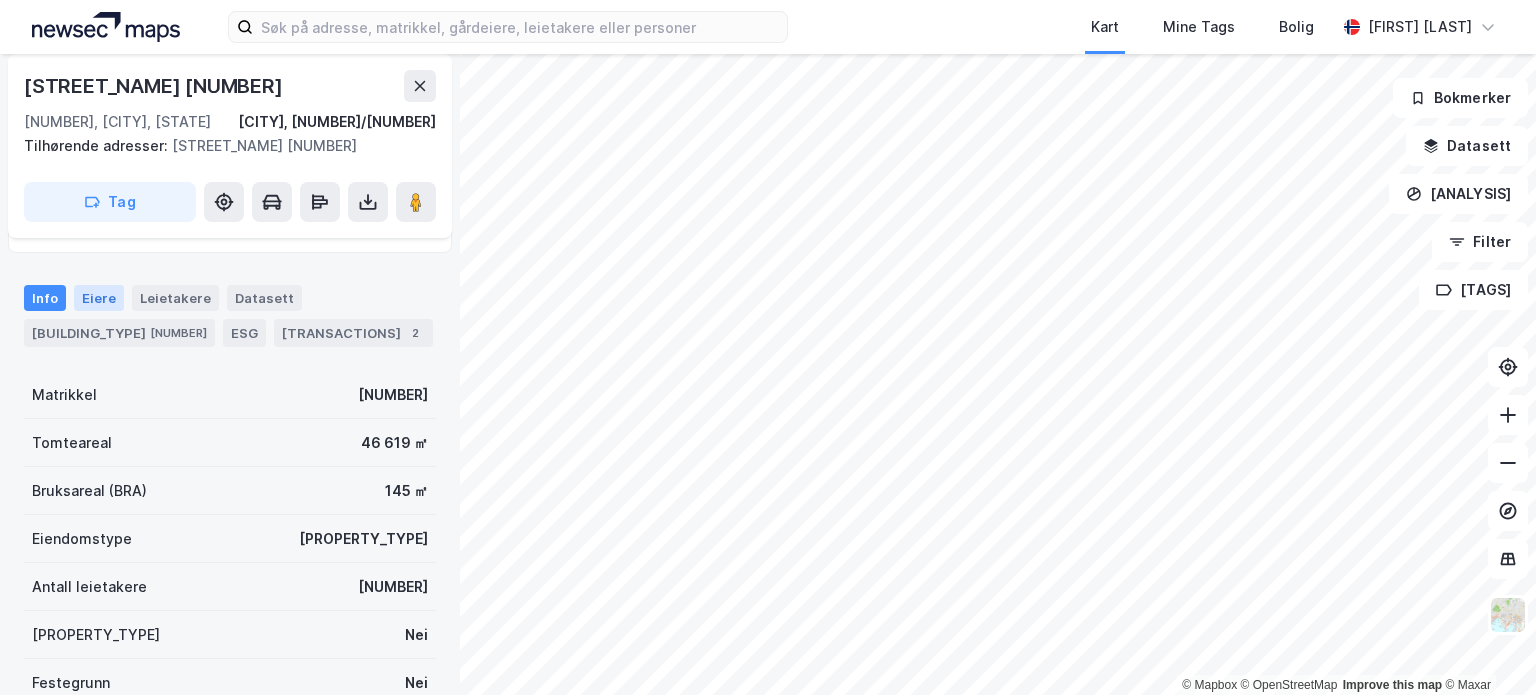 click on "Eiere" at bounding box center [99, 298] 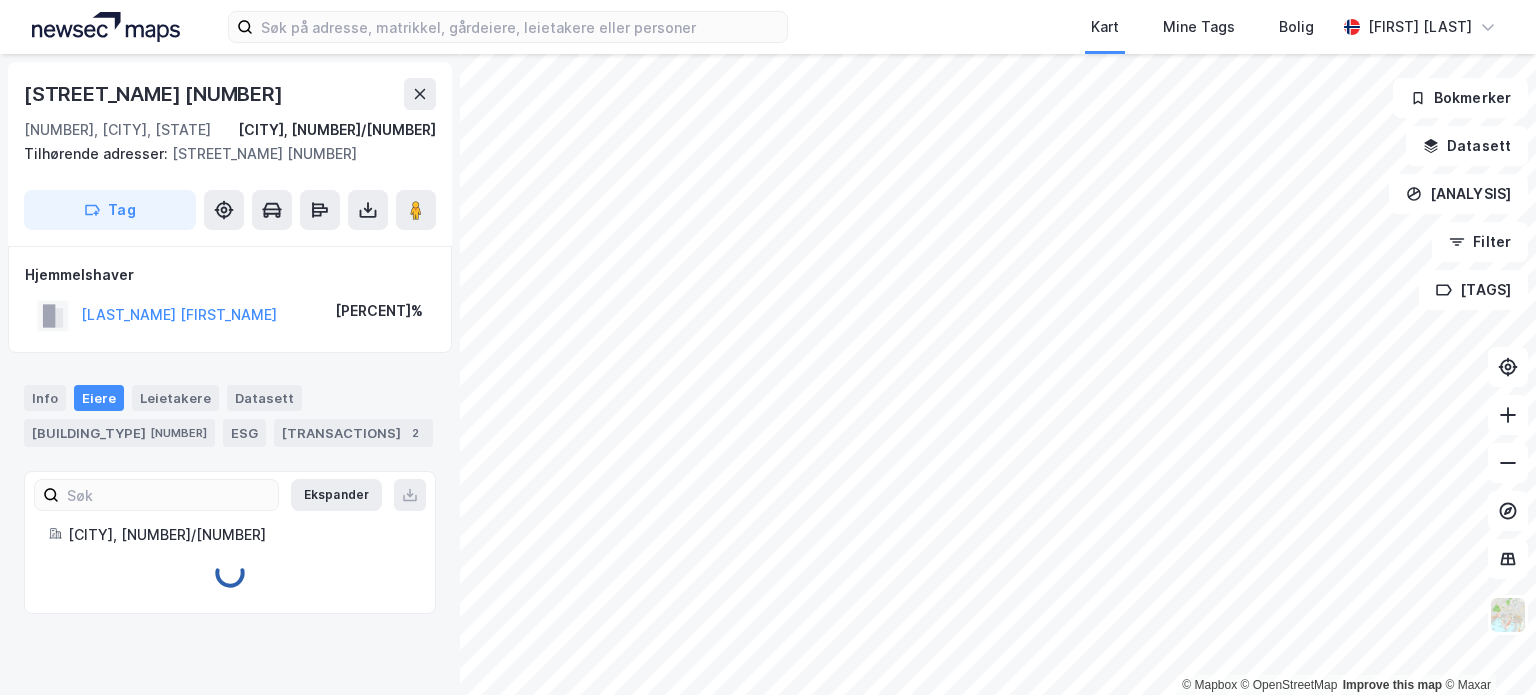 scroll, scrollTop: 0, scrollLeft: 0, axis: both 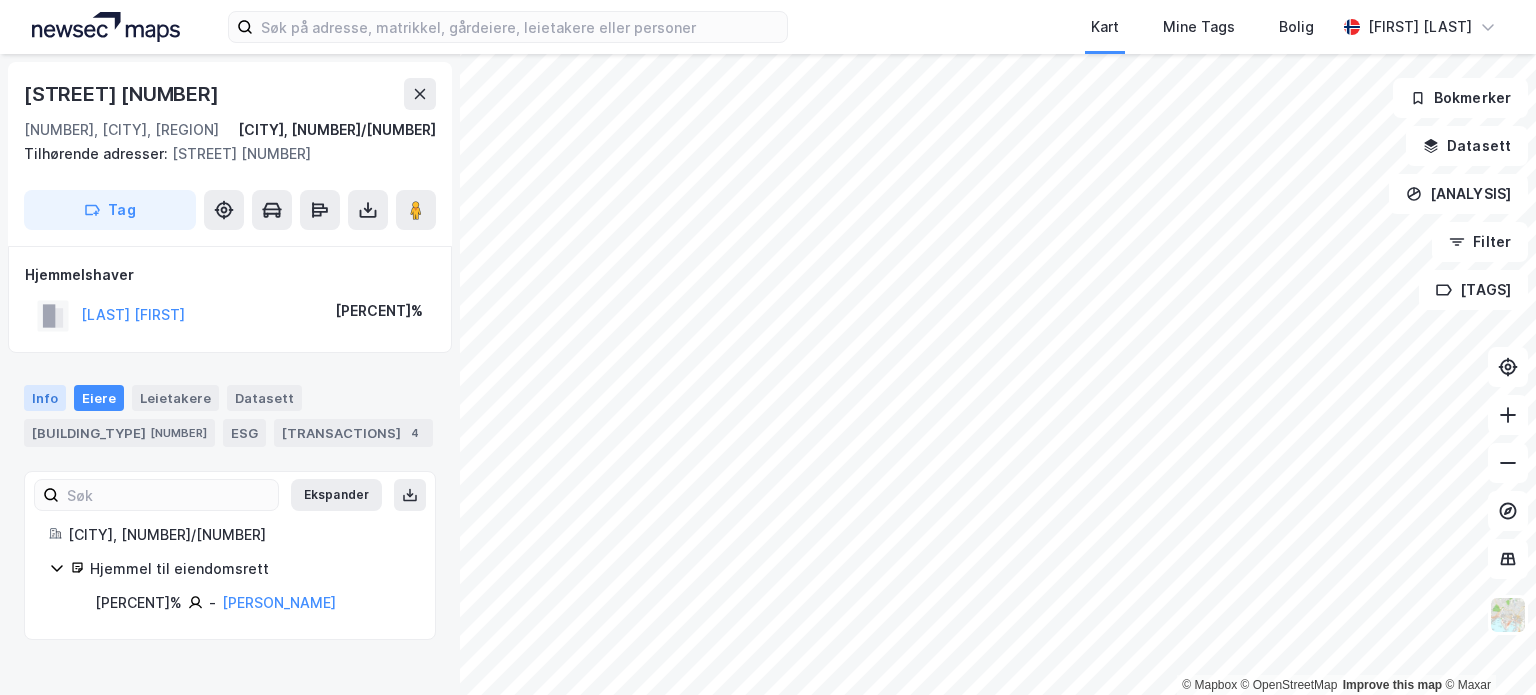 click on "Info" at bounding box center (45, 398) 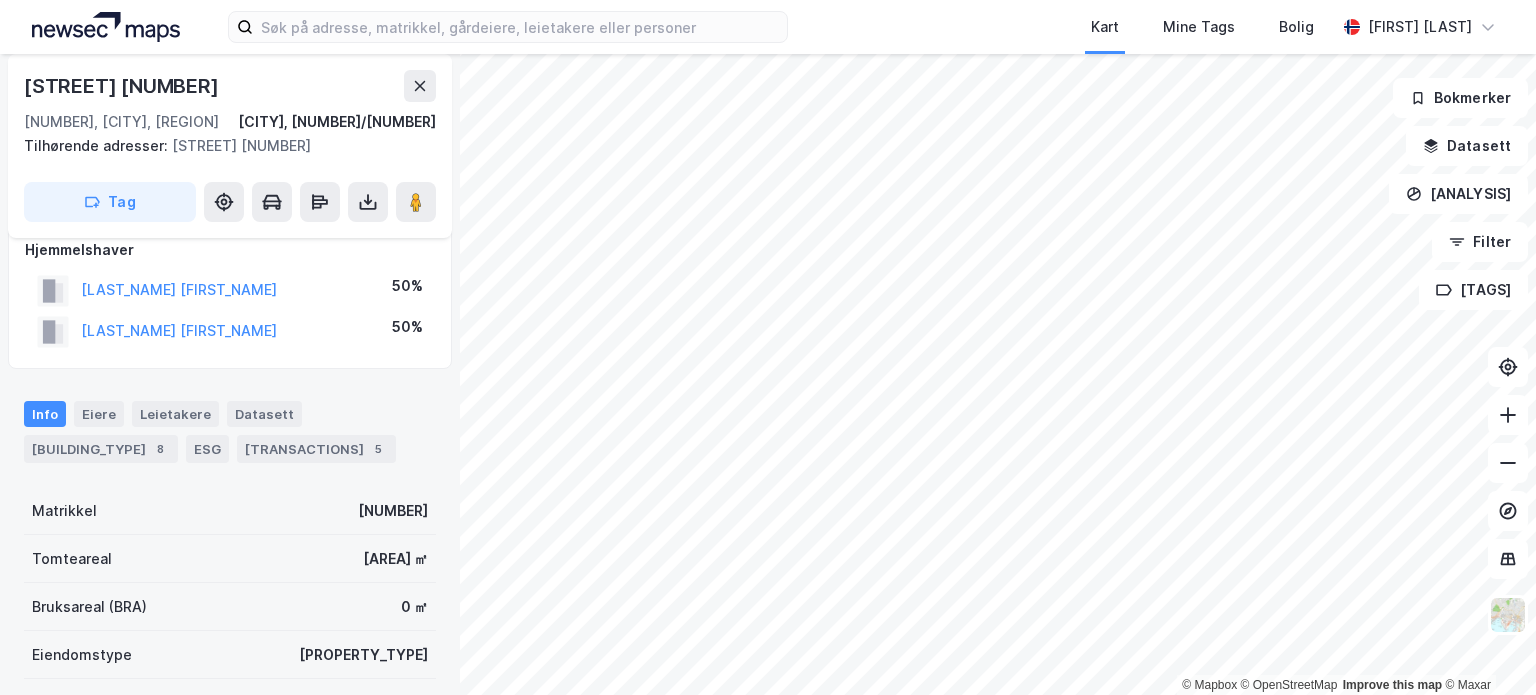 scroll, scrollTop: 0, scrollLeft: 0, axis: both 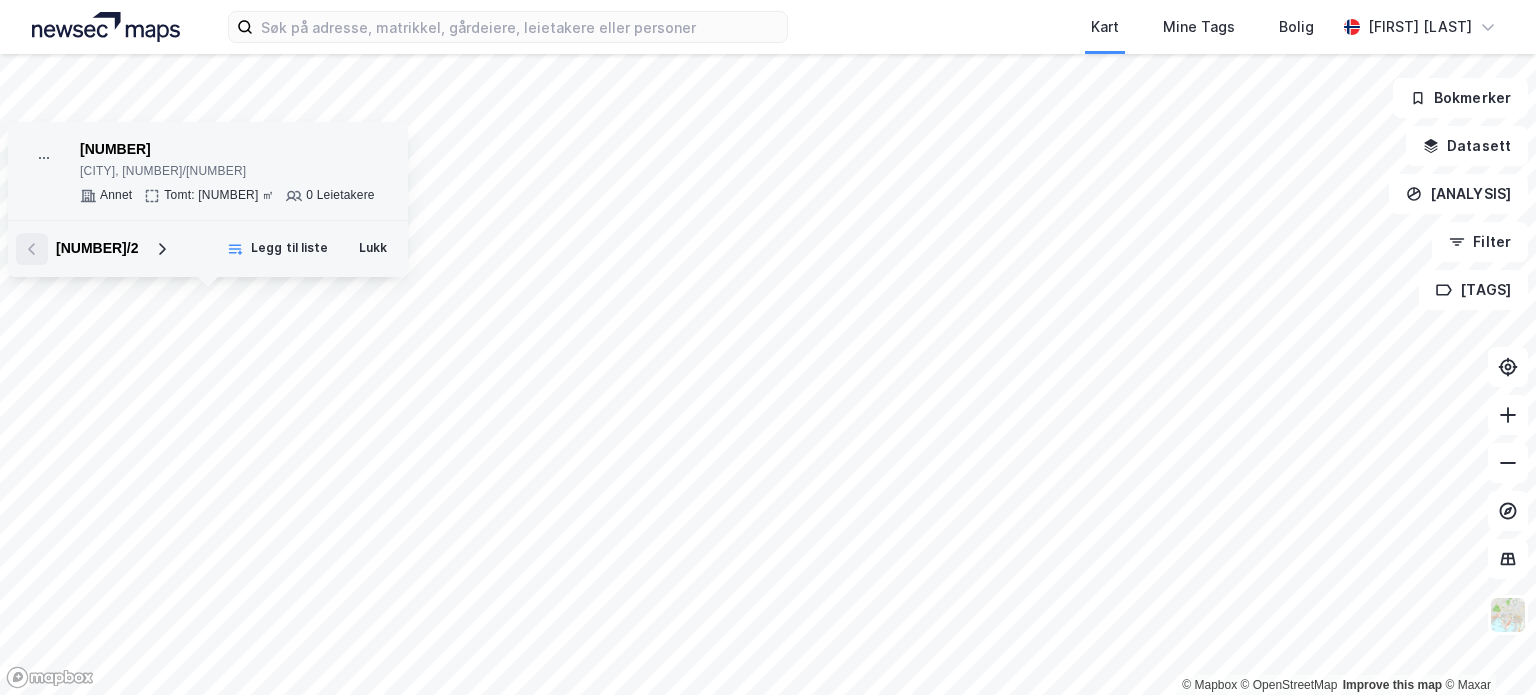 click on "[NUMBER]" at bounding box center [227, 150] 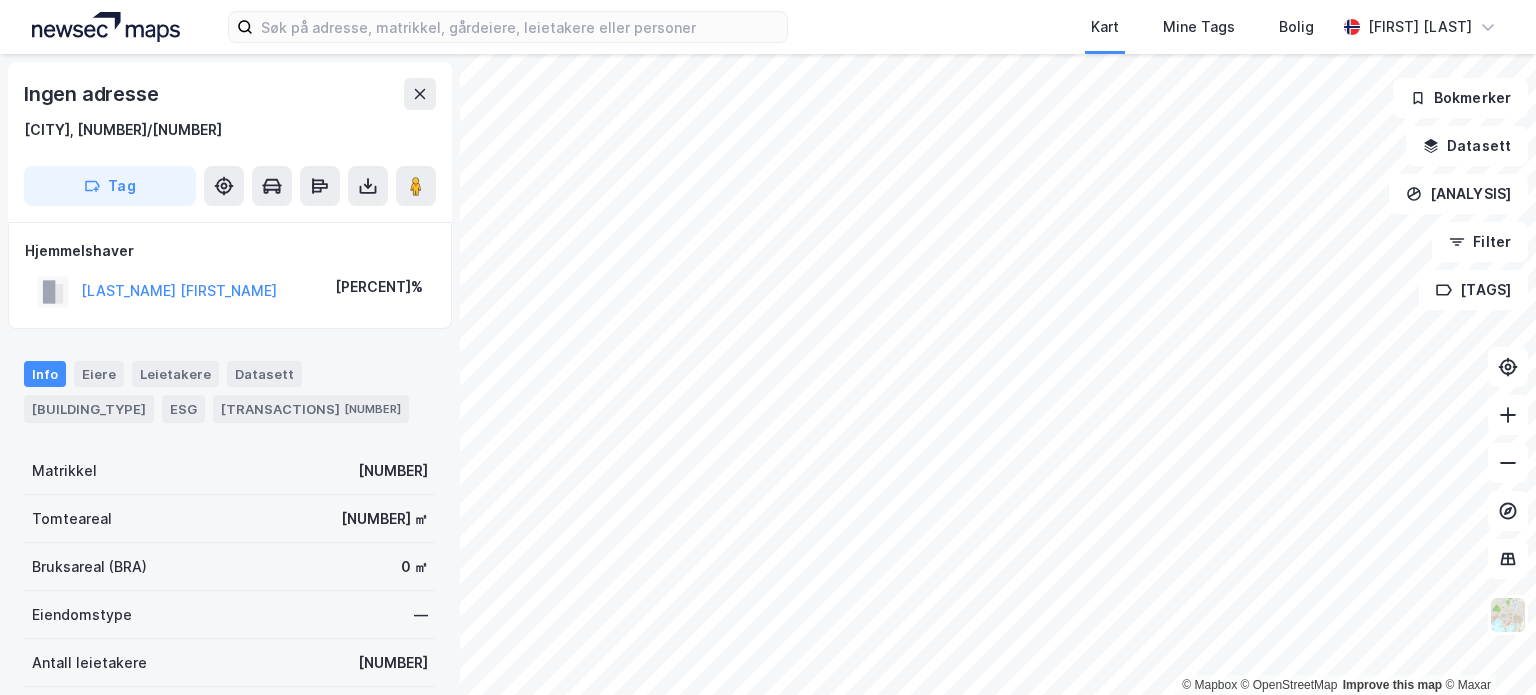 scroll, scrollTop: 0, scrollLeft: 0, axis: both 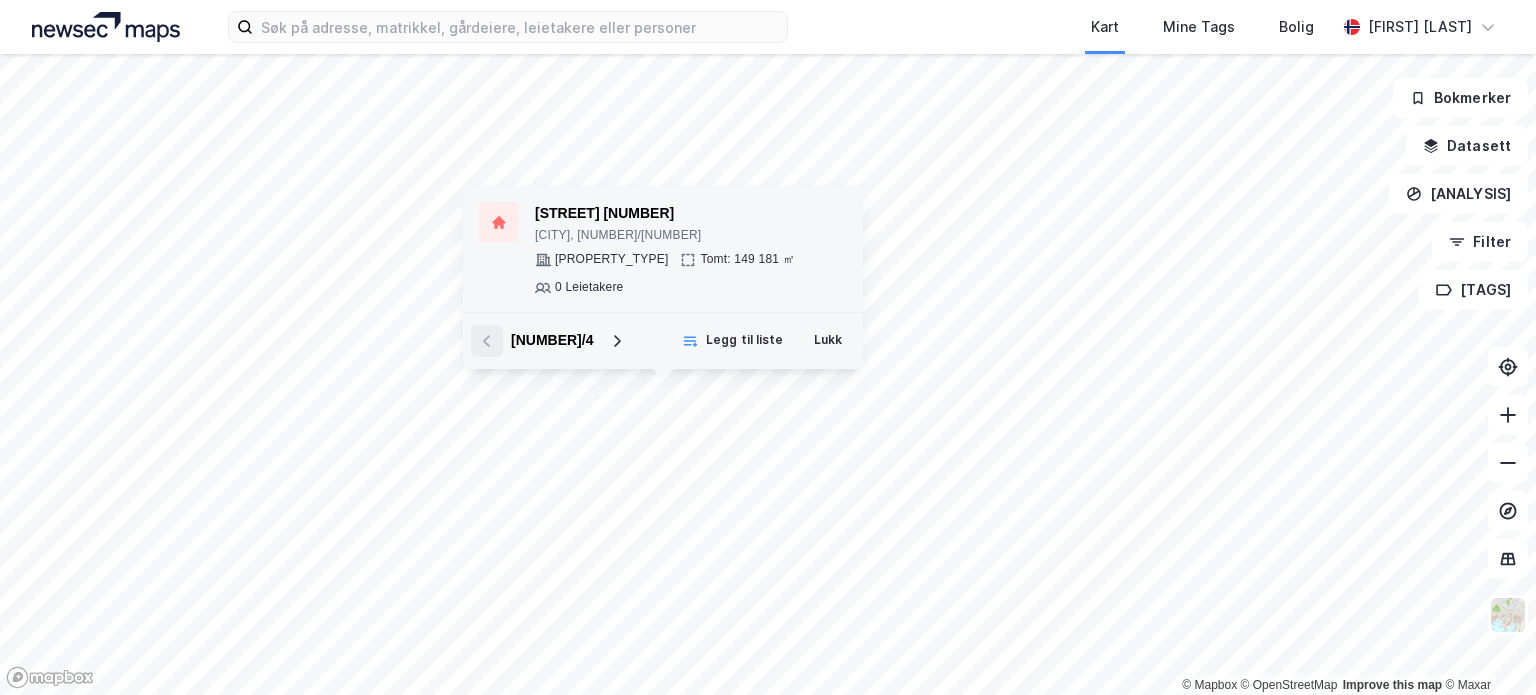 click on "[CITY], [NUMBER]/[NUMBER] Enebolig Tomt: [AREA] [NUMBER] Leietakere" at bounding box center (663, 249) 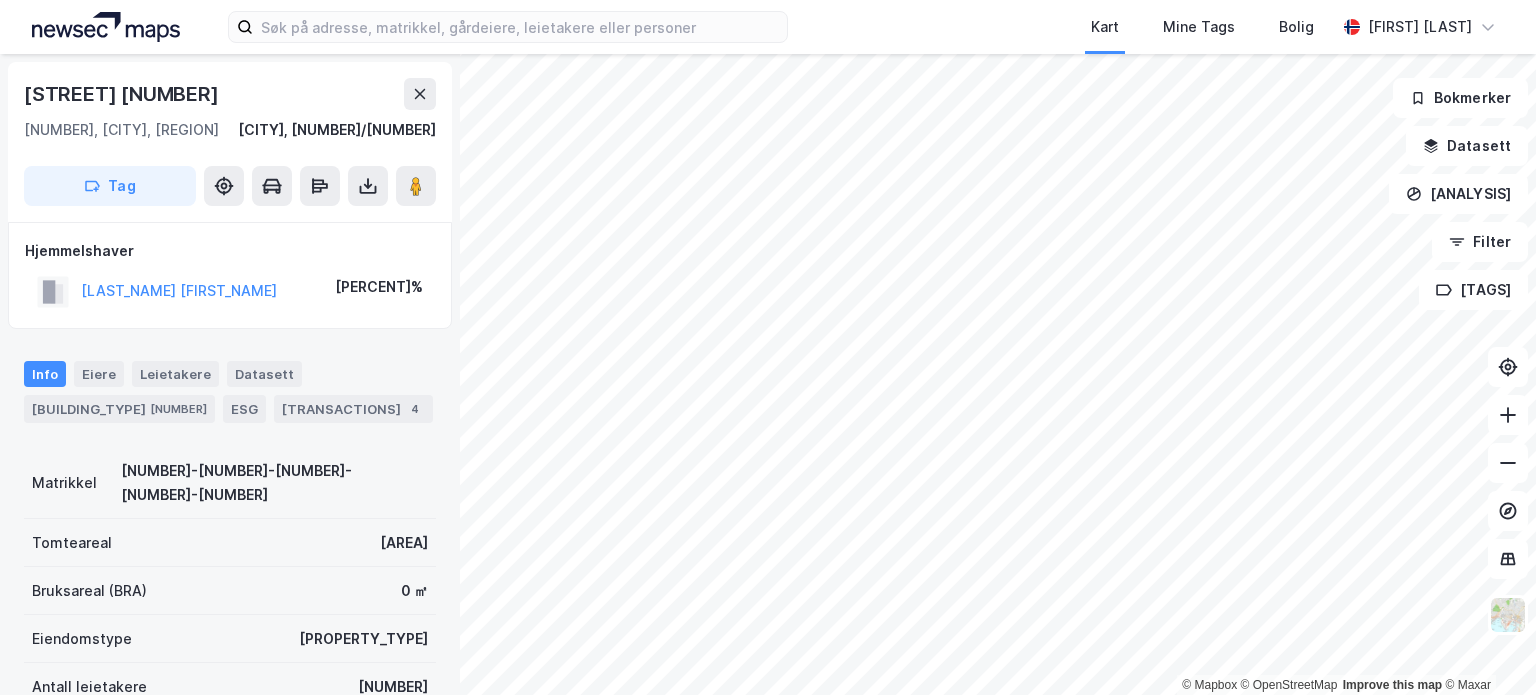 scroll, scrollTop: 0, scrollLeft: 0, axis: both 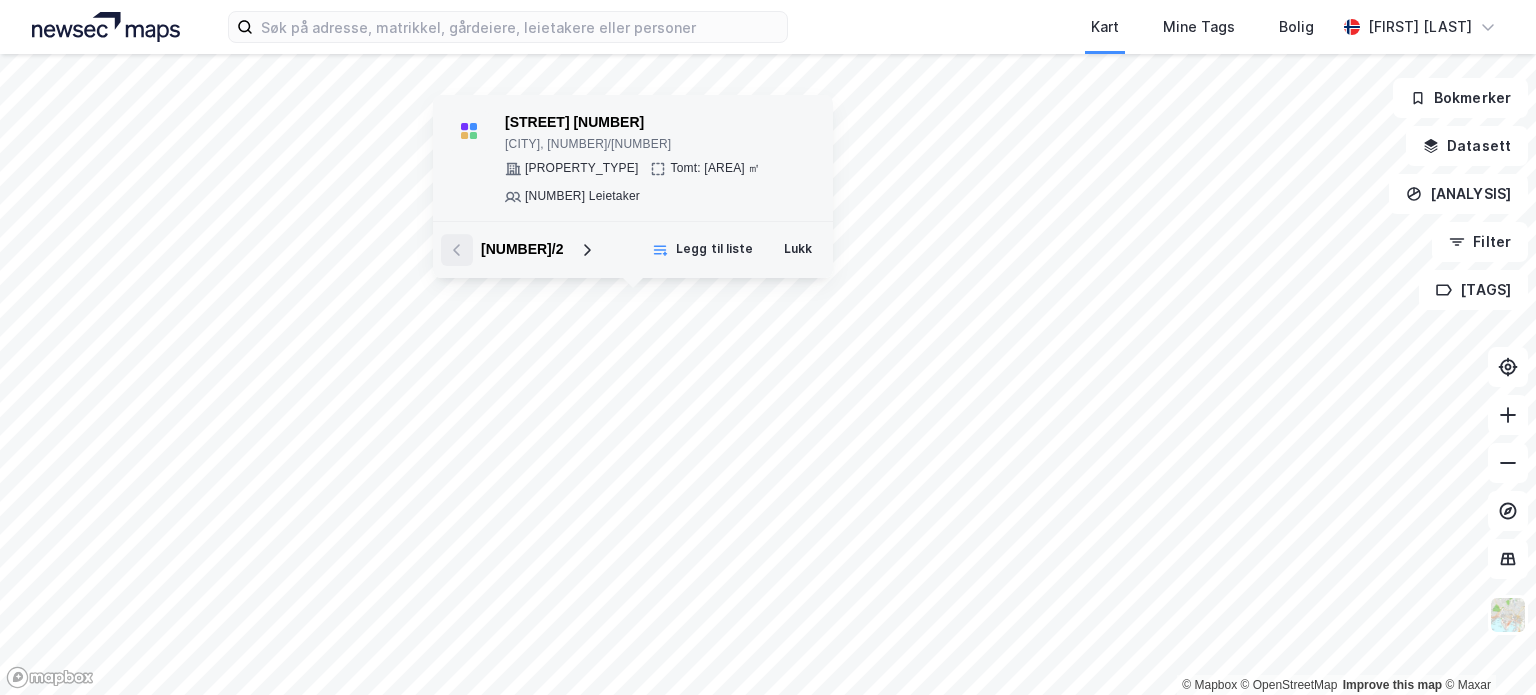 click on "[STREET] [NUMBER]" at bounding box center (661, 123) 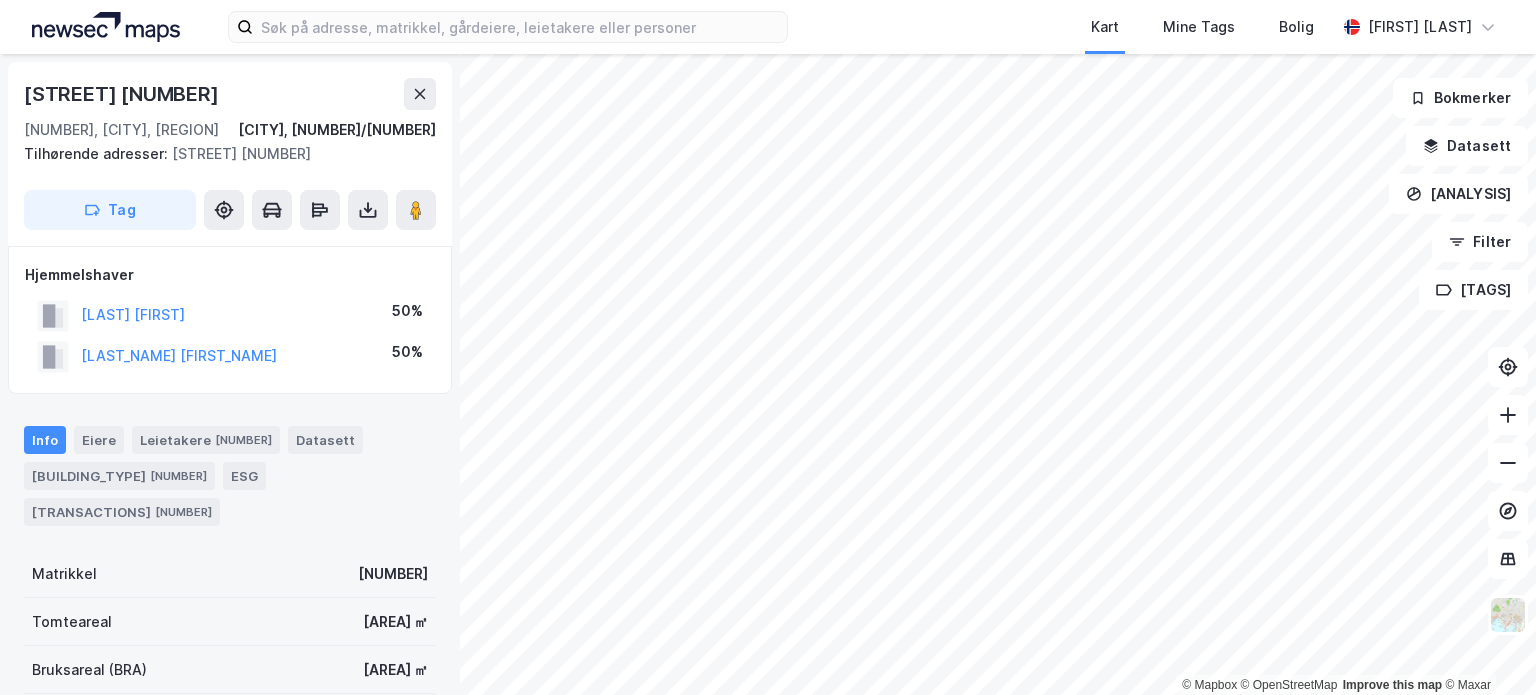 scroll, scrollTop: 0, scrollLeft: 0, axis: both 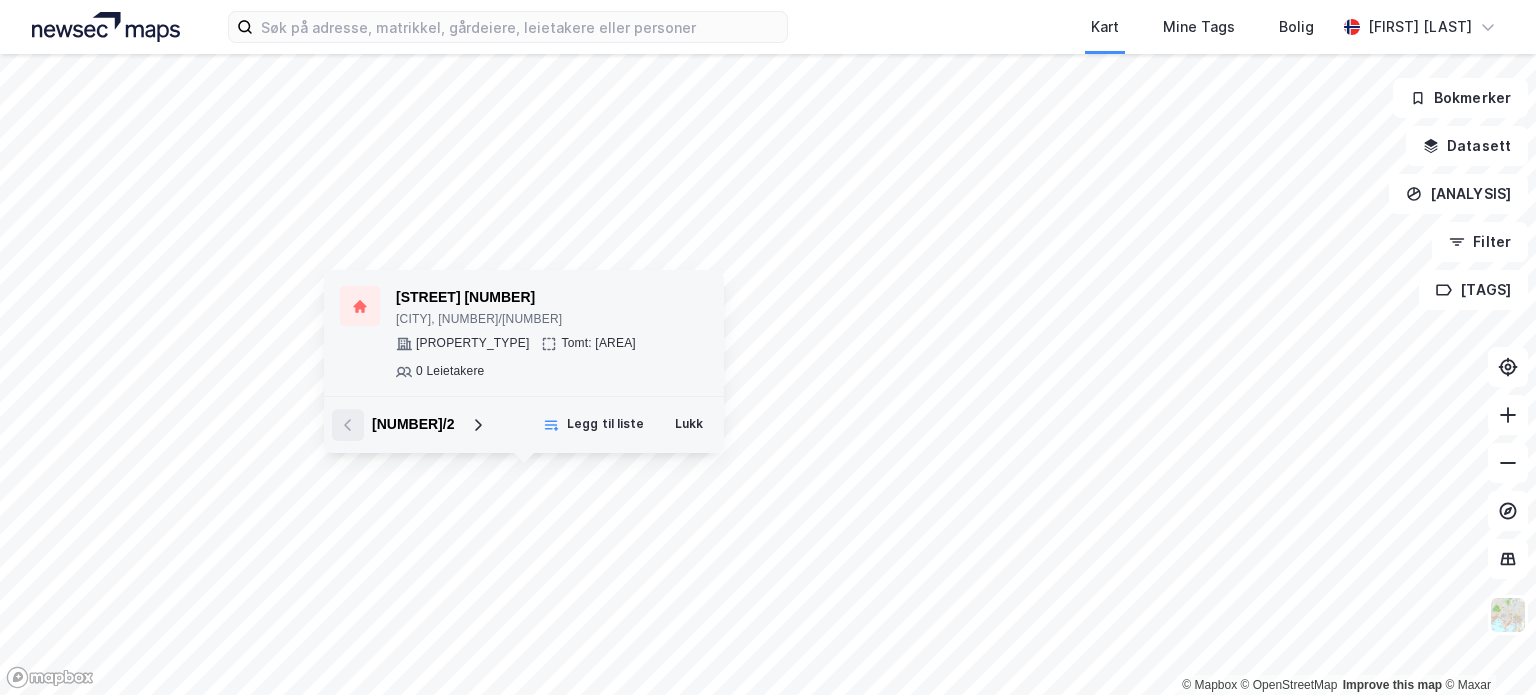 click on "[STREET] [NUMBER]" at bounding box center [552, 298] 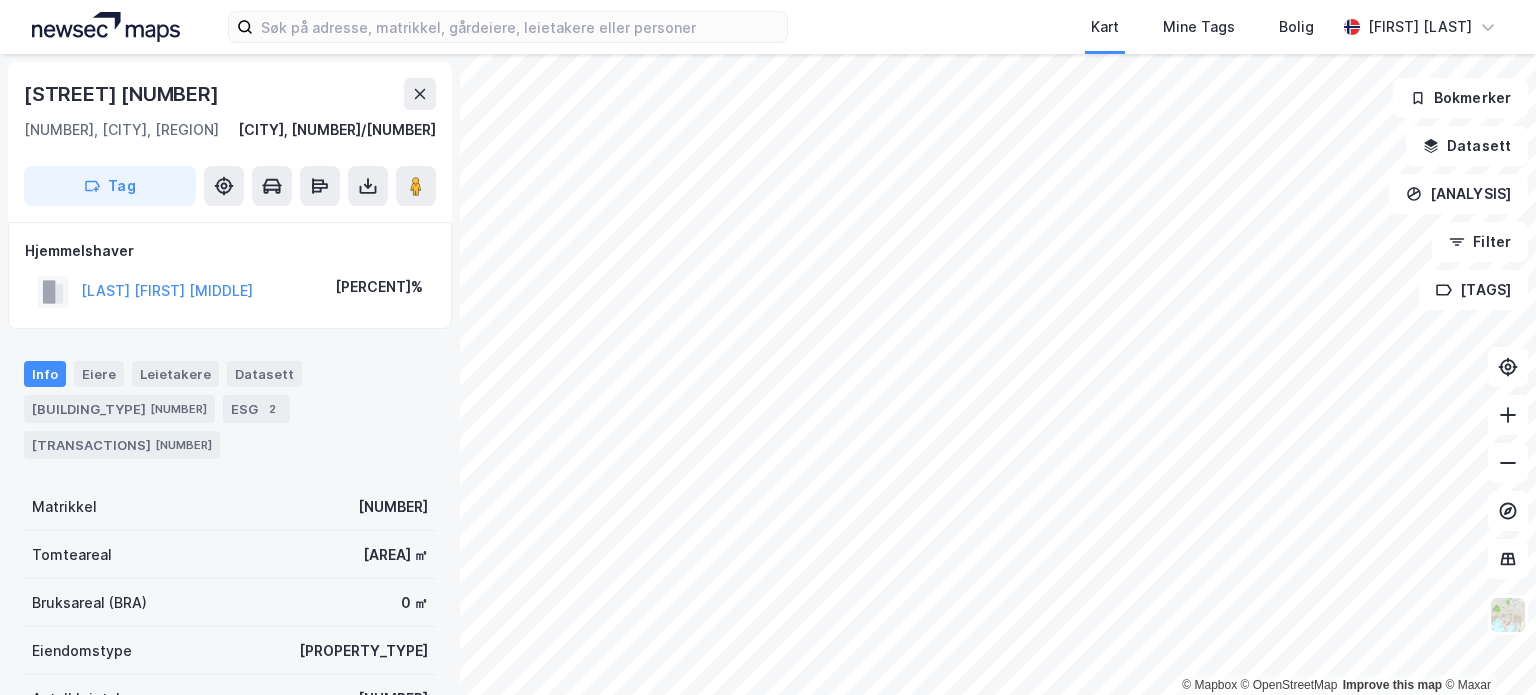 scroll, scrollTop: 0, scrollLeft: 0, axis: both 